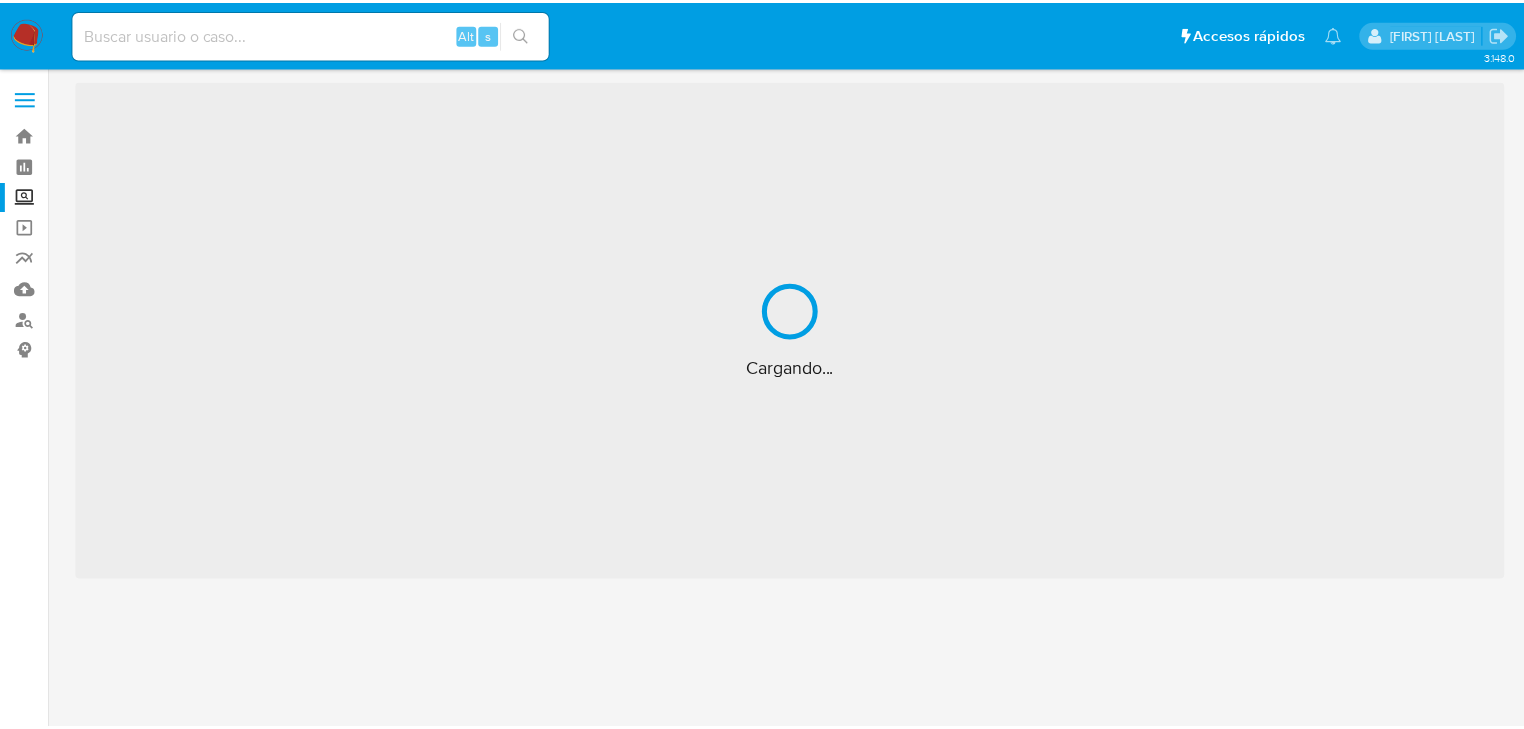 scroll, scrollTop: 0, scrollLeft: 0, axis: both 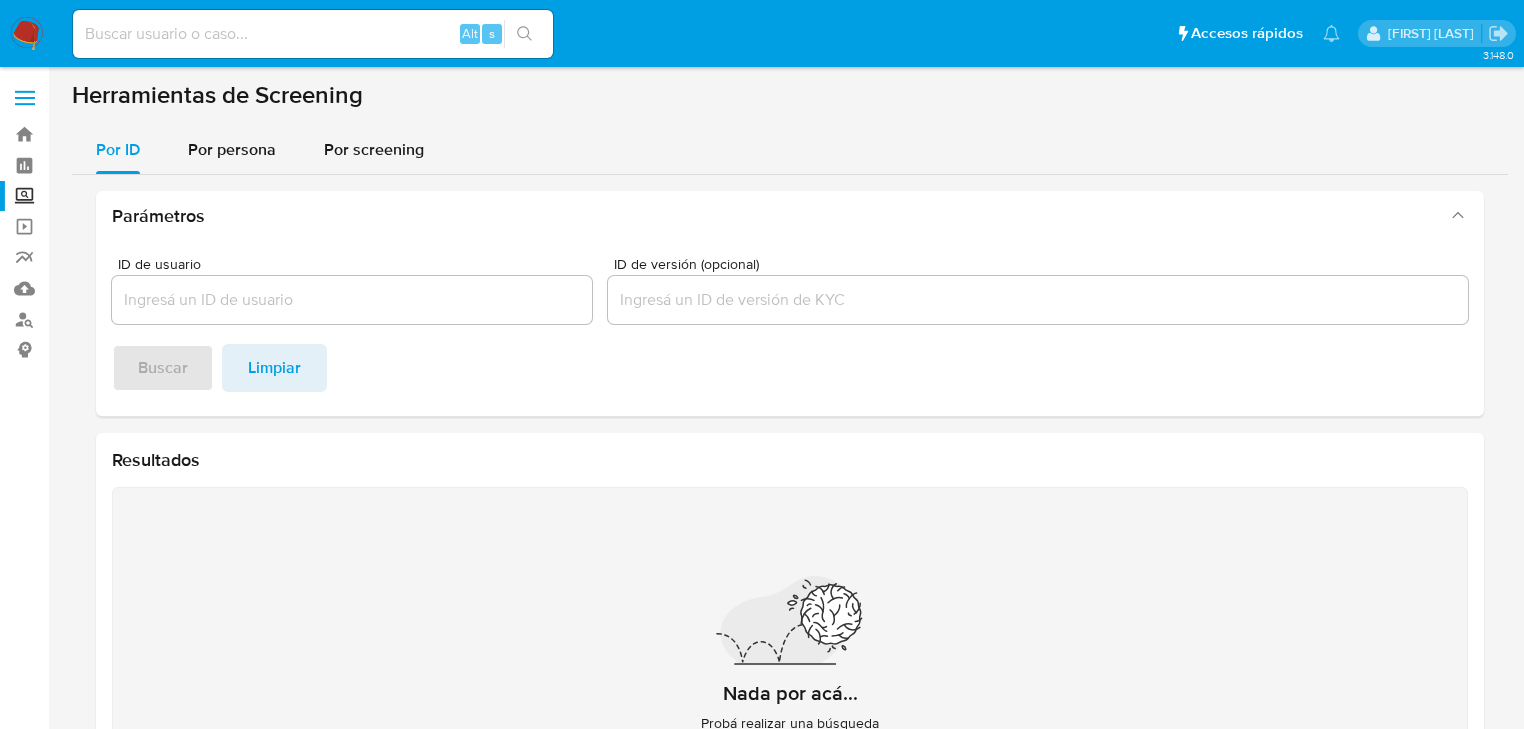 click at bounding box center (313, 34) 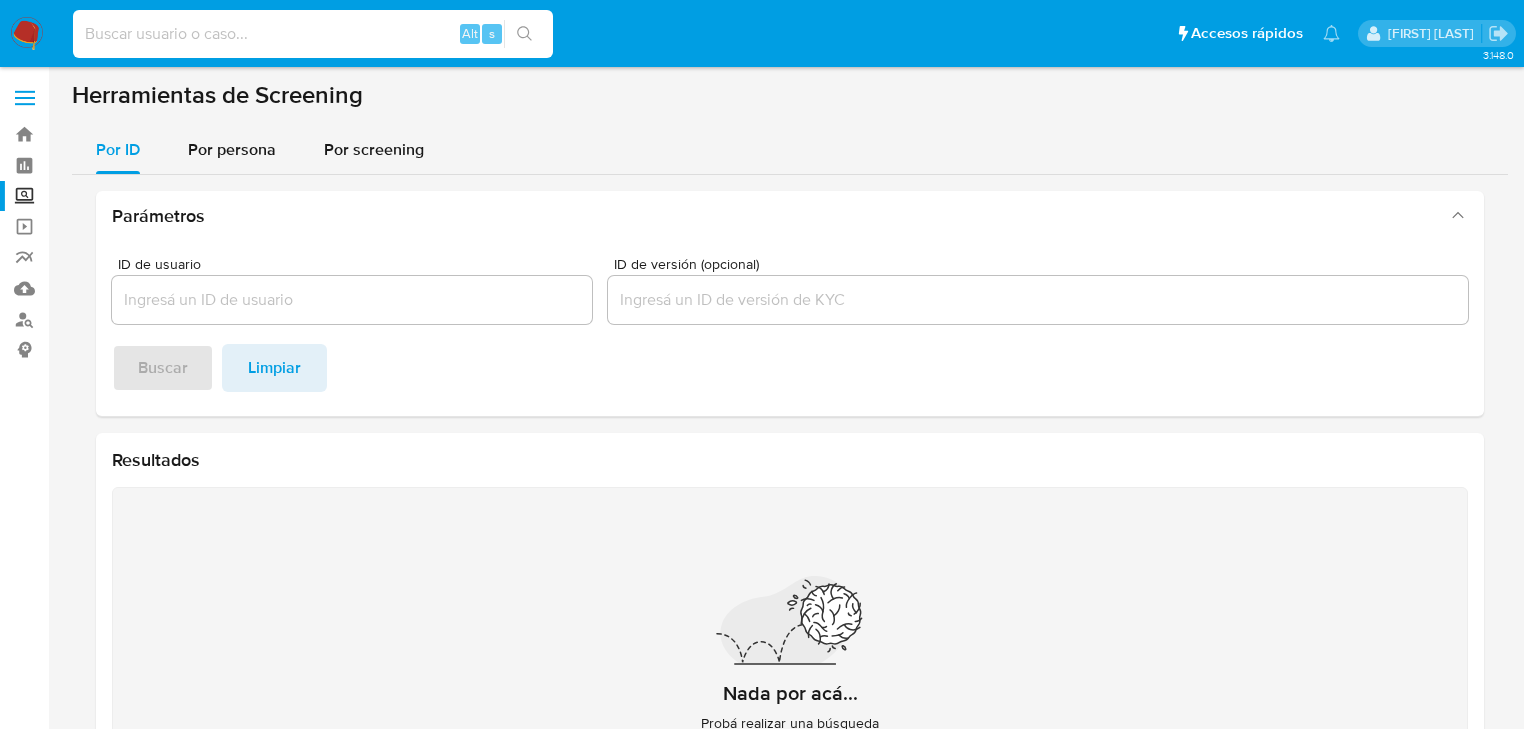 paste on "YQvXGjBWvNELAGFxzyJ0l1QP" 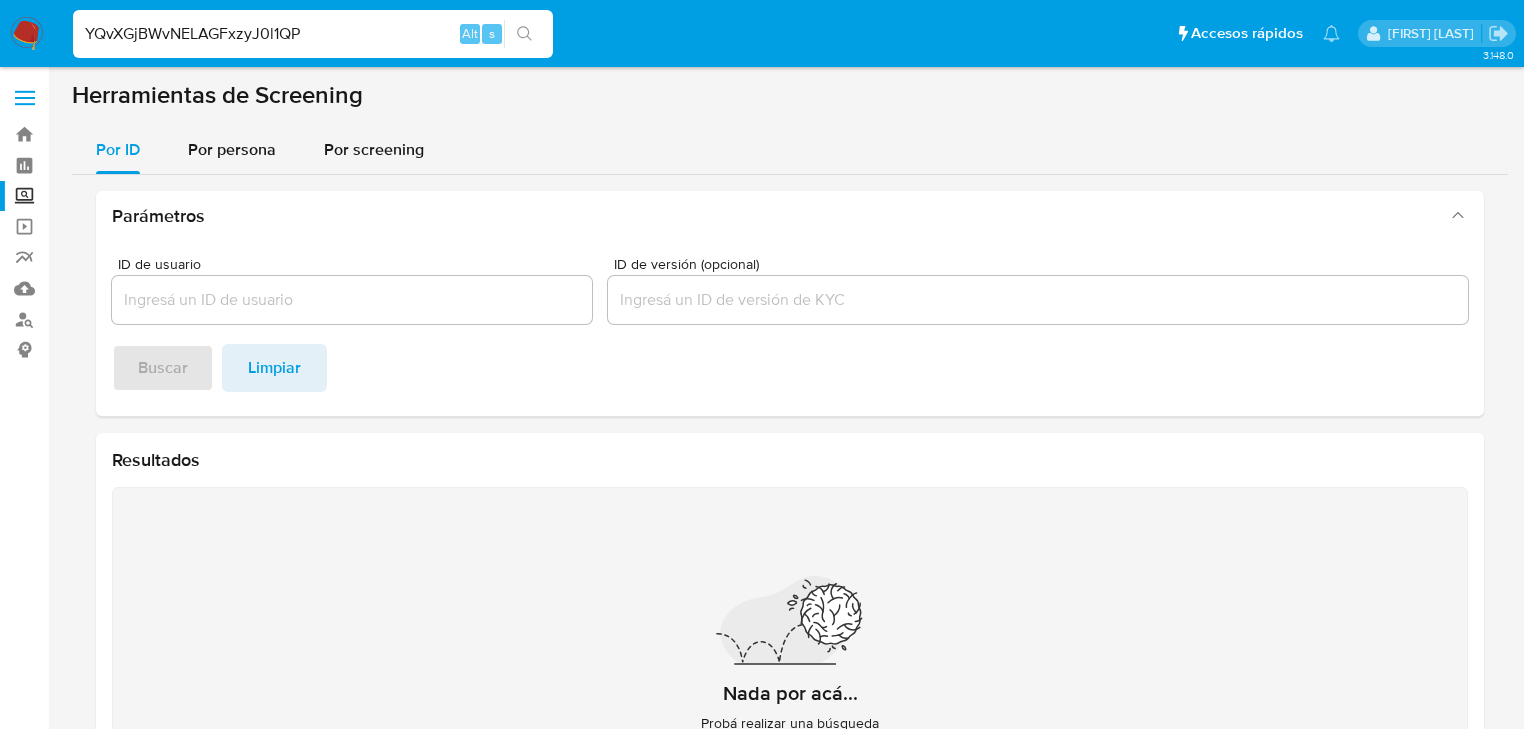 type on "YQvXGjBWvNELAGFxzyJ0l1QP" 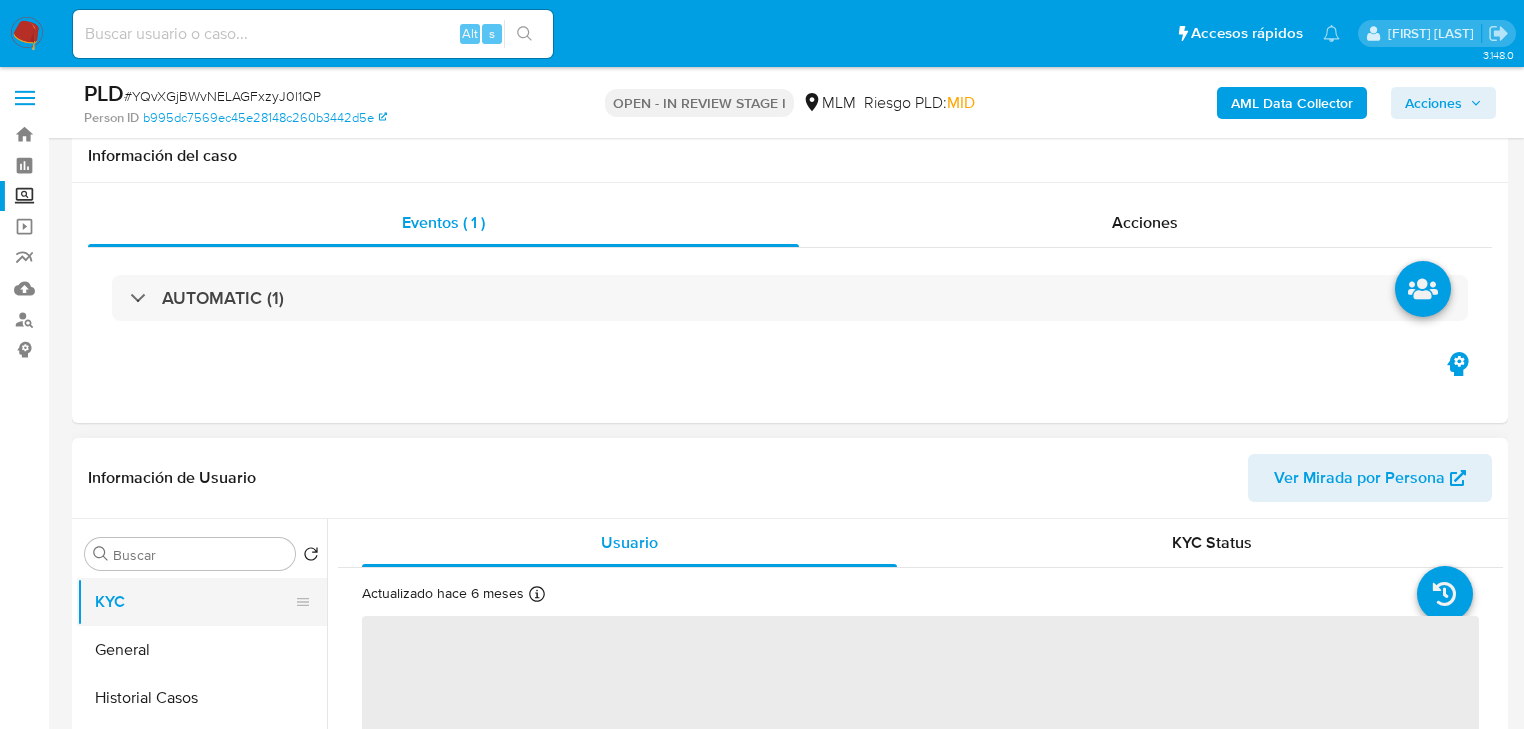 scroll, scrollTop: 320, scrollLeft: 0, axis: vertical 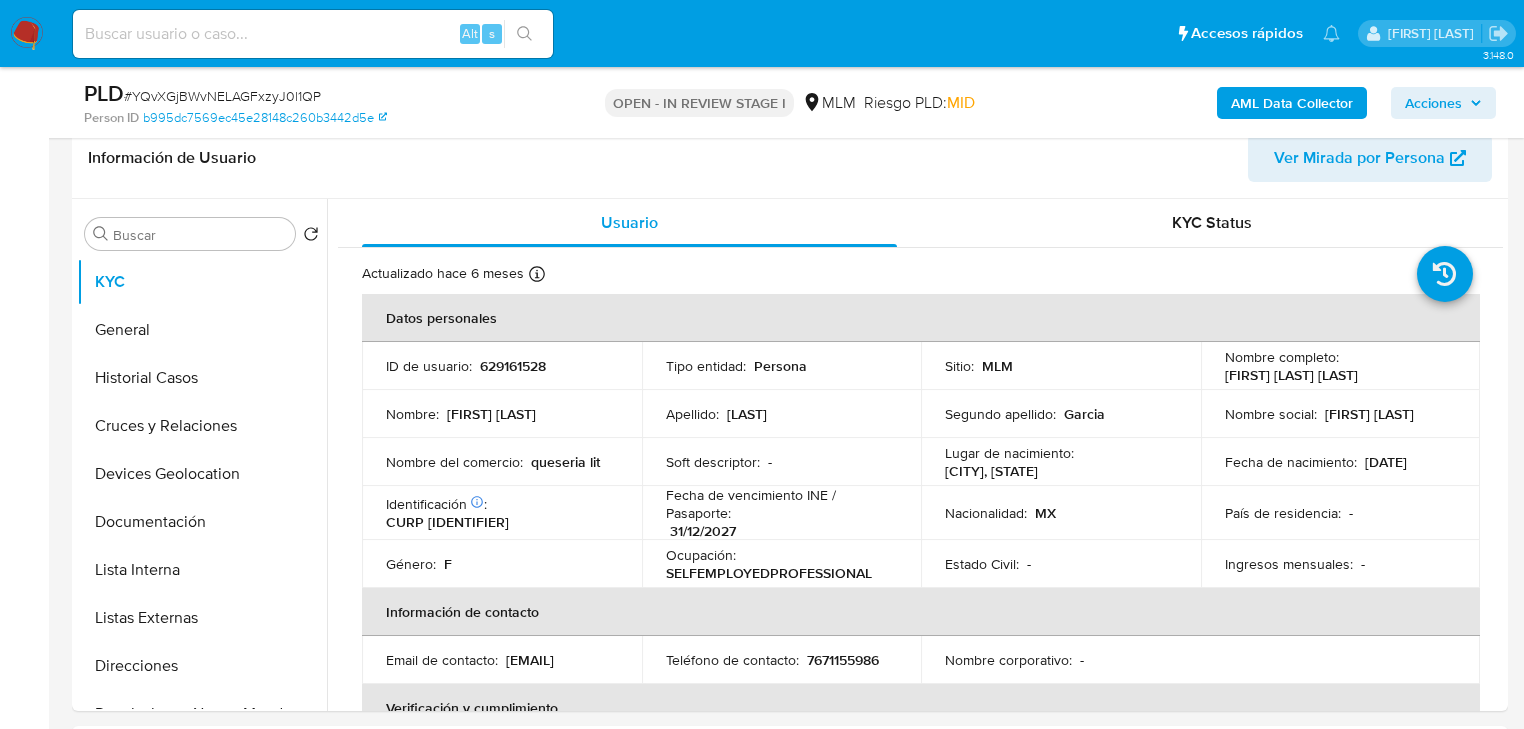 click at bounding box center (27, 34) 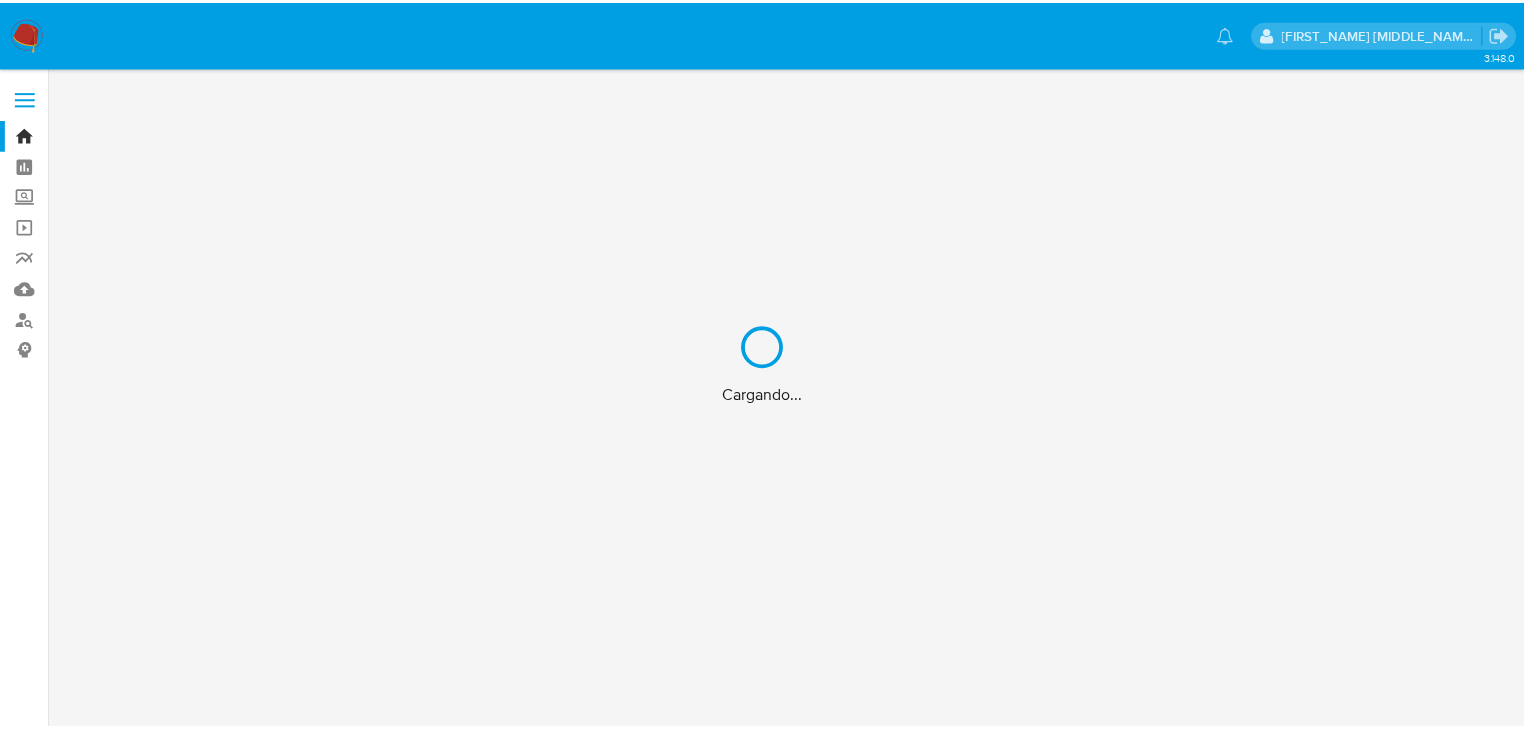 scroll, scrollTop: 0, scrollLeft: 0, axis: both 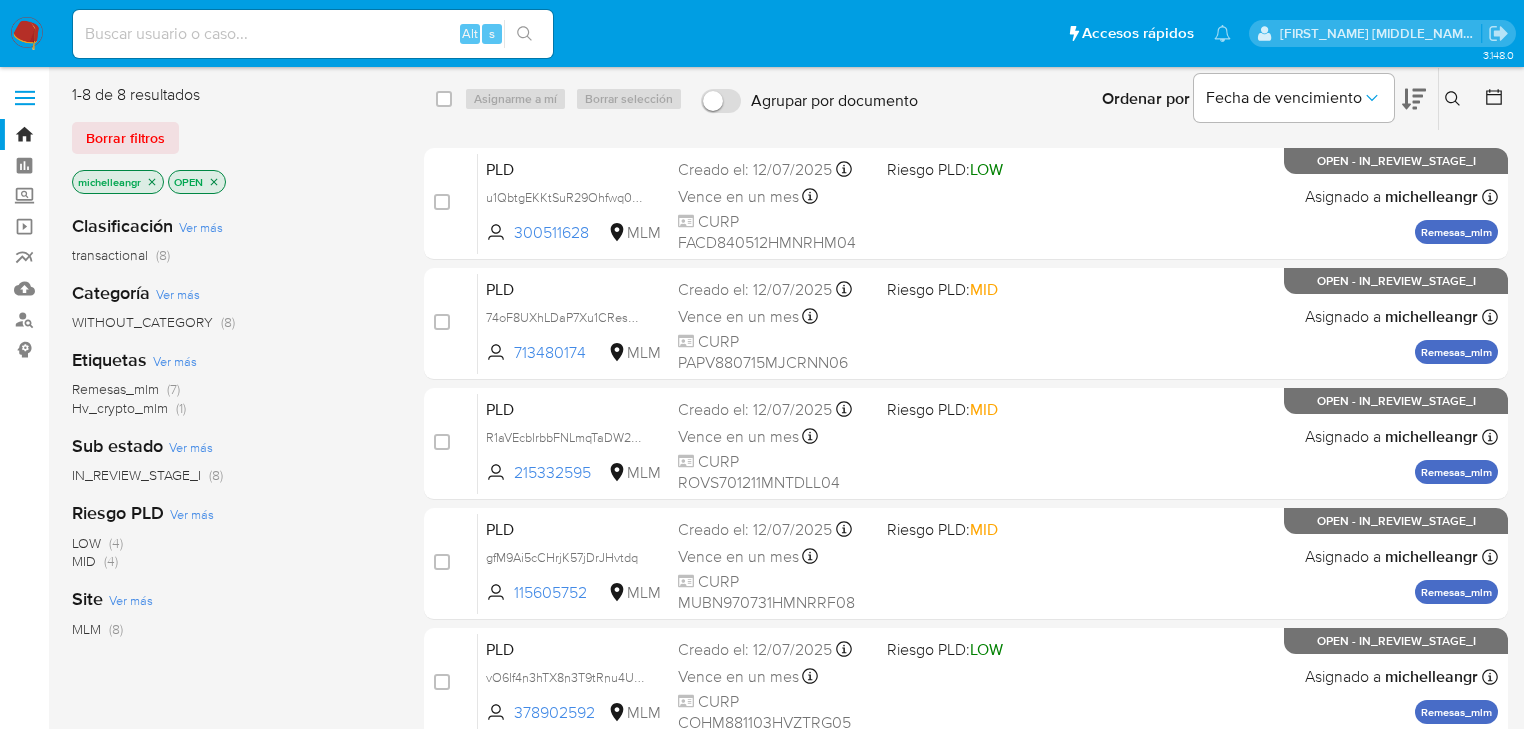 click on "michelleangr" at bounding box center [118, 182] 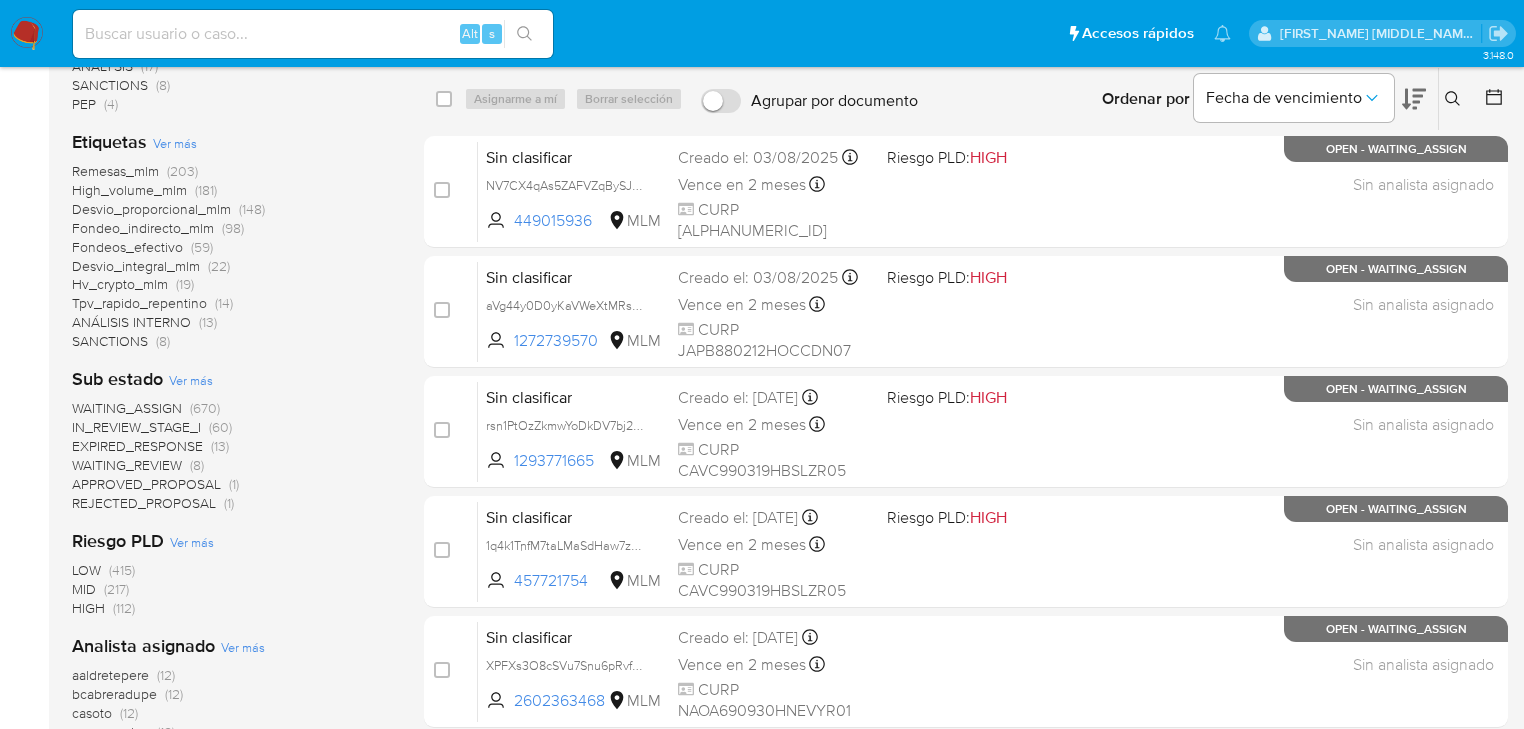 scroll, scrollTop: 400, scrollLeft: 0, axis: vertical 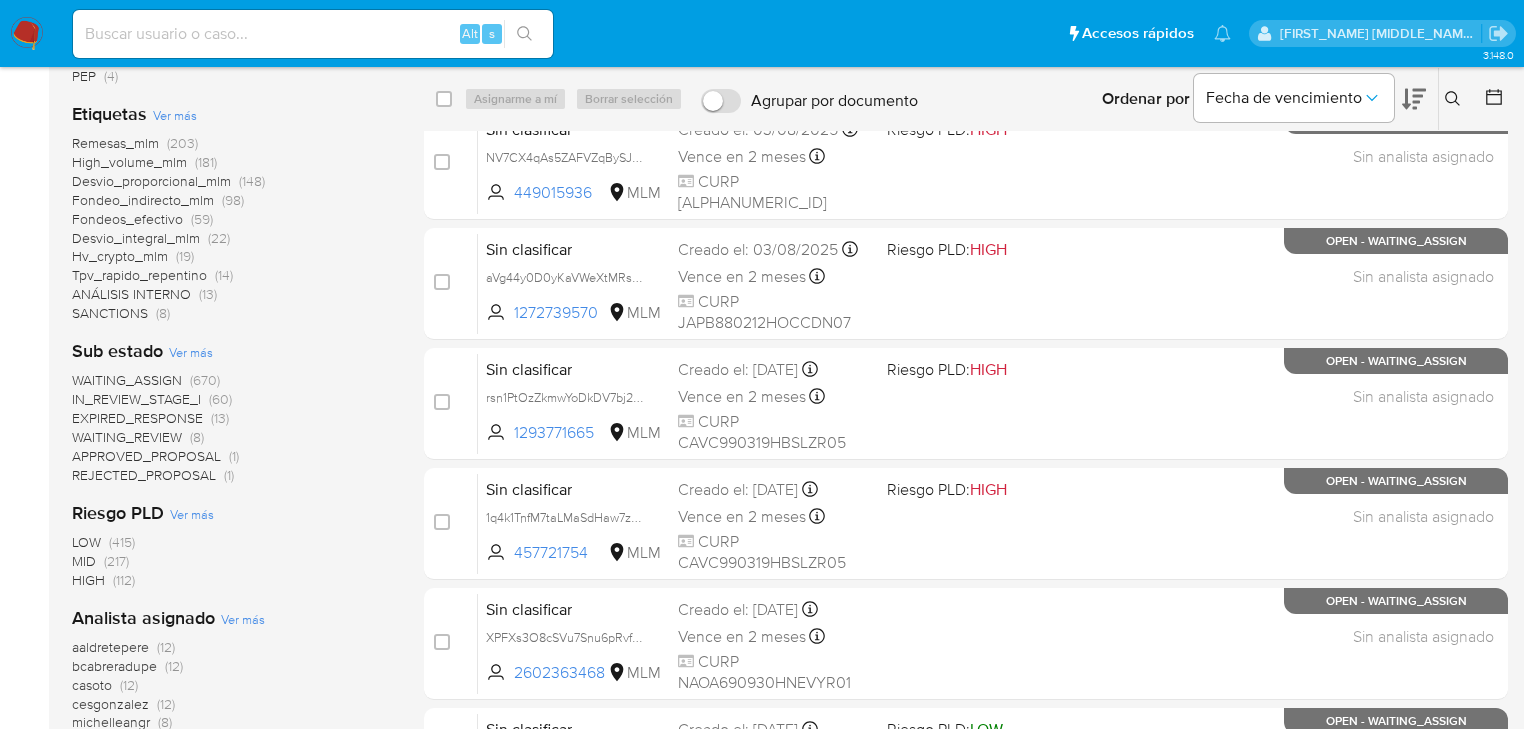 click on "REJECTED_PROPOSAL" at bounding box center [144, 475] 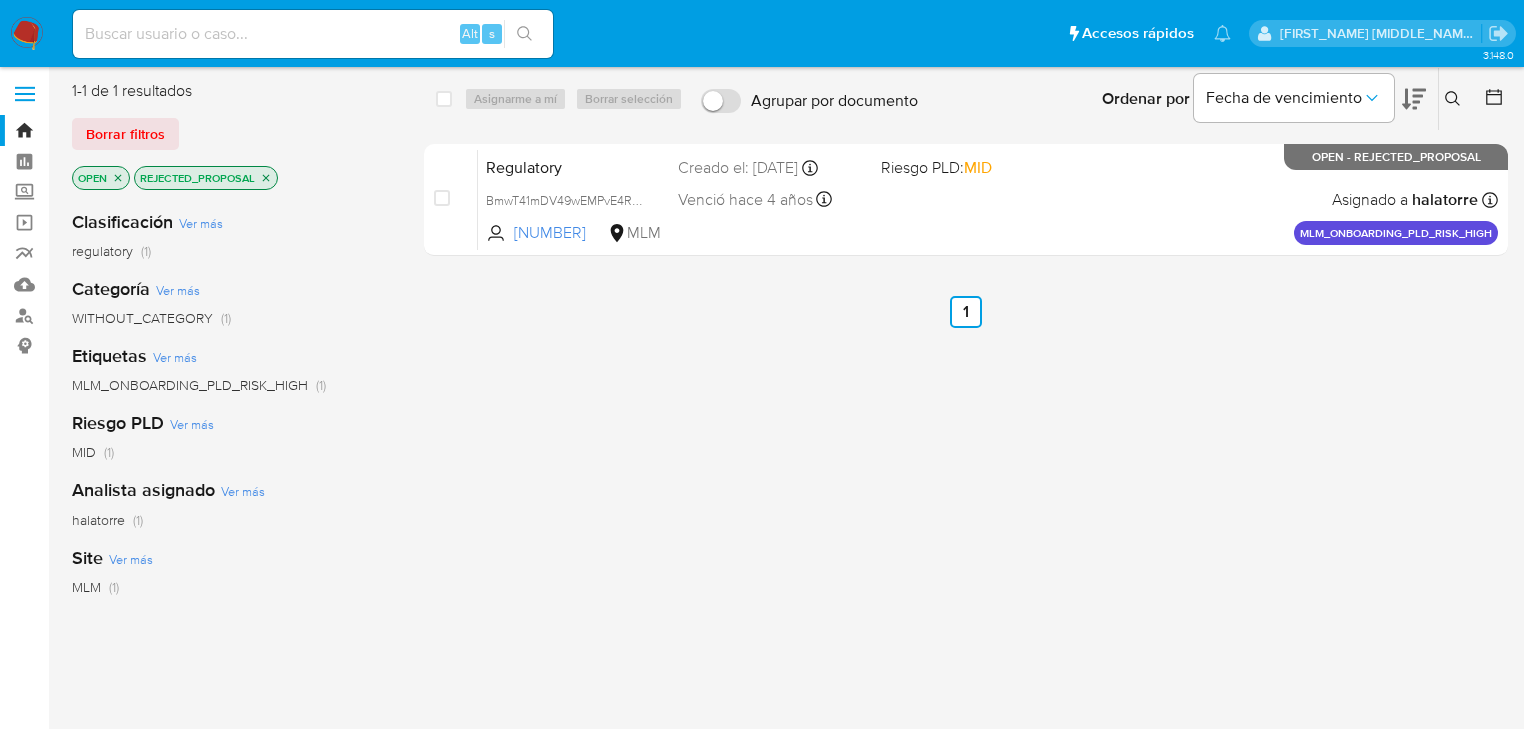 scroll, scrollTop: 0, scrollLeft: 0, axis: both 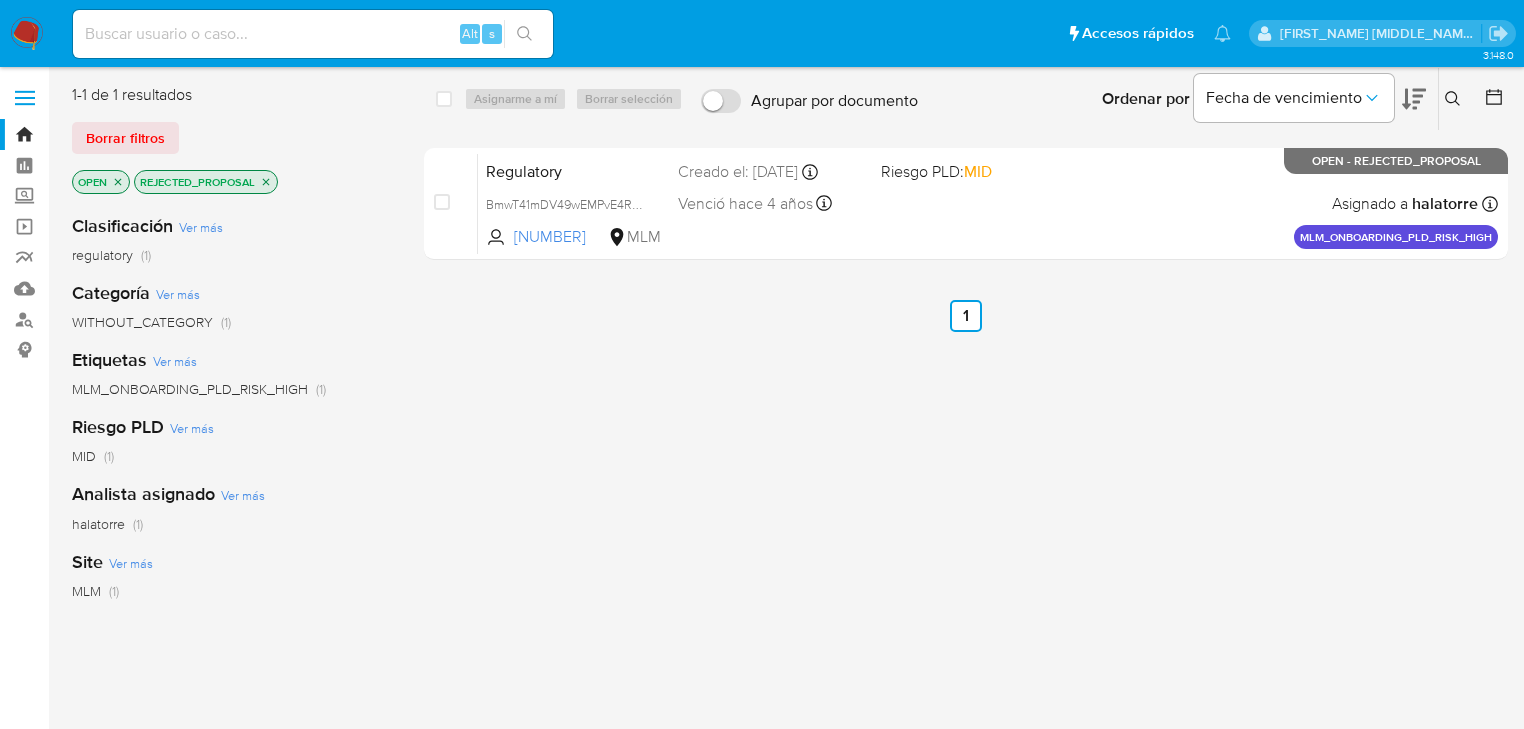 click 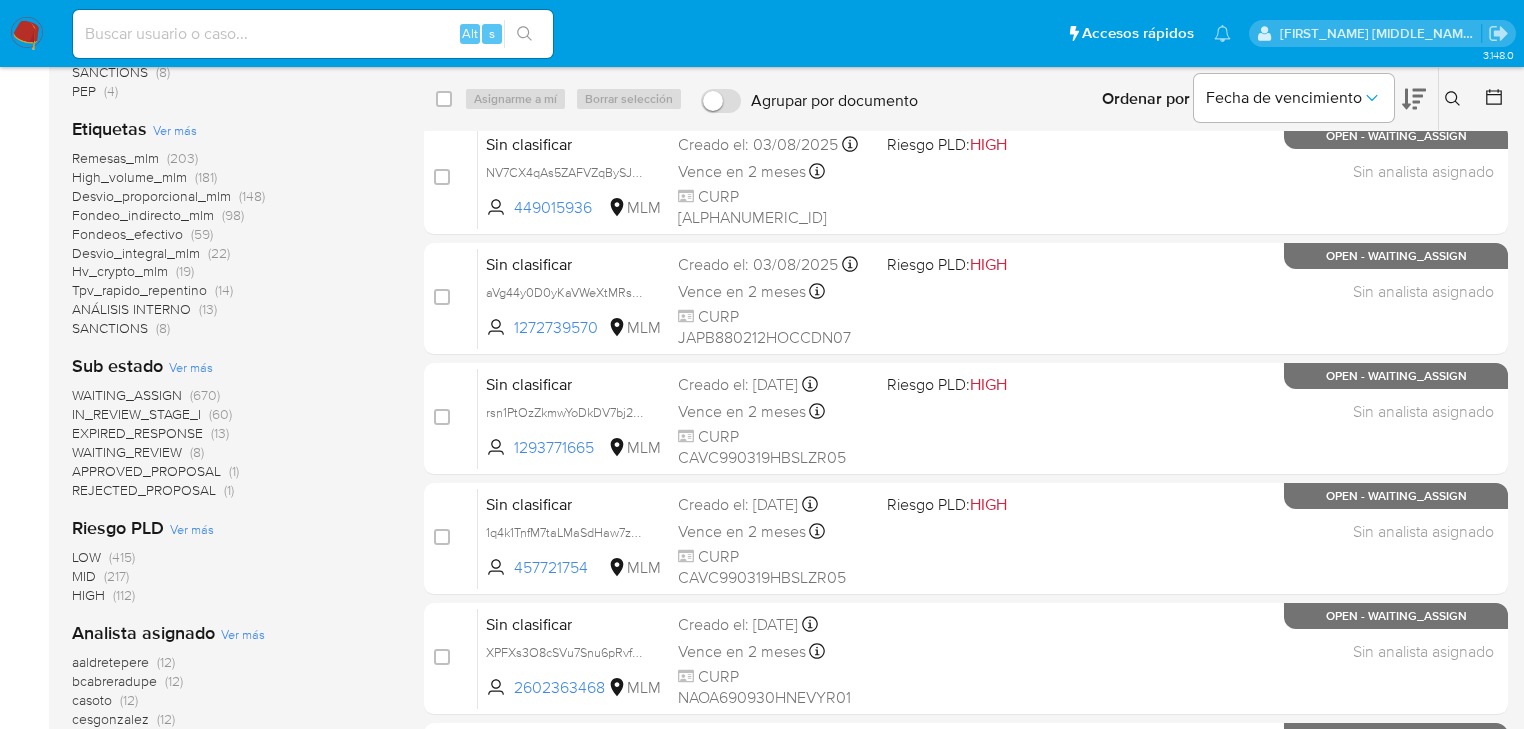 scroll, scrollTop: 400, scrollLeft: 0, axis: vertical 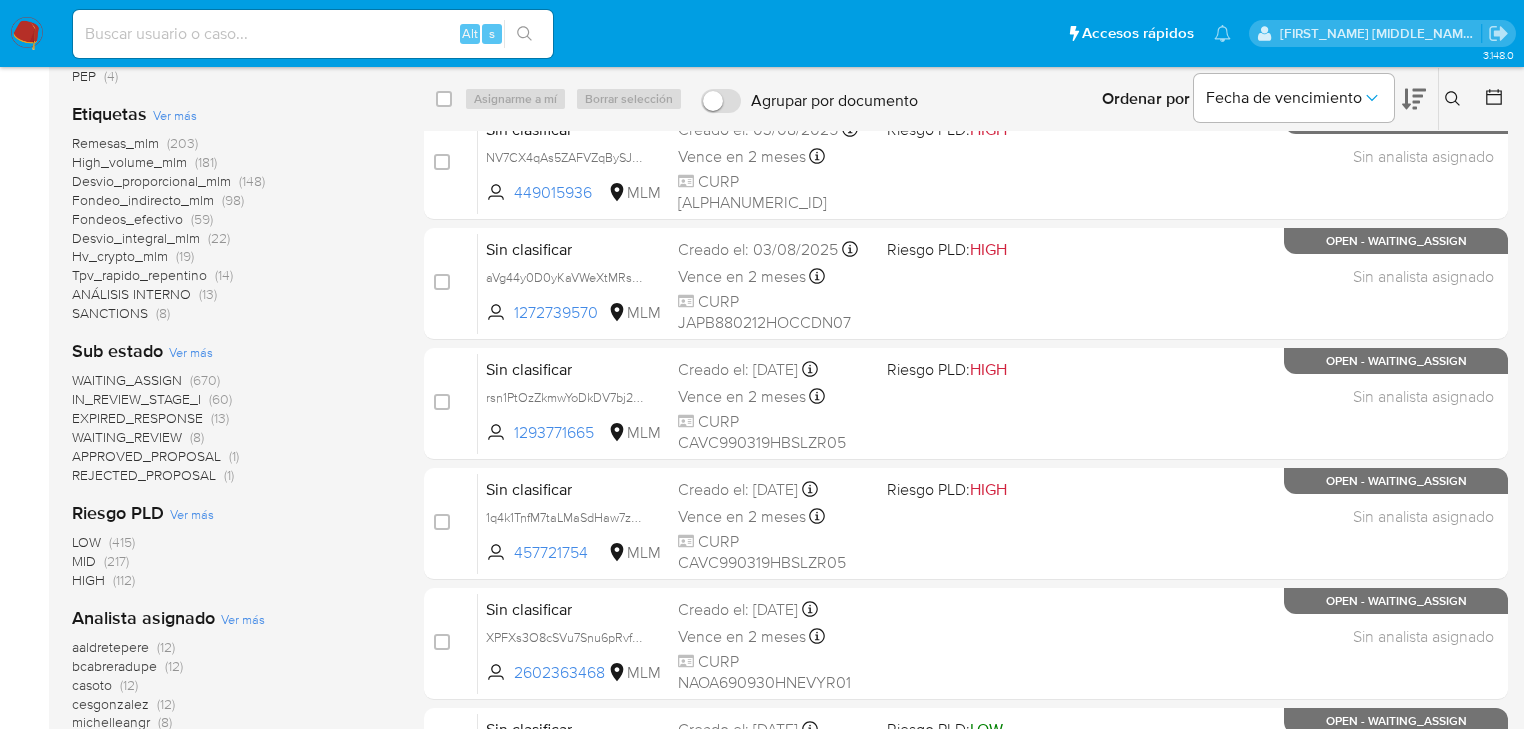 click on "APPROVED_PROPOSAL" at bounding box center [146, 456] 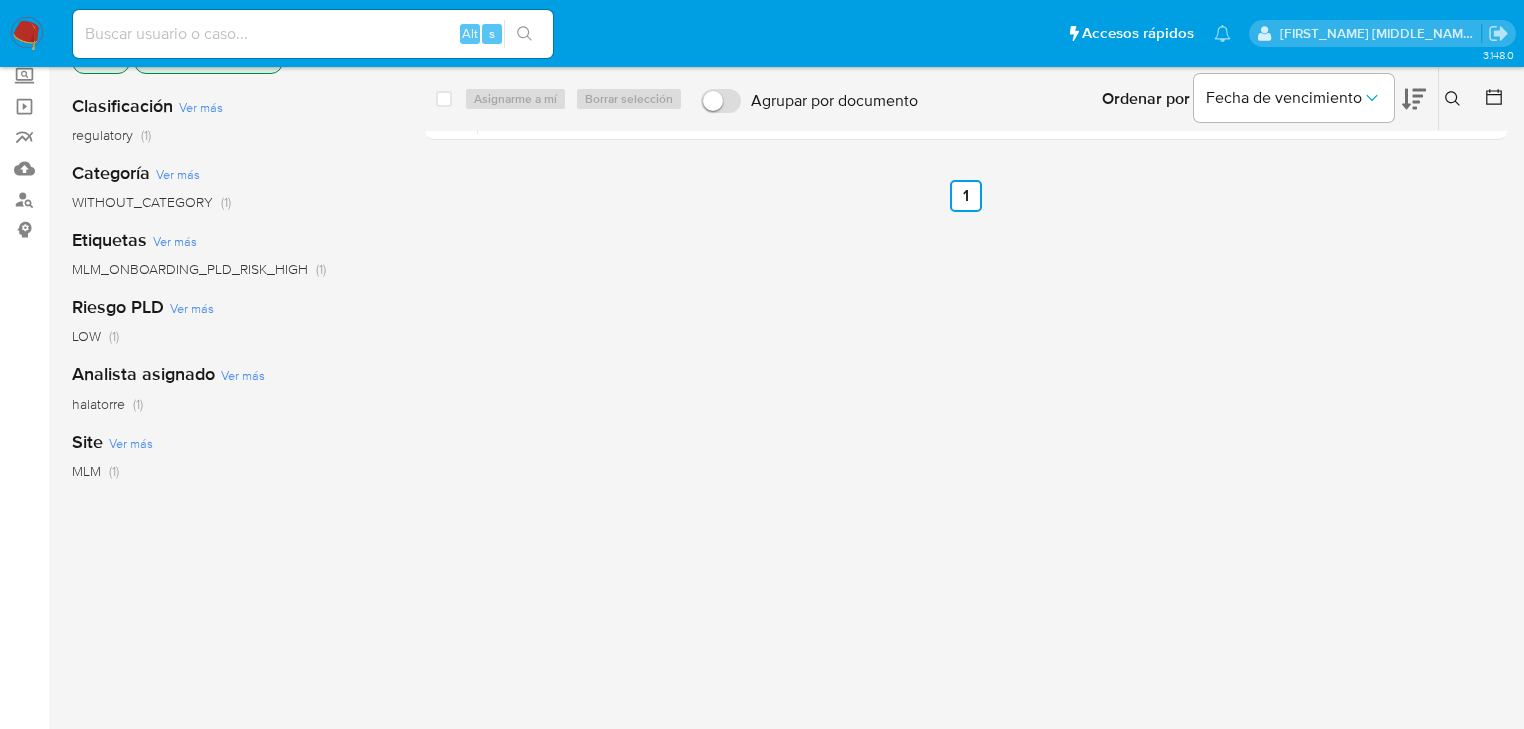 scroll, scrollTop: 0, scrollLeft: 0, axis: both 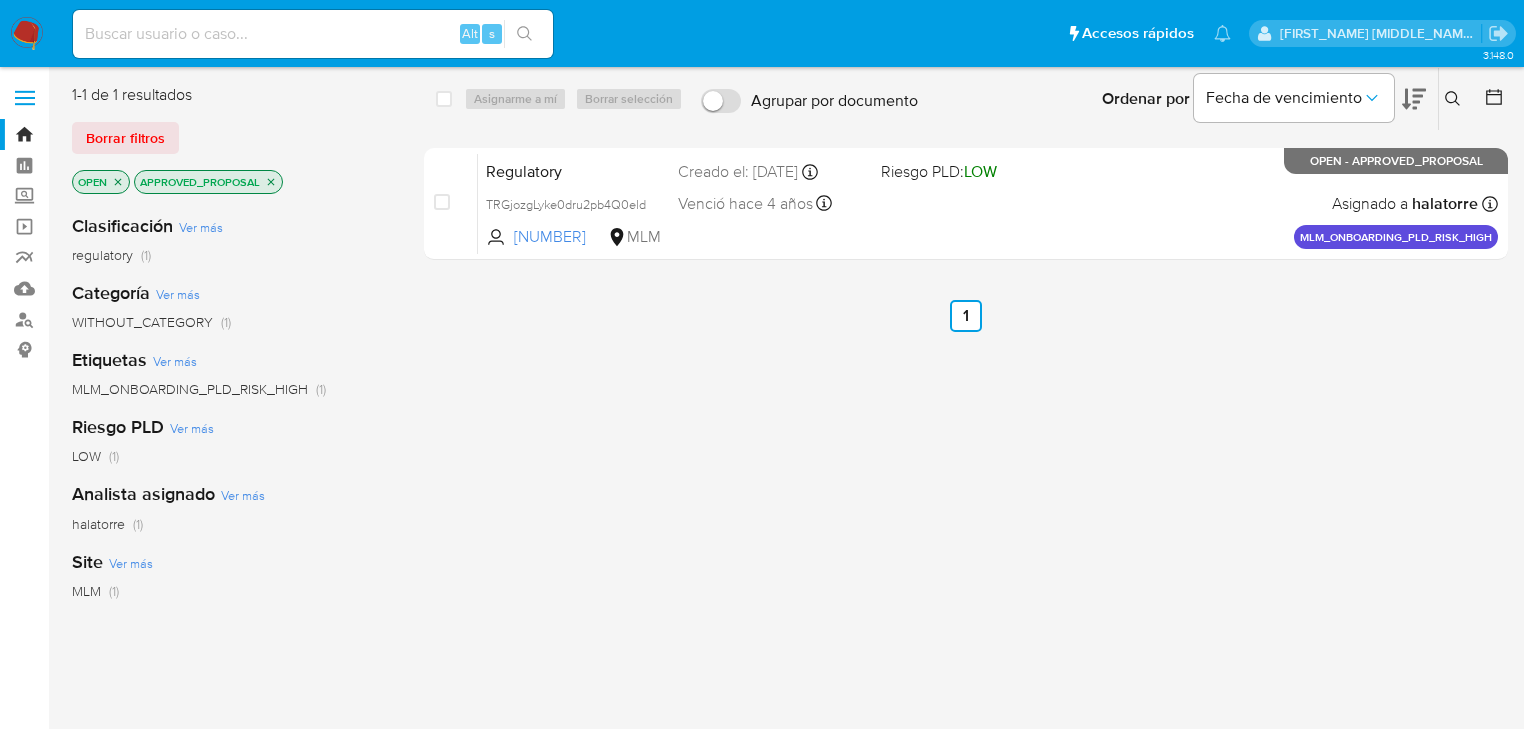 click on "APPROVED_PROPOSAL" at bounding box center [208, 182] 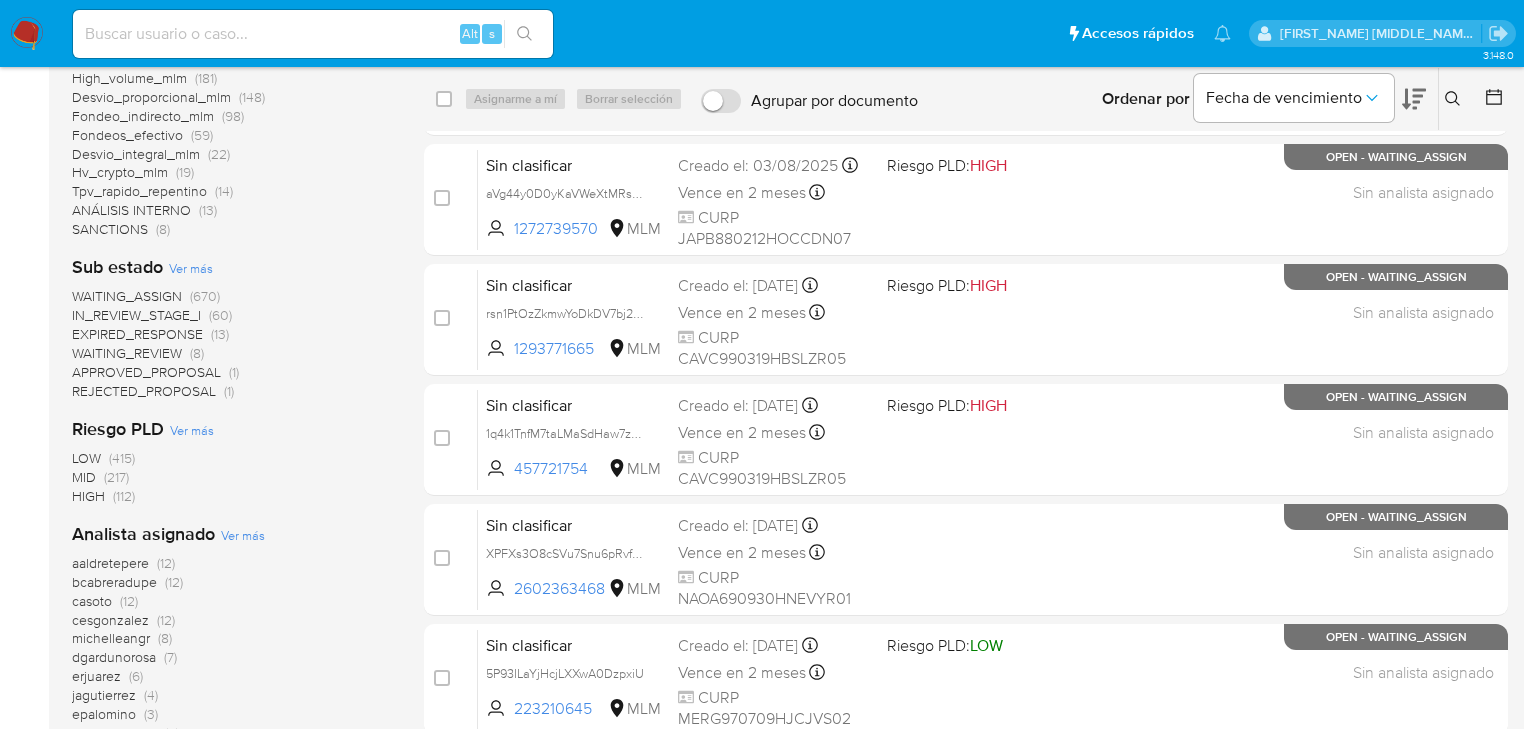 scroll, scrollTop: 560, scrollLeft: 0, axis: vertical 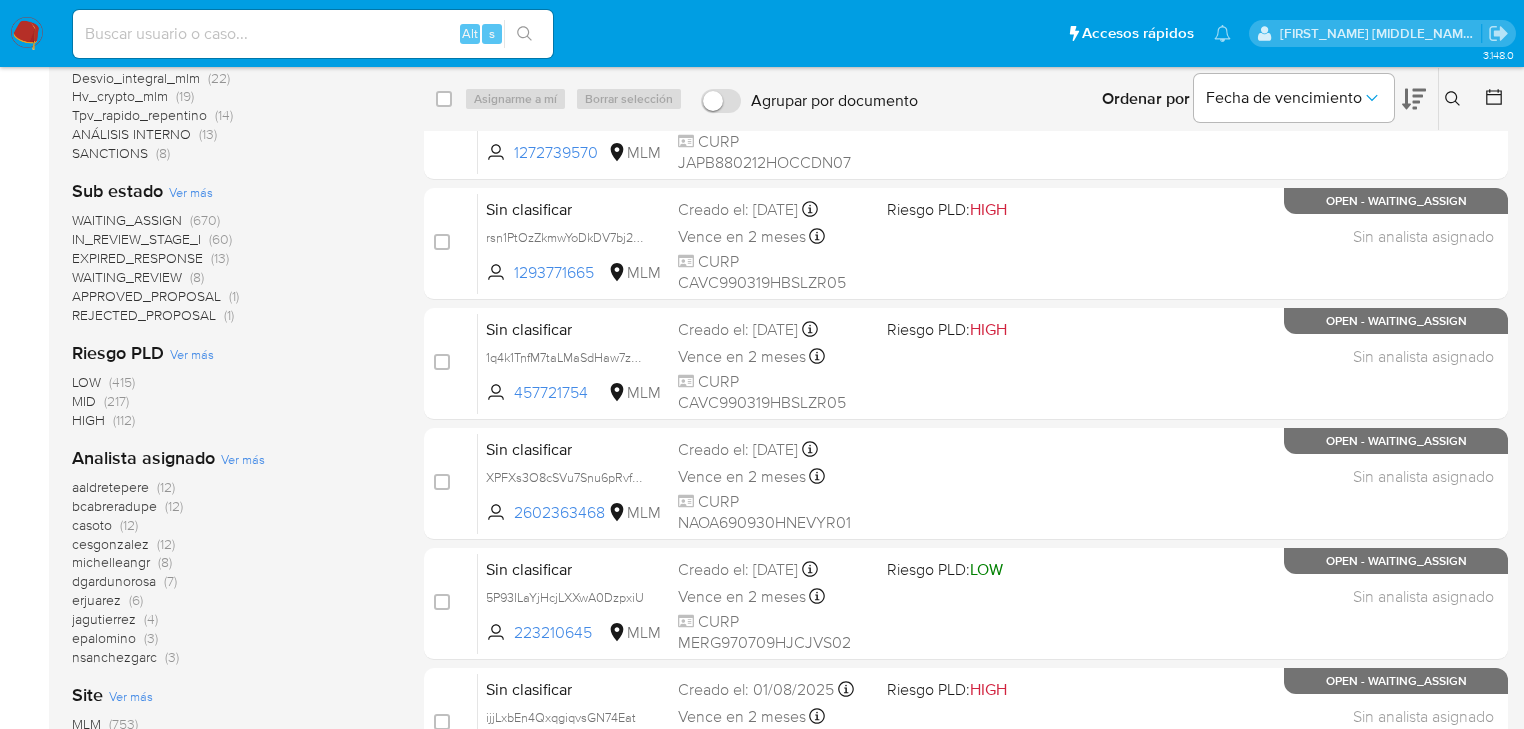 click on "cesgonzalez" at bounding box center [110, 544] 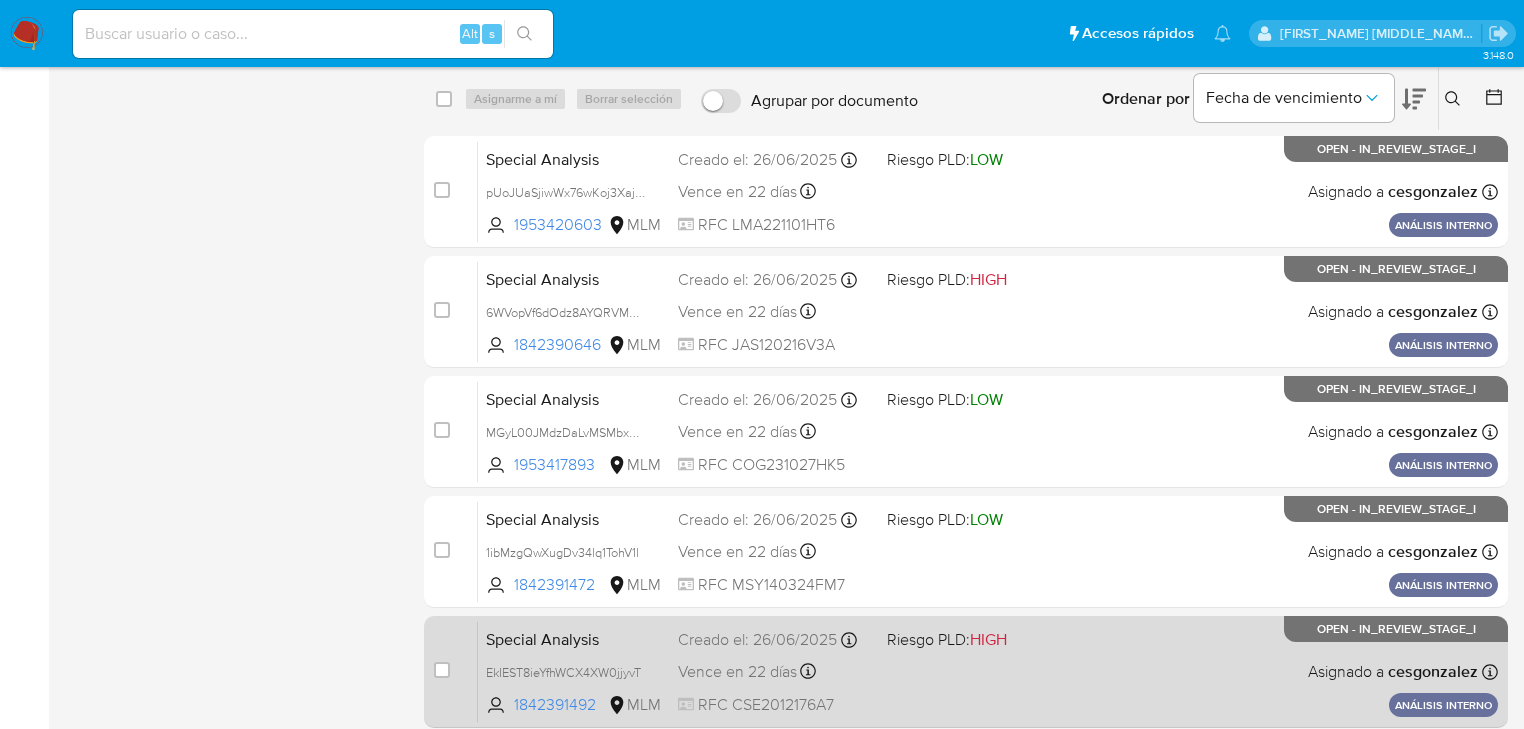 scroll, scrollTop: 696, scrollLeft: 0, axis: vertical 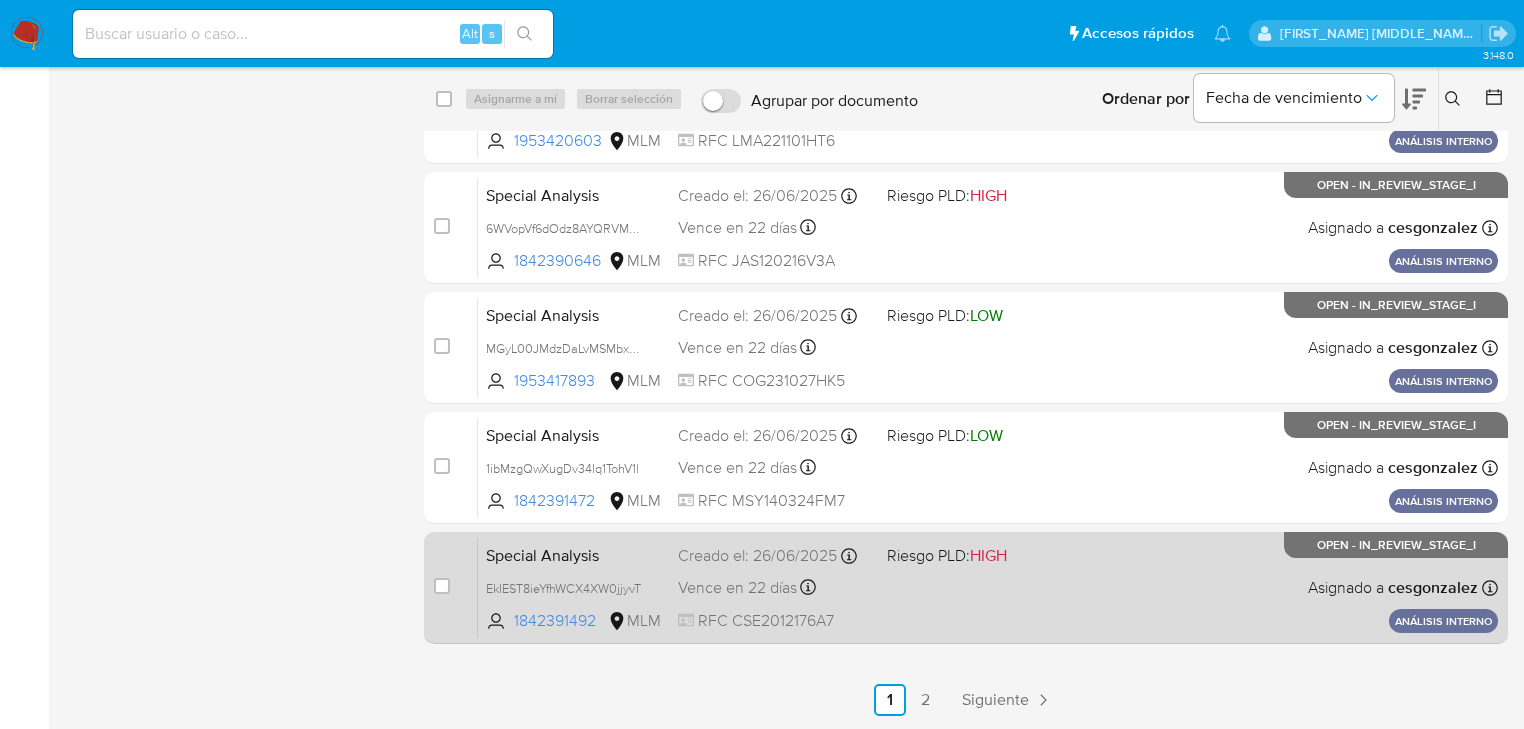 click on "Special Analysis" at bounding box center (574, 554) 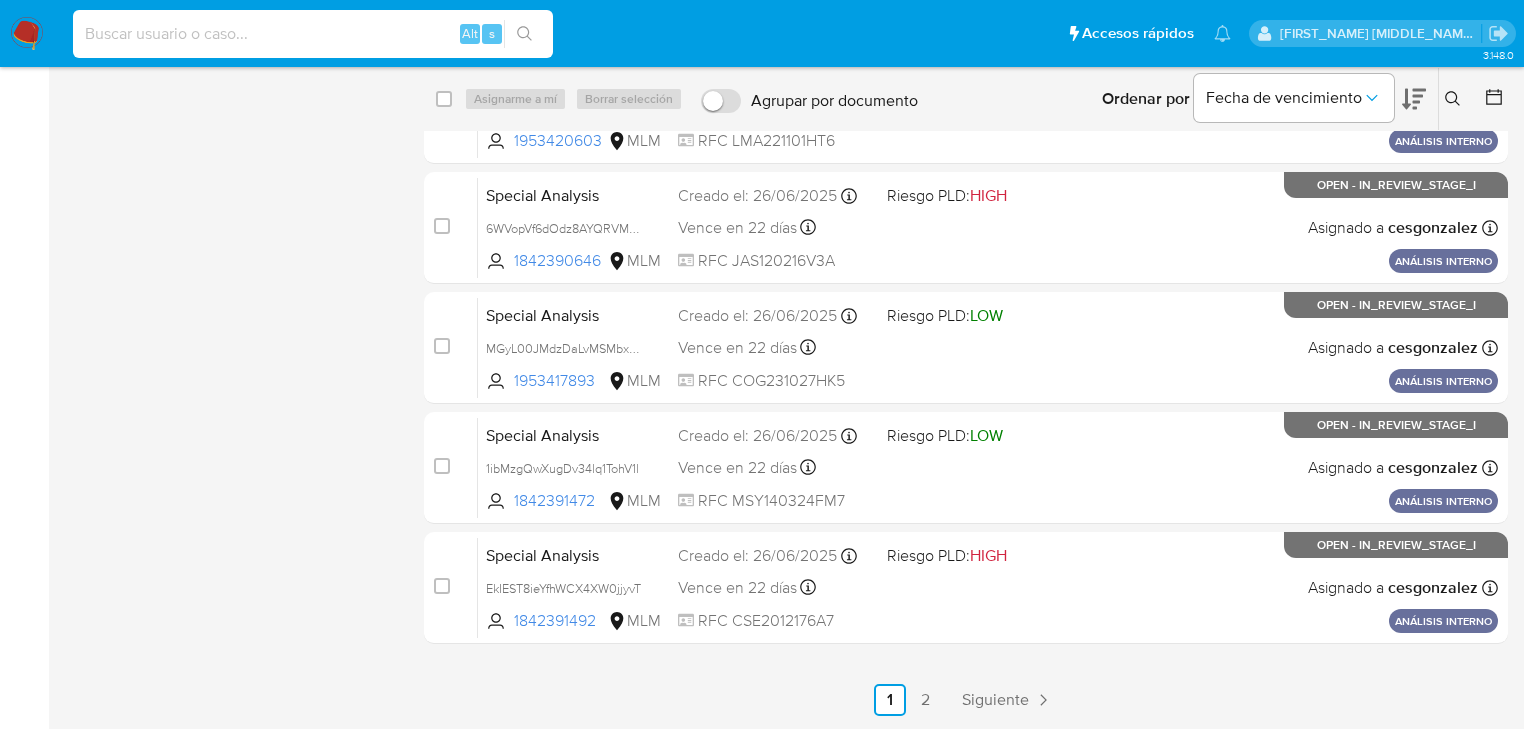 click at bounding box center [313, 34] 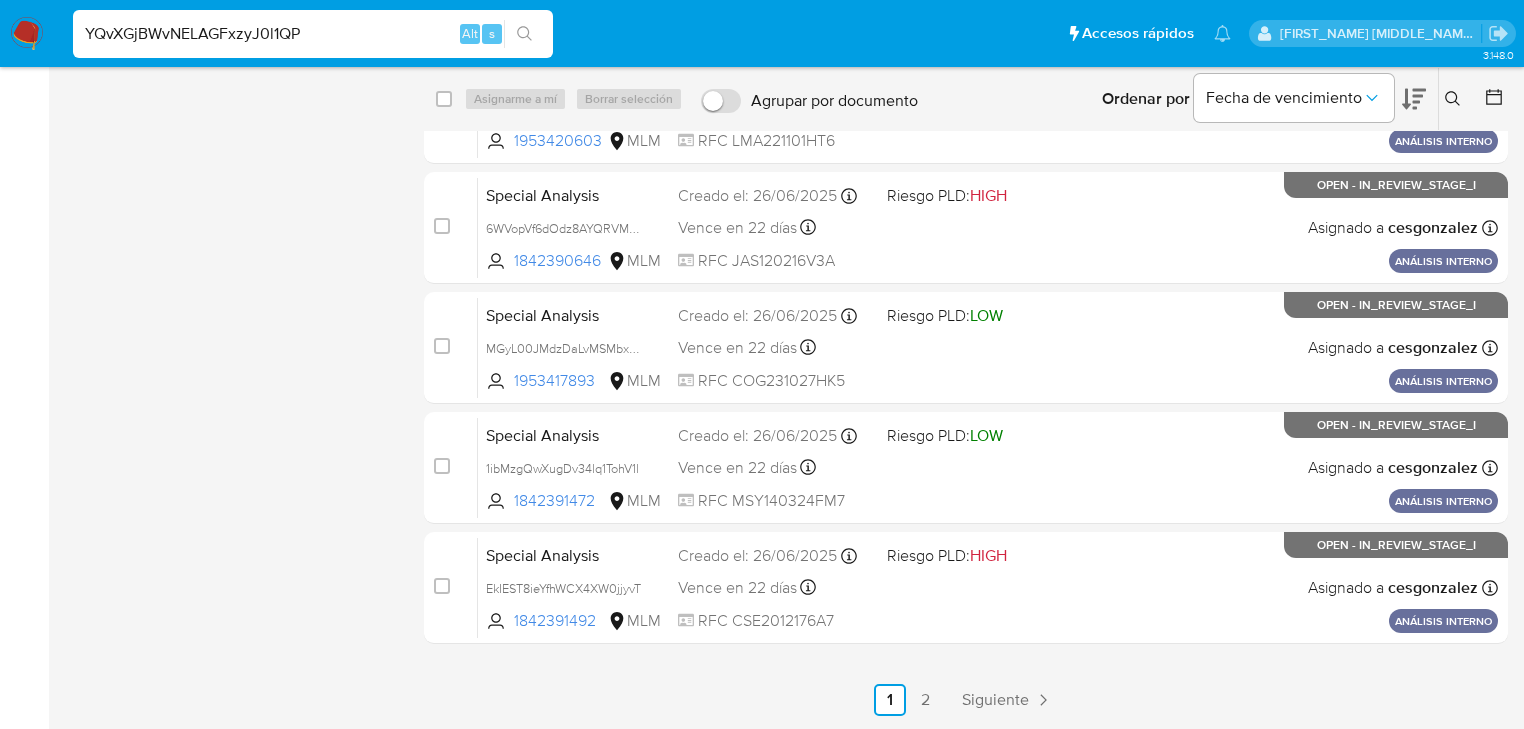 type on "YQvXGjBWvNELAGFxzyJ0l1QP" 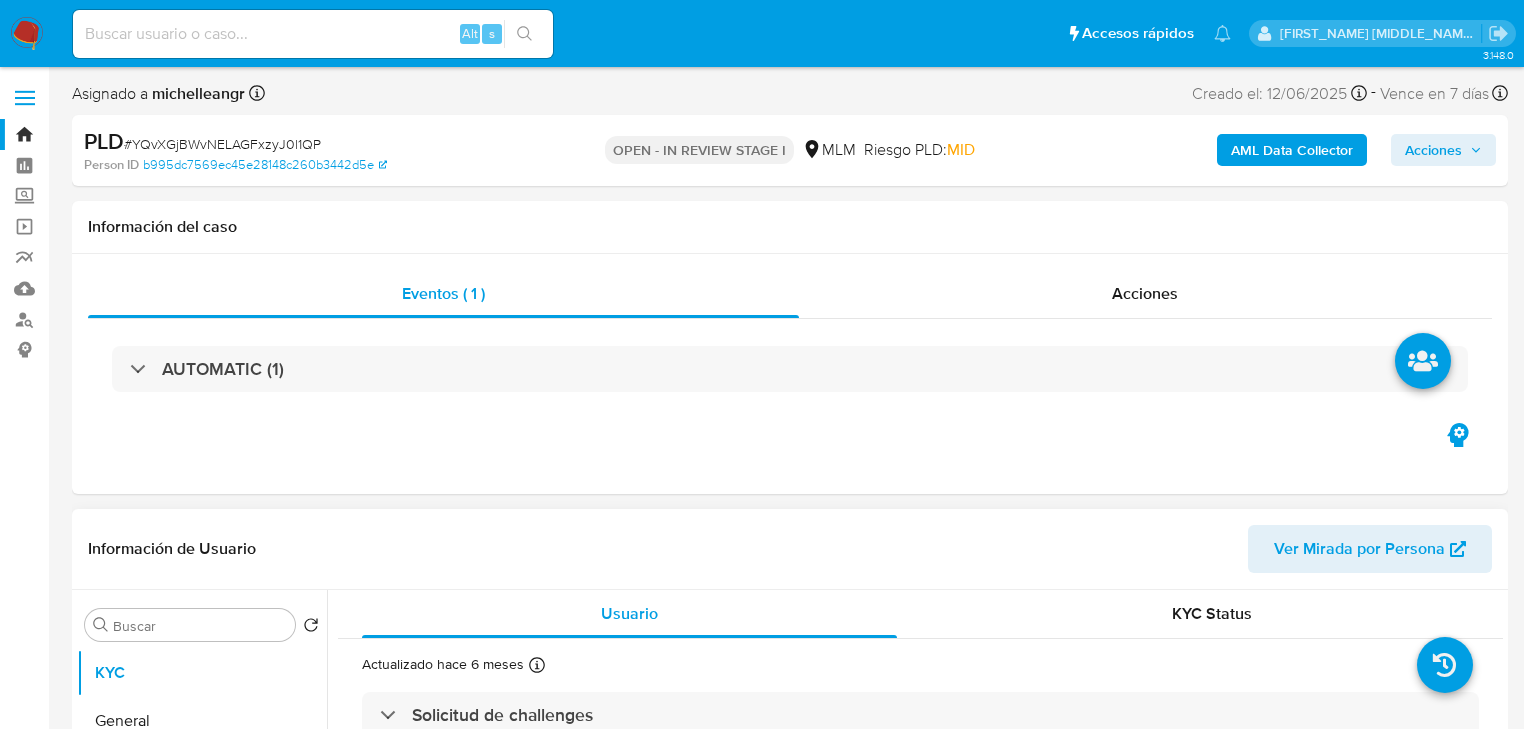 scroll, scrollTop: 320, scrollLeft: 0, axis: vertical 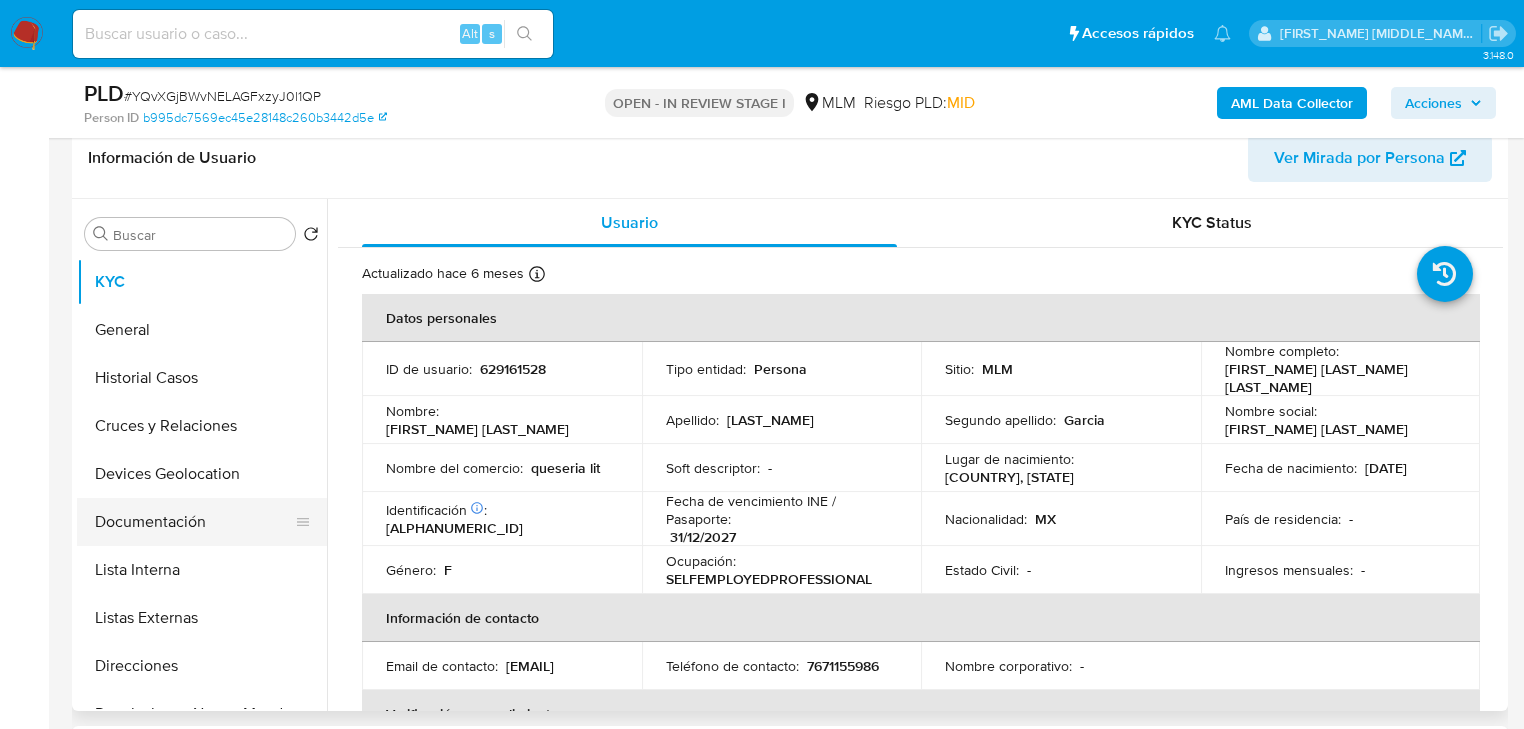 click on "Documentación" at bounding box center (194, 522) 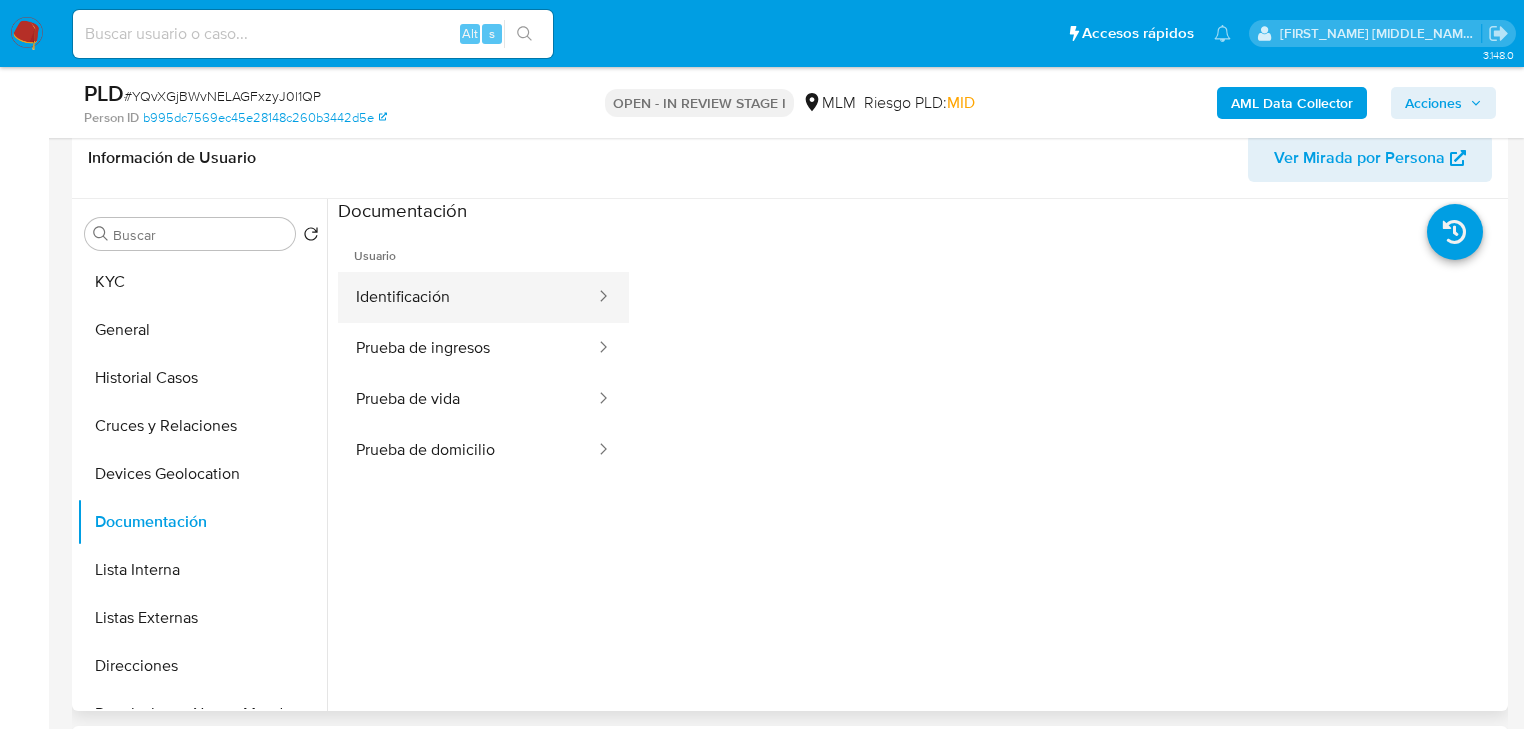click on "Identificación" at bounding box center (467, 297) 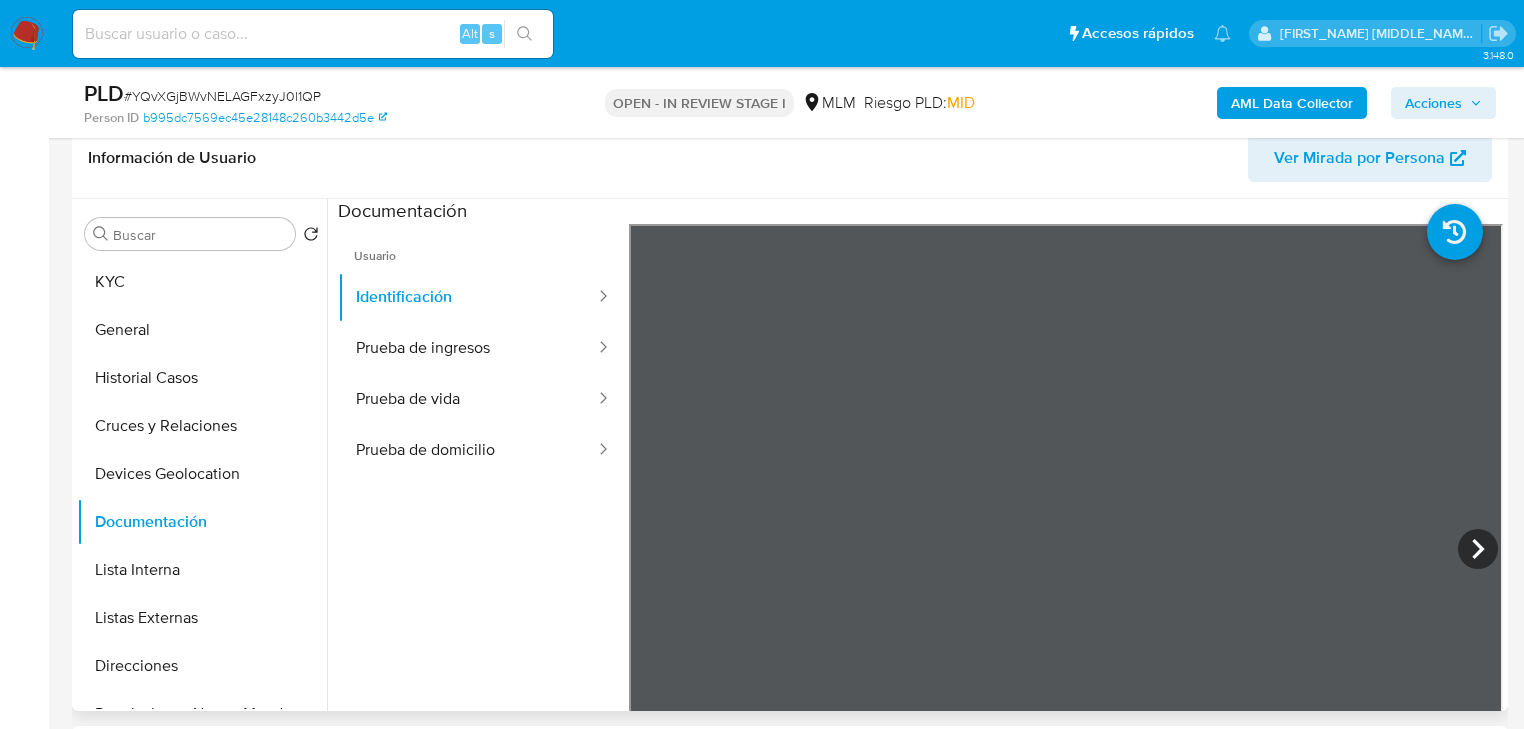 type 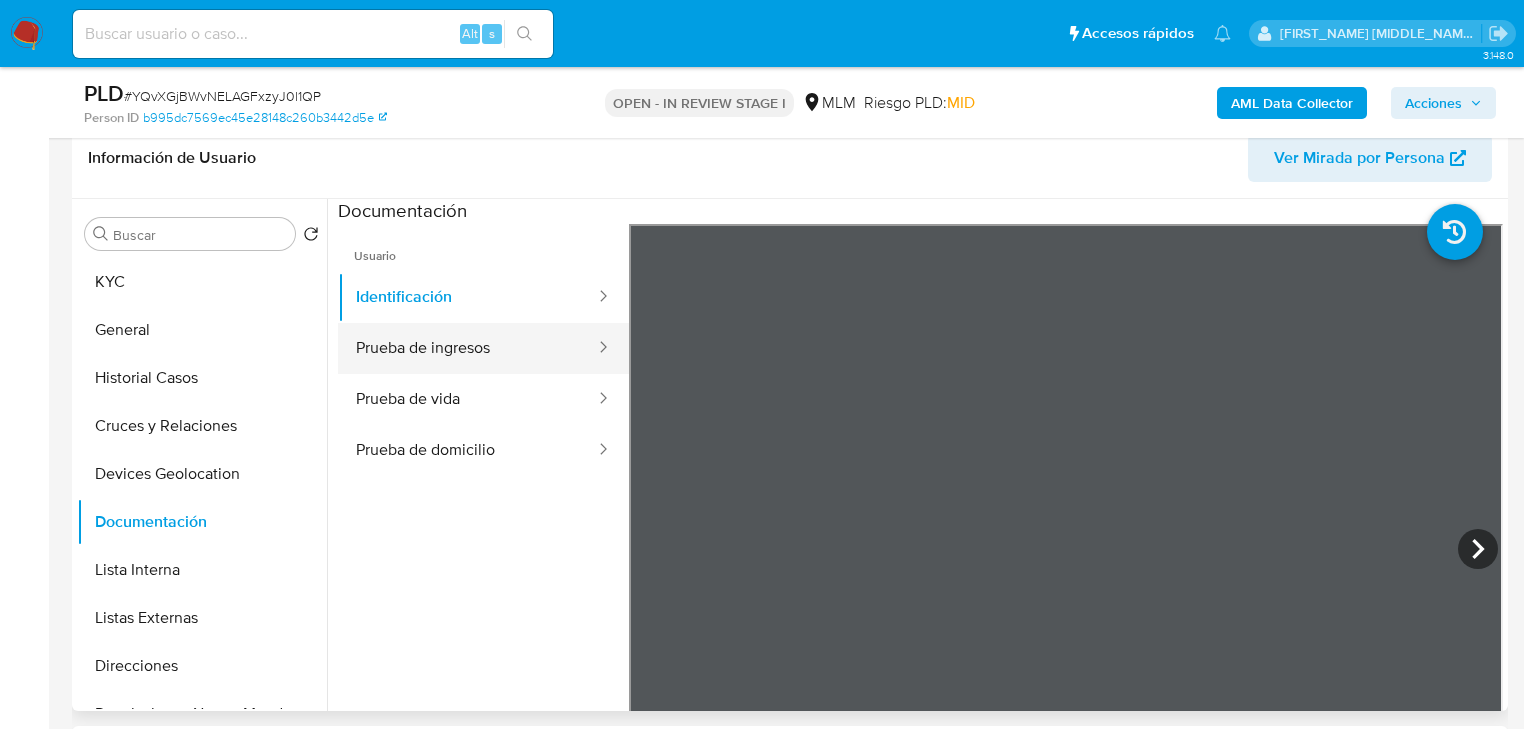 click on "Prueba de ingresos" at bounding box center [467, 348] 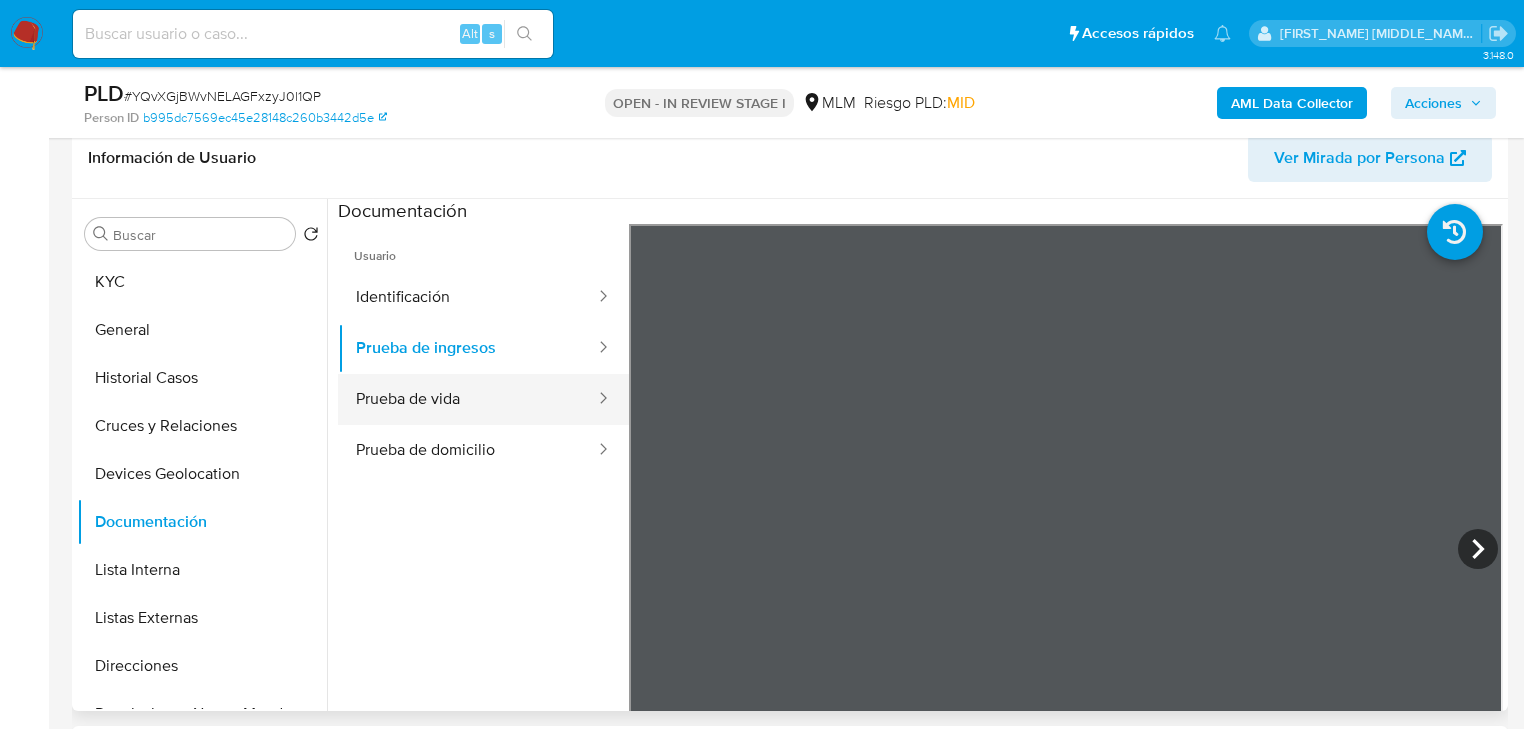 drag, startPoint x: 512, startPoint y: 396, endPoint x: 590, endPoint y: 416, distance: 80.523285 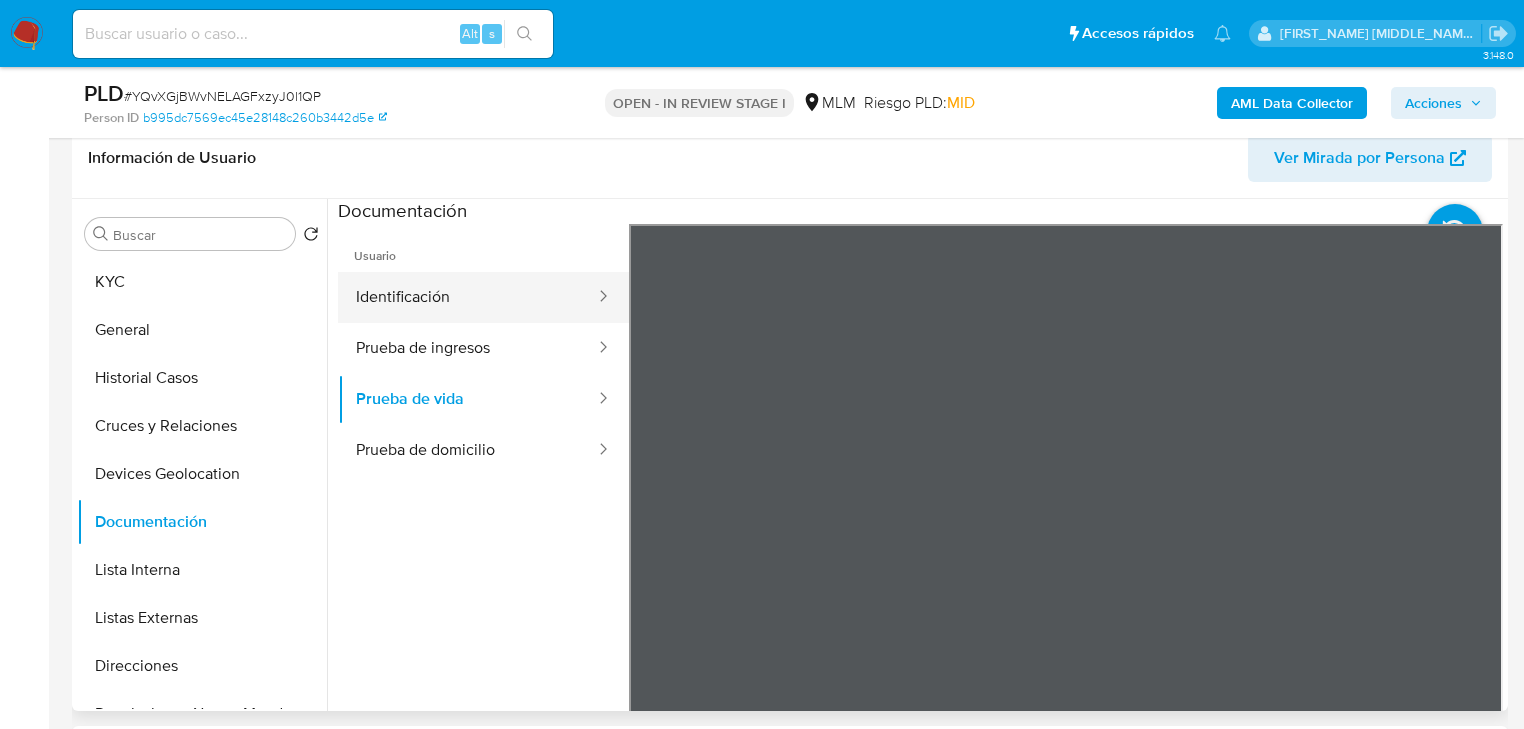 click on "Identificación" at bounding box center (467, 297) 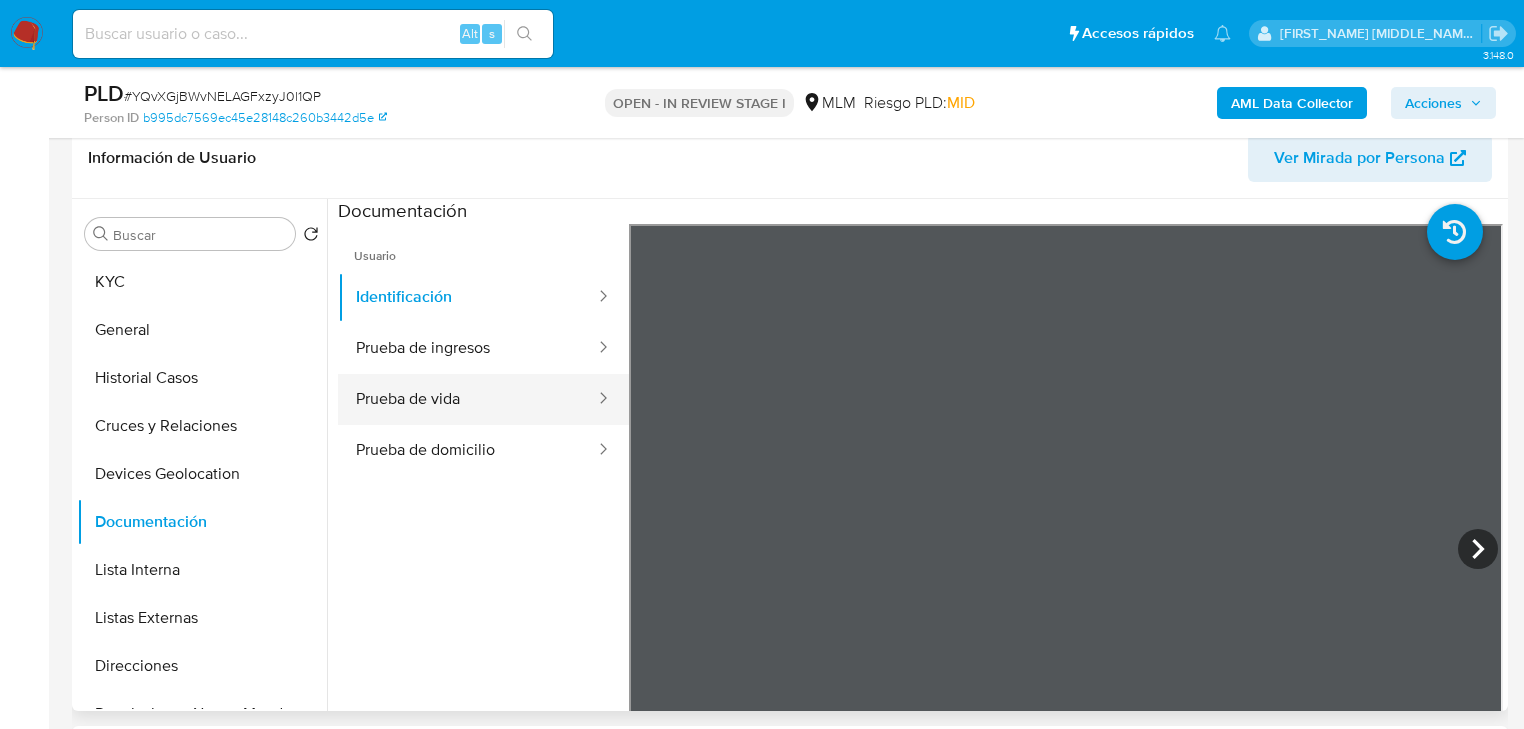 drag, startPoint x: 442, startPoint y: 405, endPoint x: 506, endPoint y: 412, distance: 64.381676 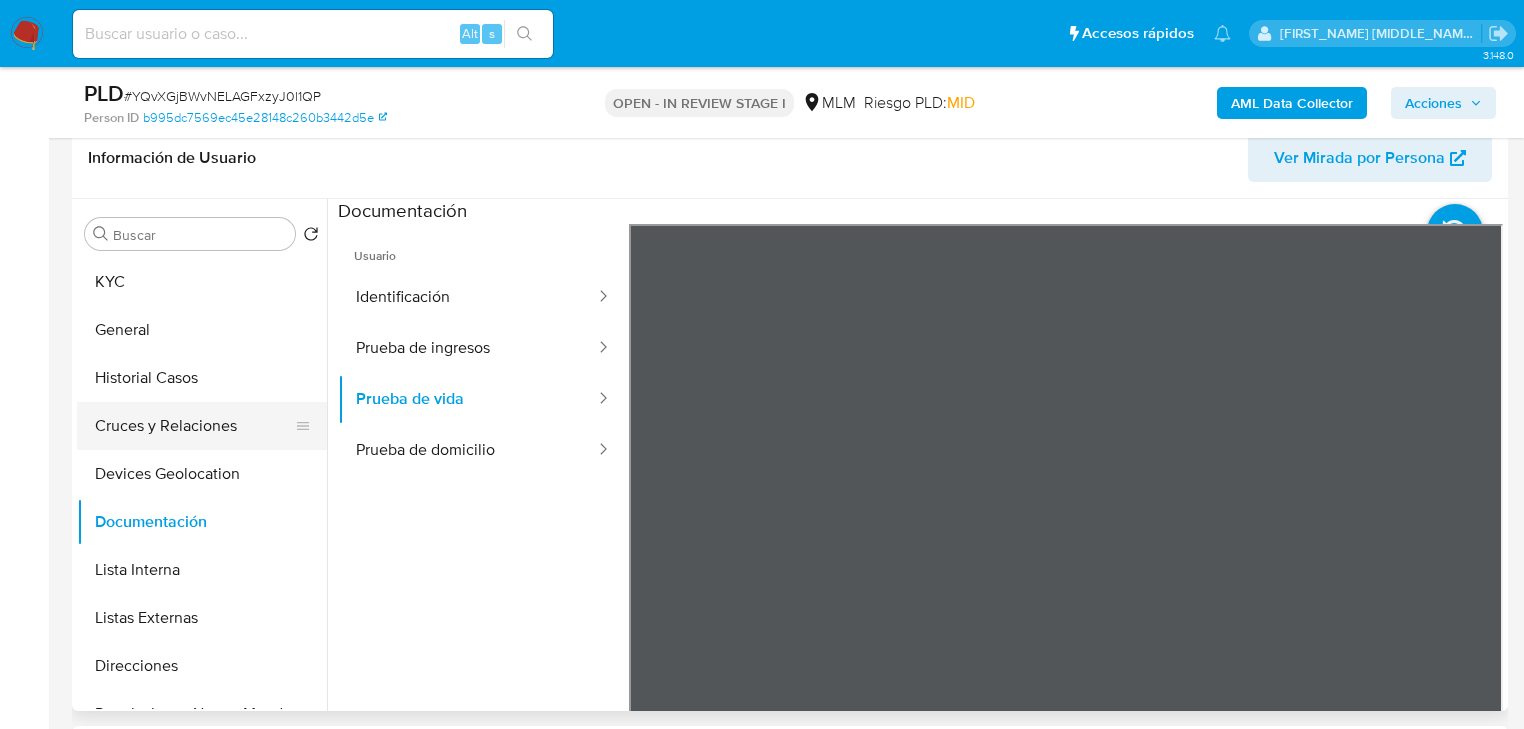 click on "Cruces y Relaciones" at bounding box center [194, 426] 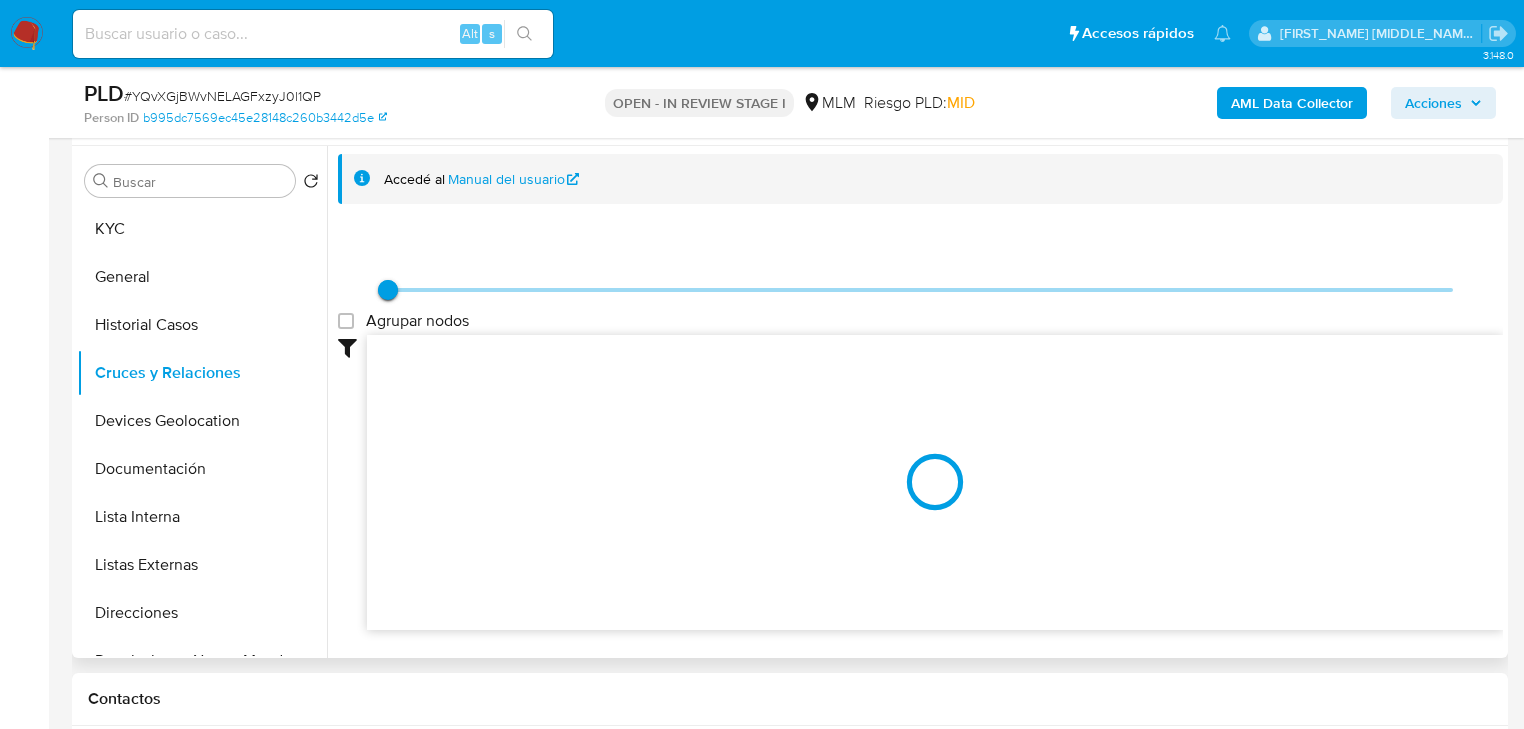scroll, scrollTop: 400, scrollLeft: 0, axis: vertical 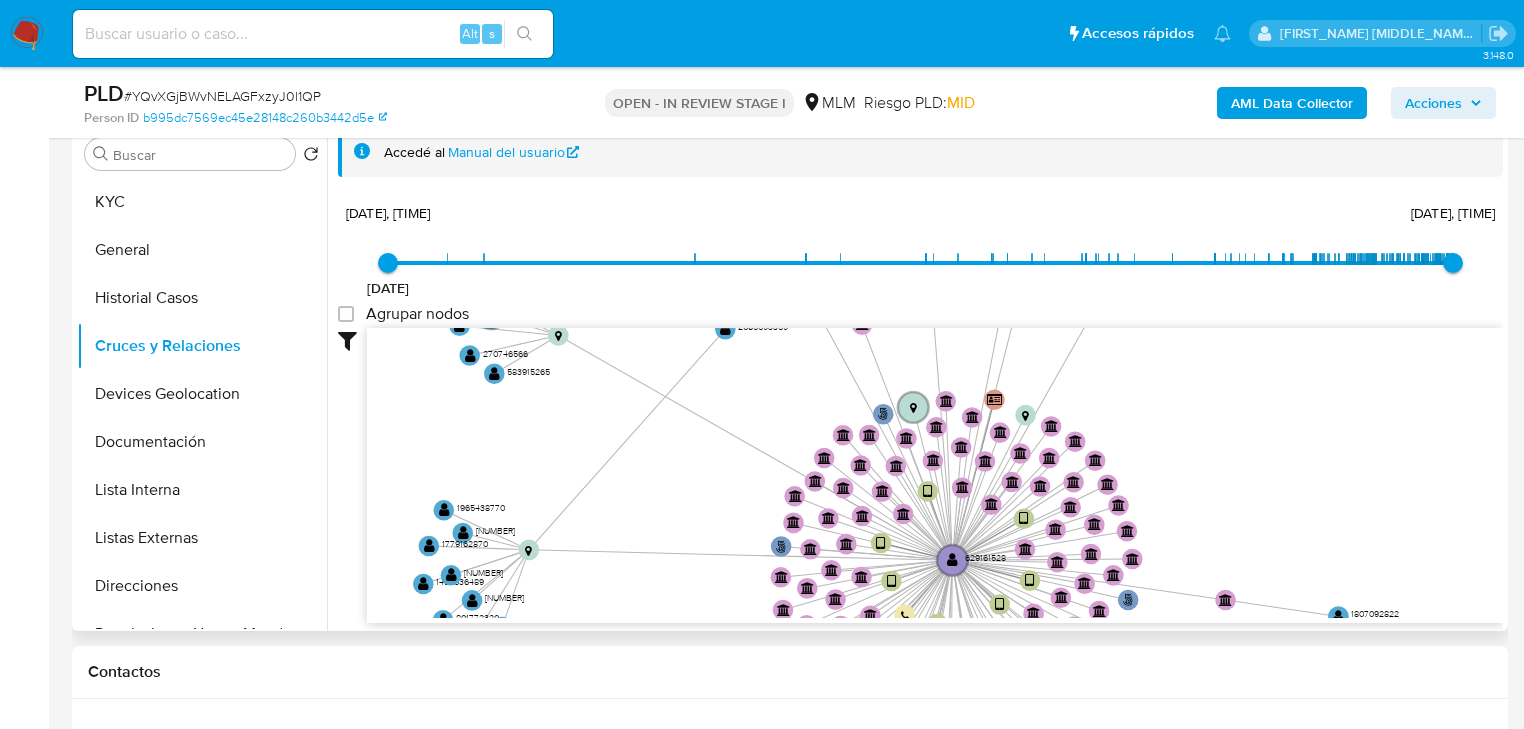 drag, startPoint x: 649, startPoint y: 511, endPoint x: 708, endPoint y: 448, distance: 86.313385 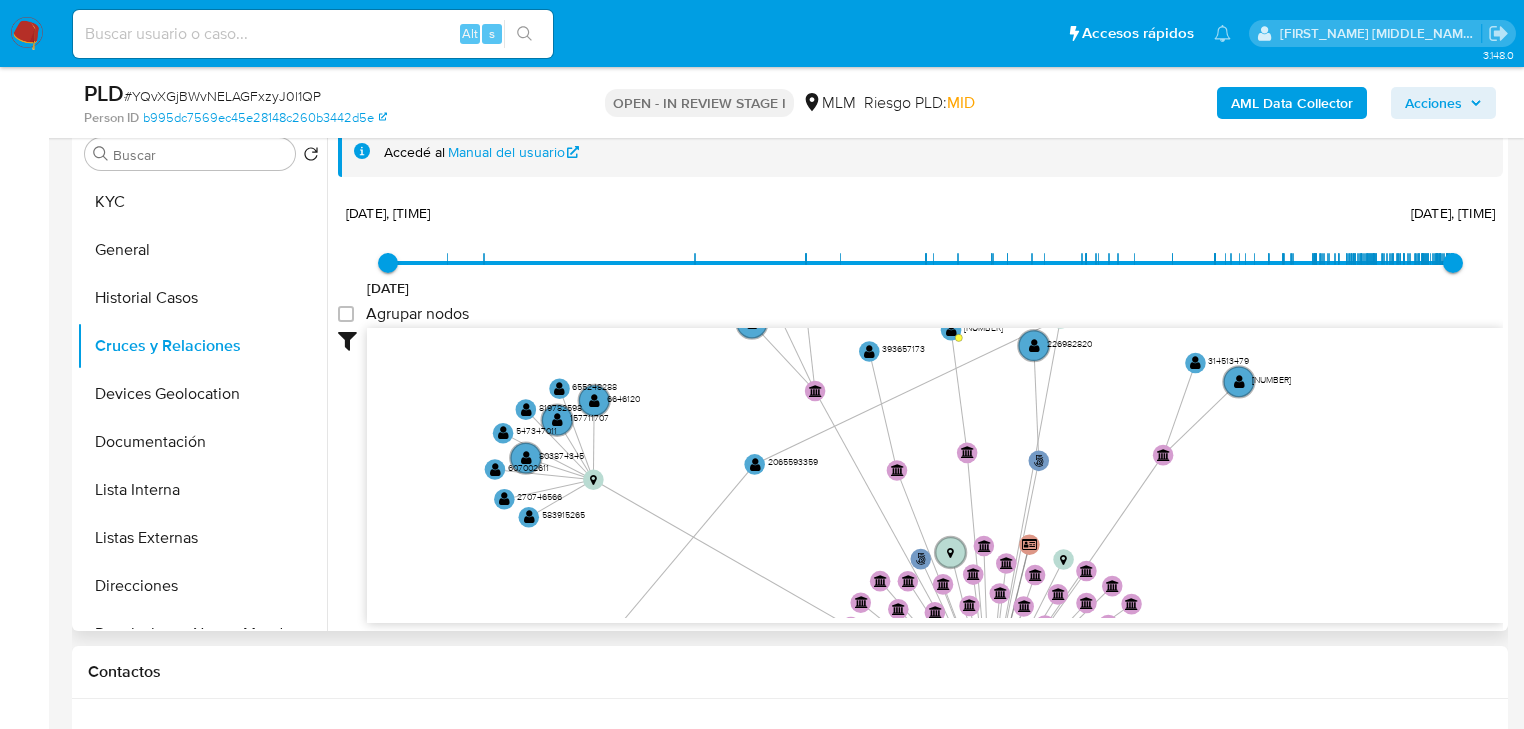 drag, startPoint x: 730, startPoint y: 480, endPoint x: 747, endPoint y: 491, distance: 20.248457 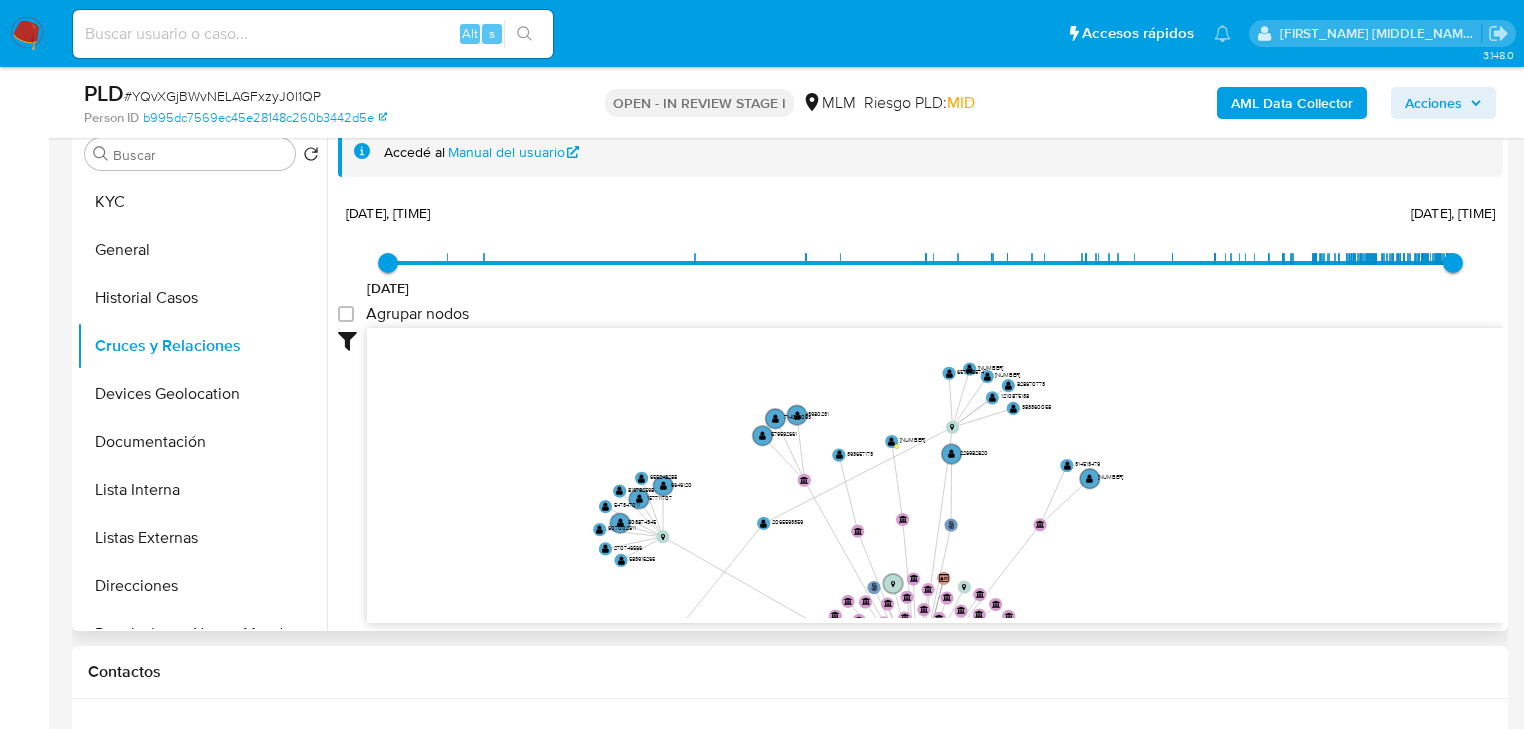 drag, startPoint x: 910, startPoint y: 367, endPoint x: 904, endPoint y: 480, distance: 113.15918 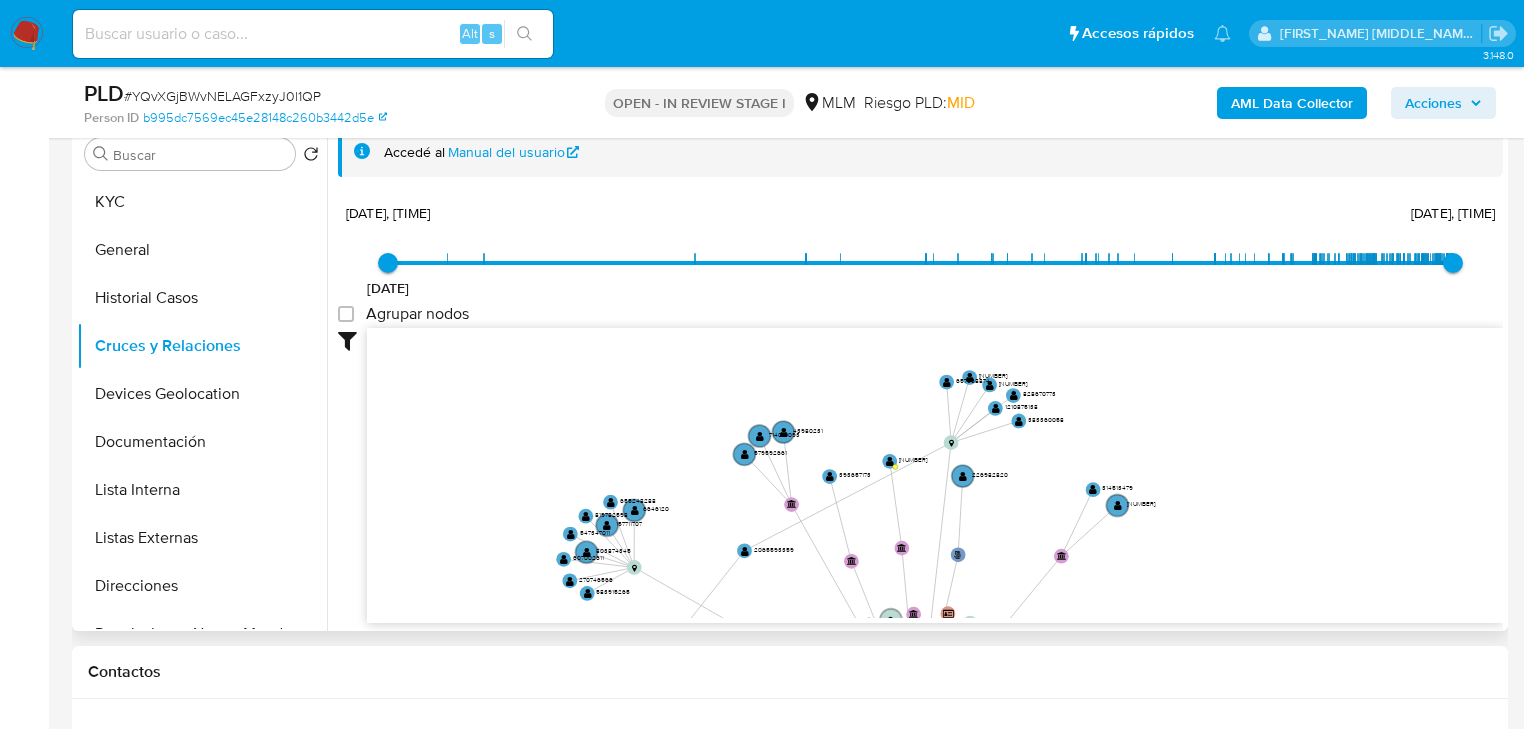 click on "user-629161528  629161528 phone-a02d6ac9e948d8a3238a99ff7e069dca  person-b995dc7569ec45e28148c260b3442d5e  device-63c628fd08813b001707d49a  device-680d0889b2930778c7f4cc70  device-6706bc81a3730d14fb570956  device-64aa438e08813b001817a165  device-654477ecf1188779327e319a  device-65d90d4bcee4fb514b0e7a57  device-65261fb7af7ab721fa7e8821  bank_account-90f1ed4a6840e9c72dac6d672feb83ea  bank_account-cb6c4b4f8a15773b8a56e5dc720e28fc  bank_account-d5c1563b6c001e2715175f6fca89241d  bank_account-6caca9b7ebd88f6027f5f9c45de7967f  bank_account-a5d4aa22c948b45d1e82873da753fc30  bank_account-ee4544e9ec0deb24fbcf6585f11de7cc  bank_account-8f33028bef87b43e36701e5cd3ea8f40  bank_account-ab115dfd7fe4eba8ba383f1bb5f32a0b  bank_account-a5bbb2e27ea7a1f83465415fffbf7164  bank_account-52568637096faa89fc77a6a96a31030a  bank_account-cf2702e9a6541733336402c2860f2593  bank_account-59ac01112be0d29a8aebb46e12163107  bank_account-2a723618e5a8ed5c3580321261846bc1  " 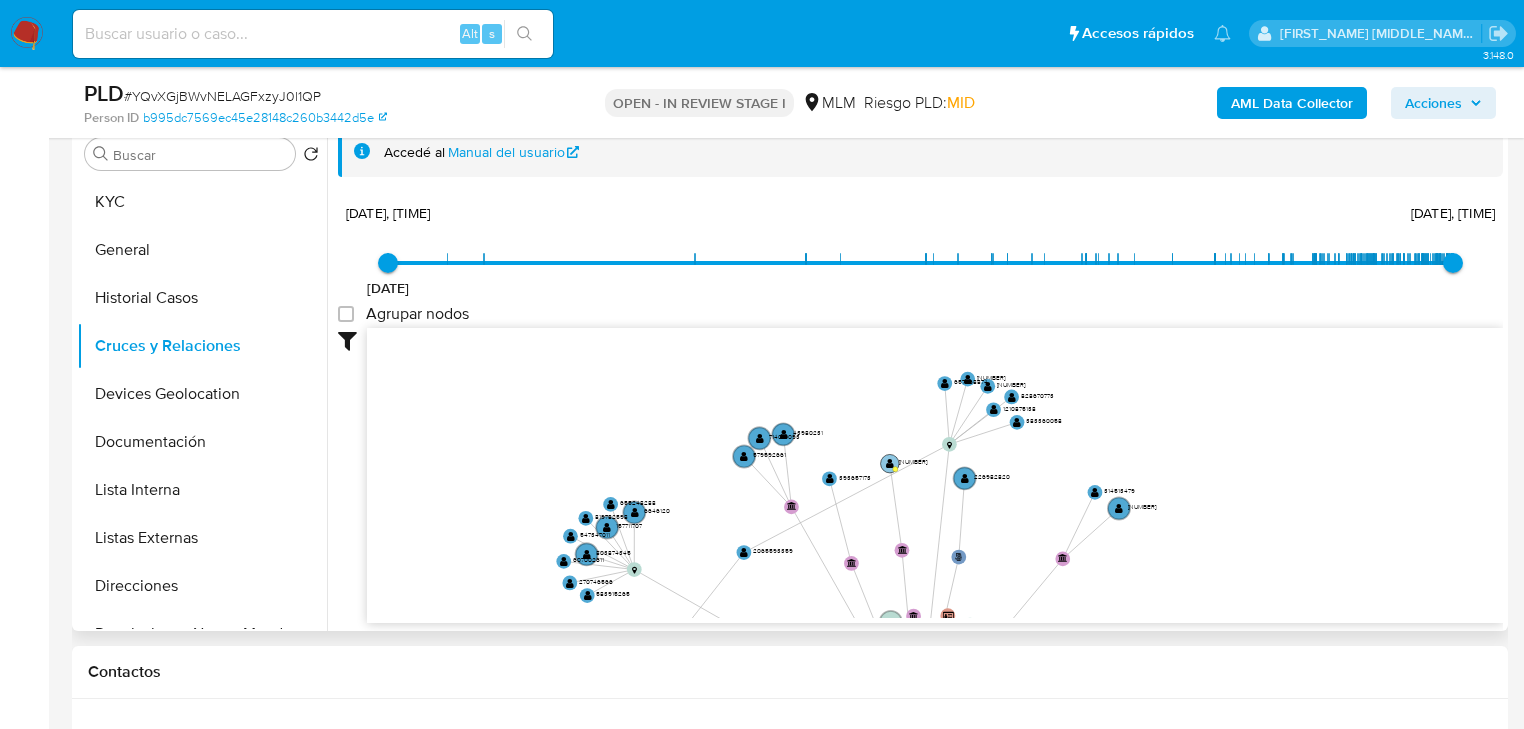click on "" 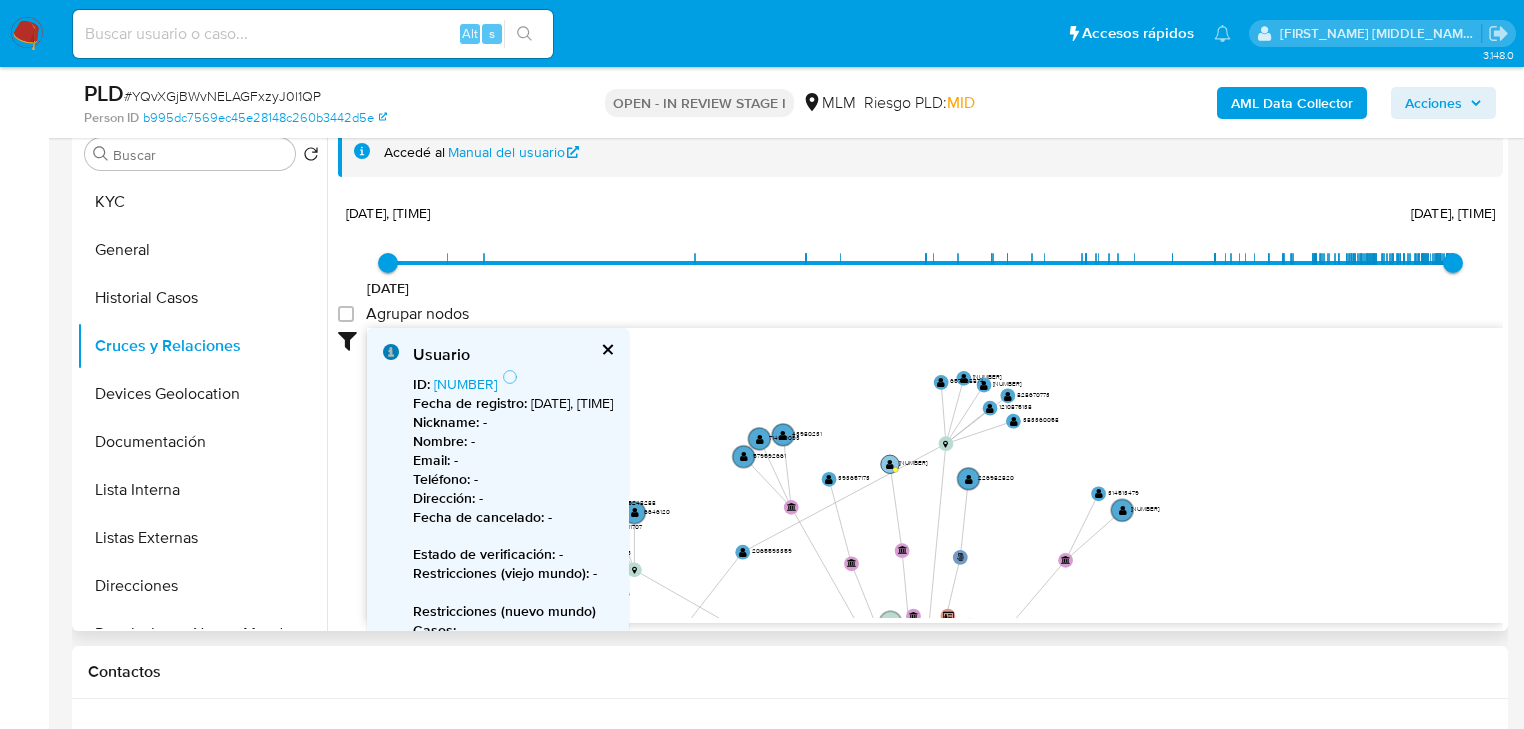 click on "" 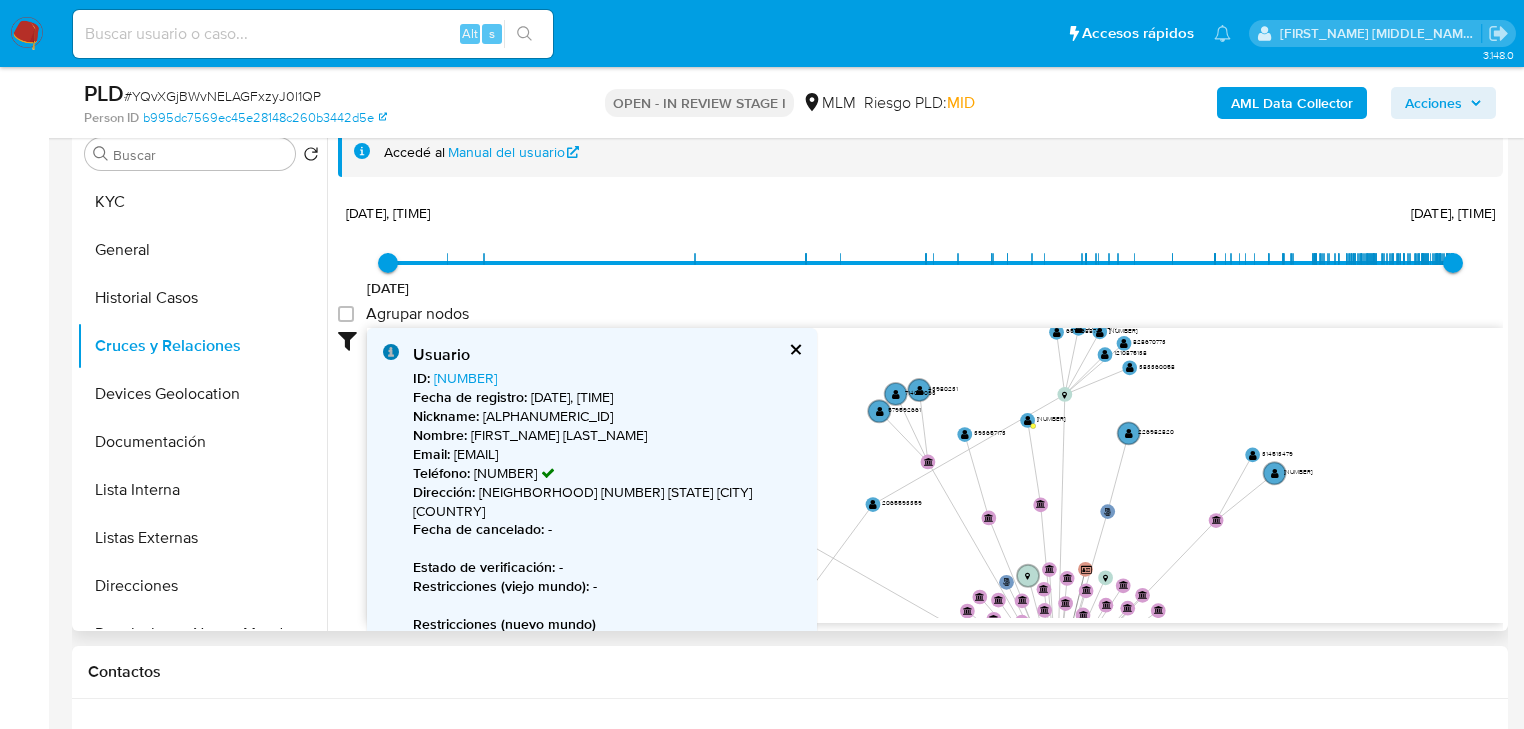 drag, startPoint x: 850, startPoint y: 437, endPoint x: 990, endPoint y: 391, distance: 147.3635 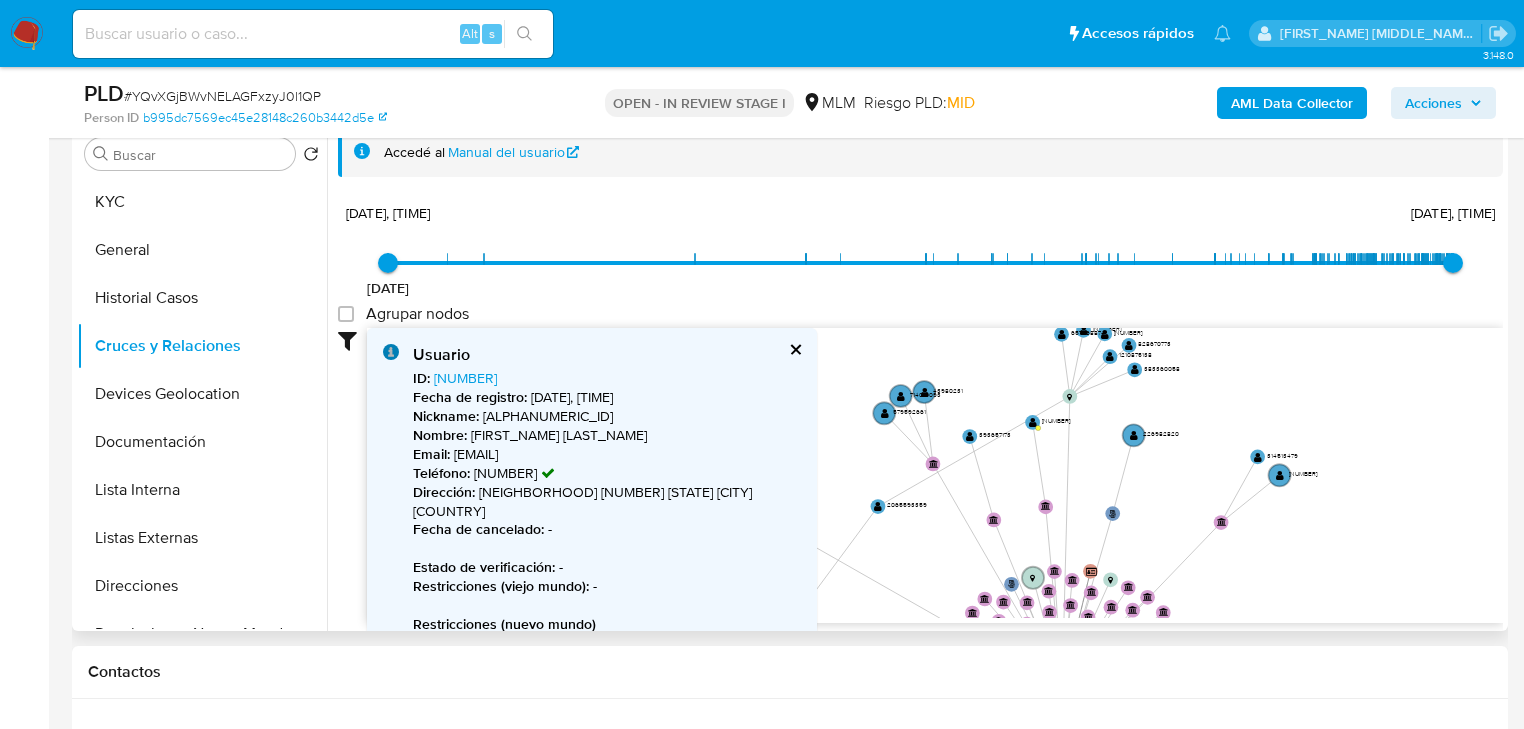 click at bounding box center (794, 349) 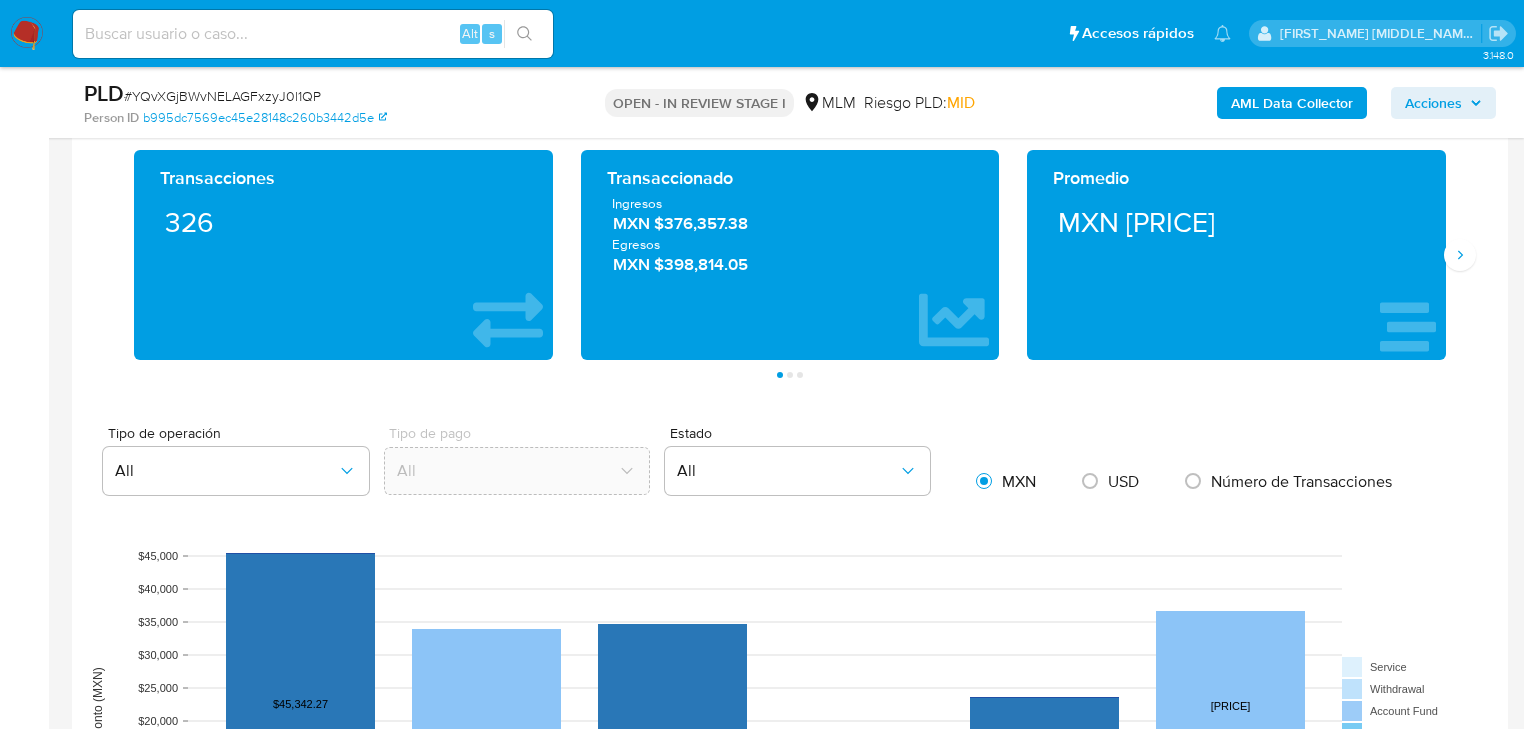 scroll, scrollTop: 1200, scrollLeft: 0, axis: vertical 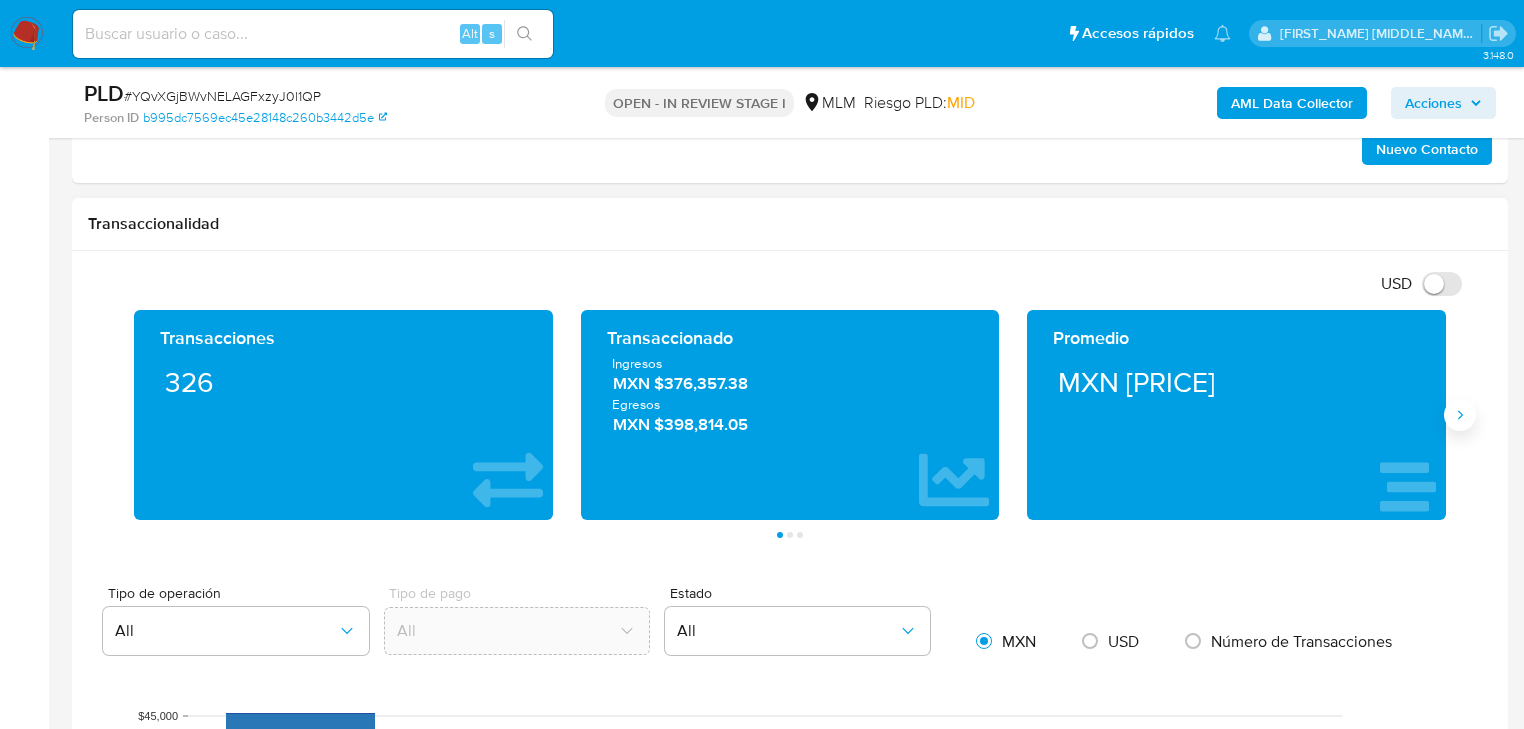 click 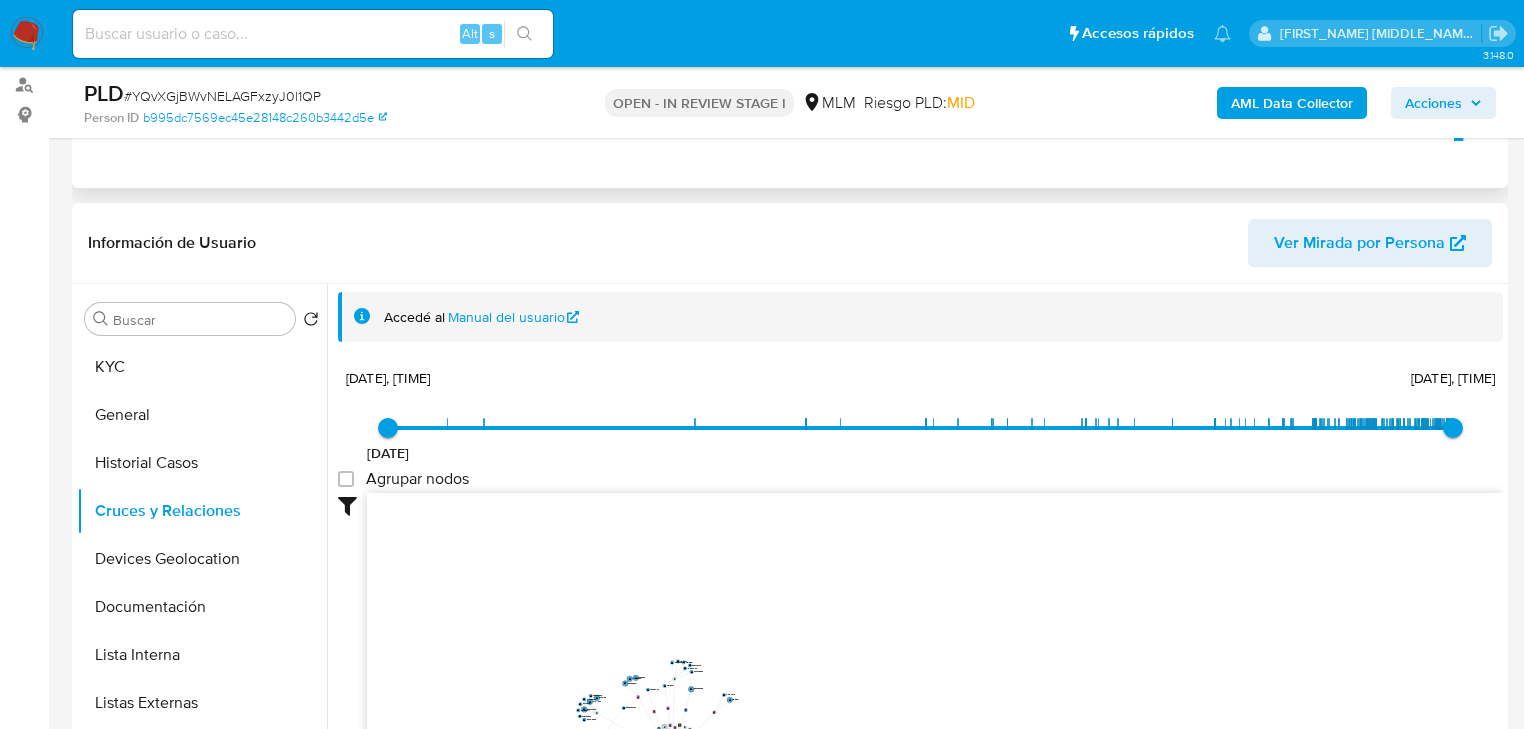 scroll, scrollTop: 80, scrollLeft: 0, axis: vertical 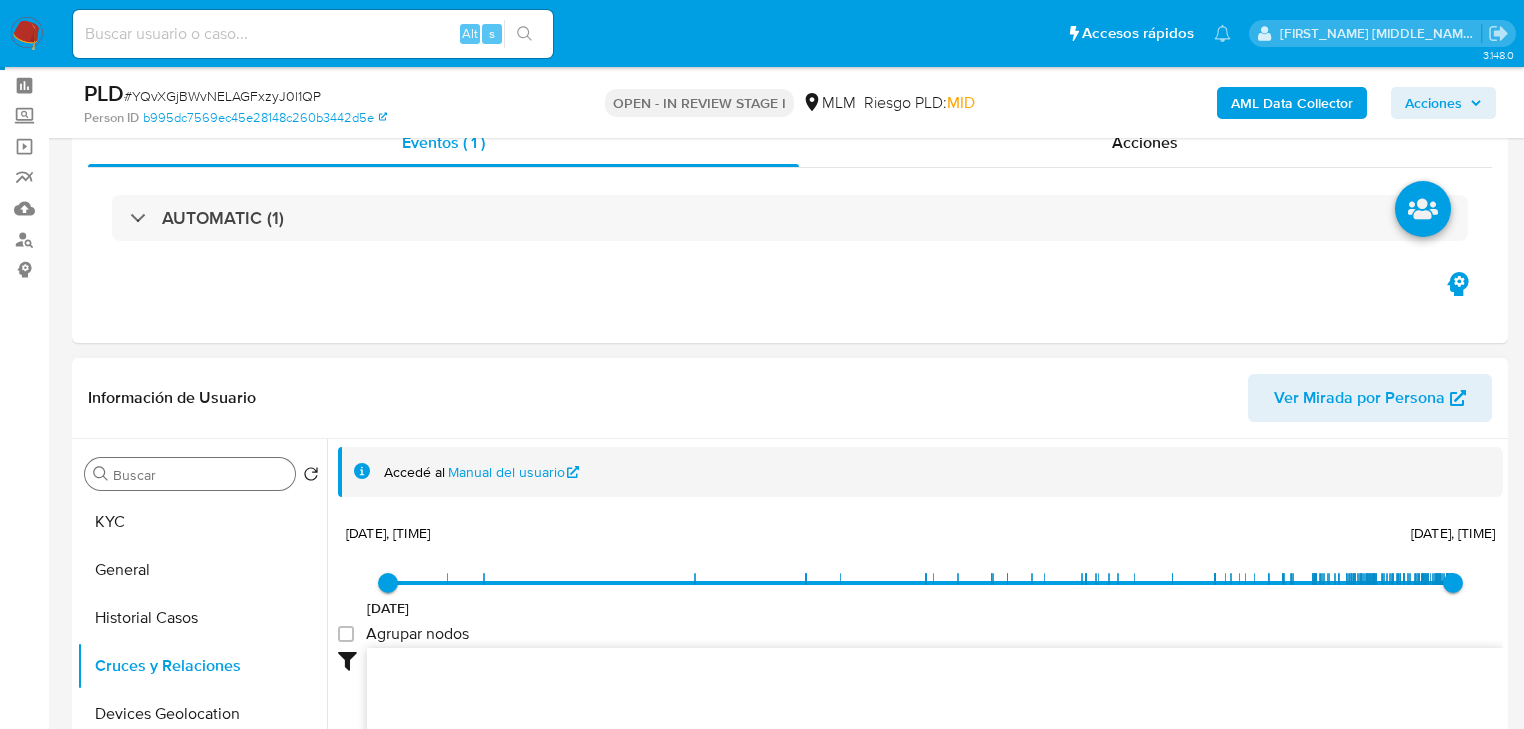 drag, startPoint x: 151, startPoint y: 526, endPoint x: 282, endPoint y: 468, distance: 143.26549 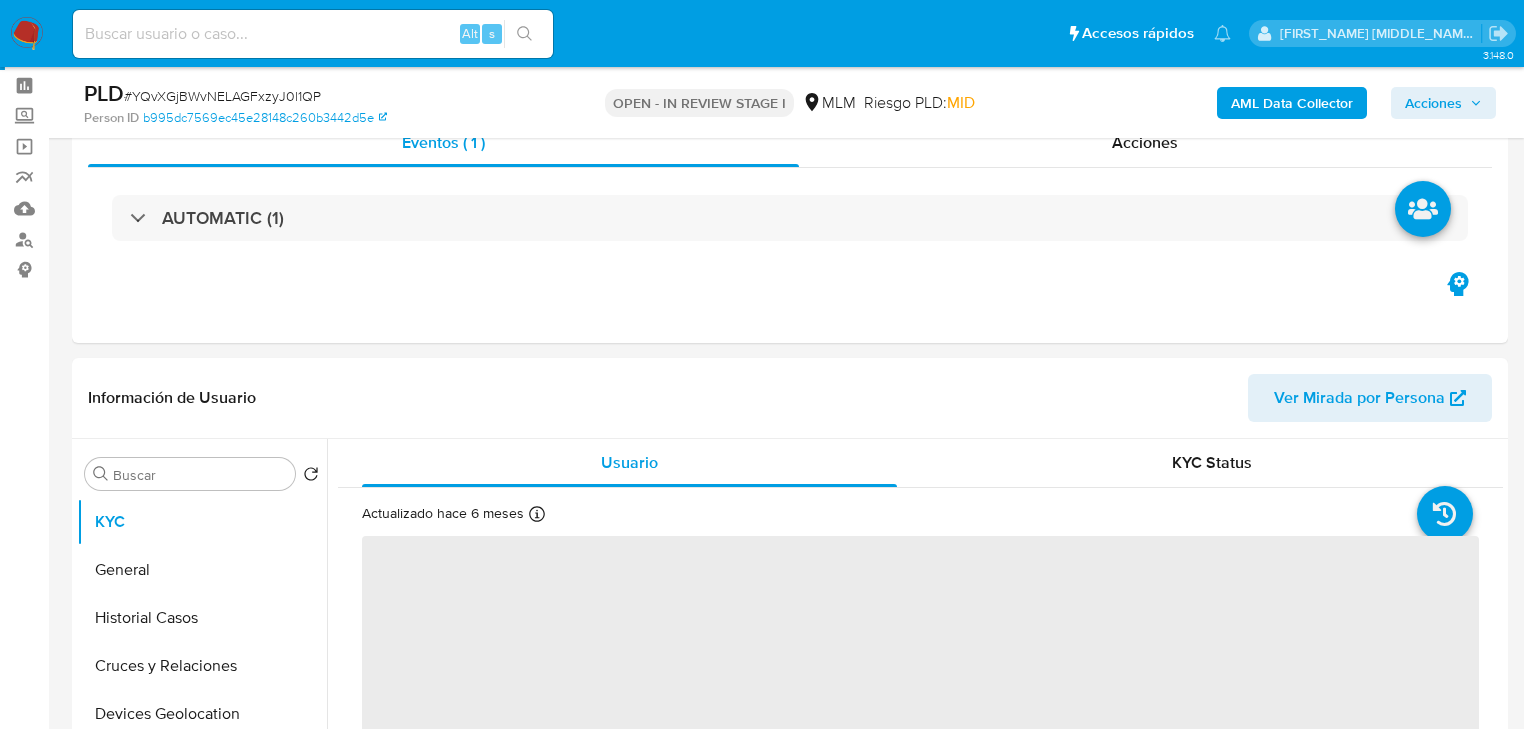 scroll, scrollTop: 400, scrollLeft: 0, axis: vertical 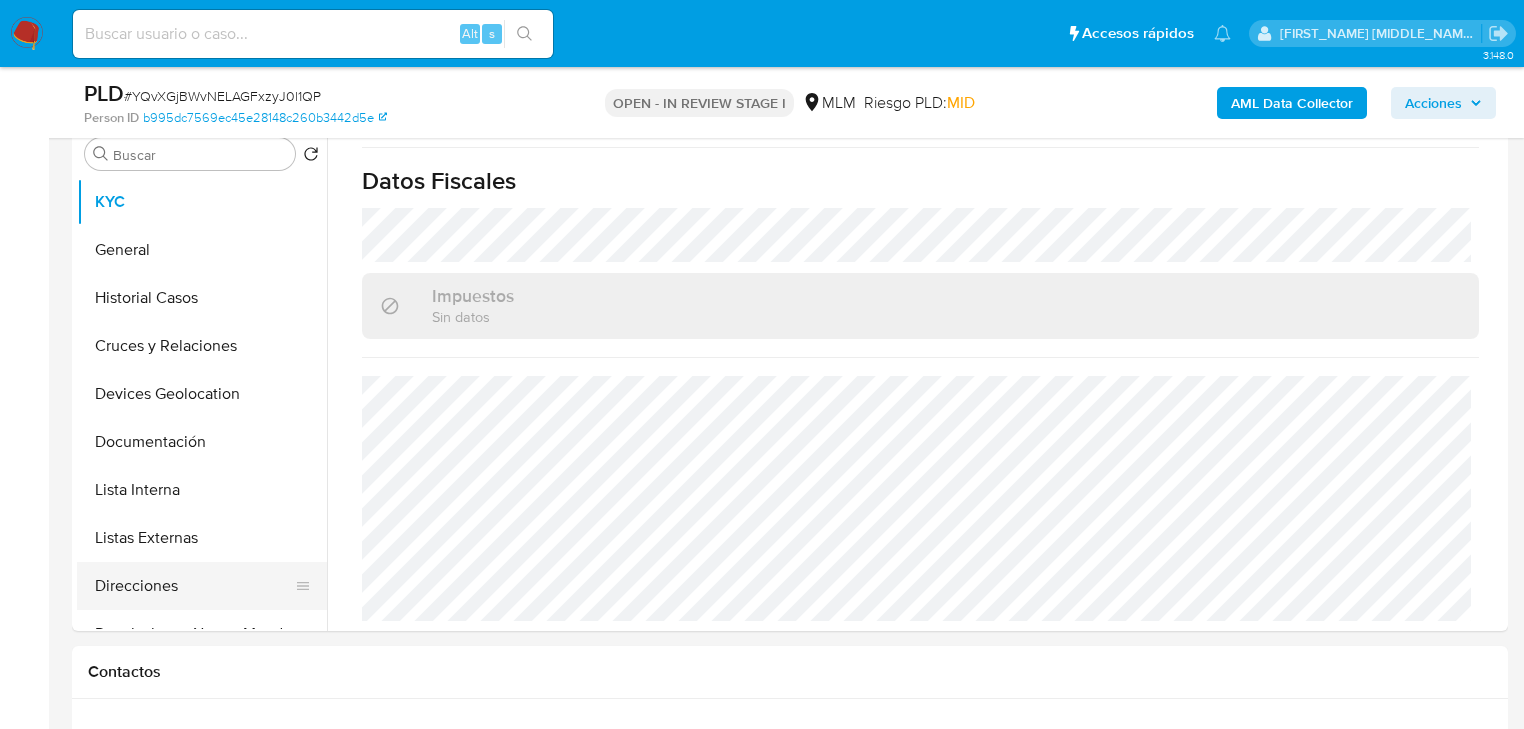click on "Direcciones" at bounding box center (194, 586) 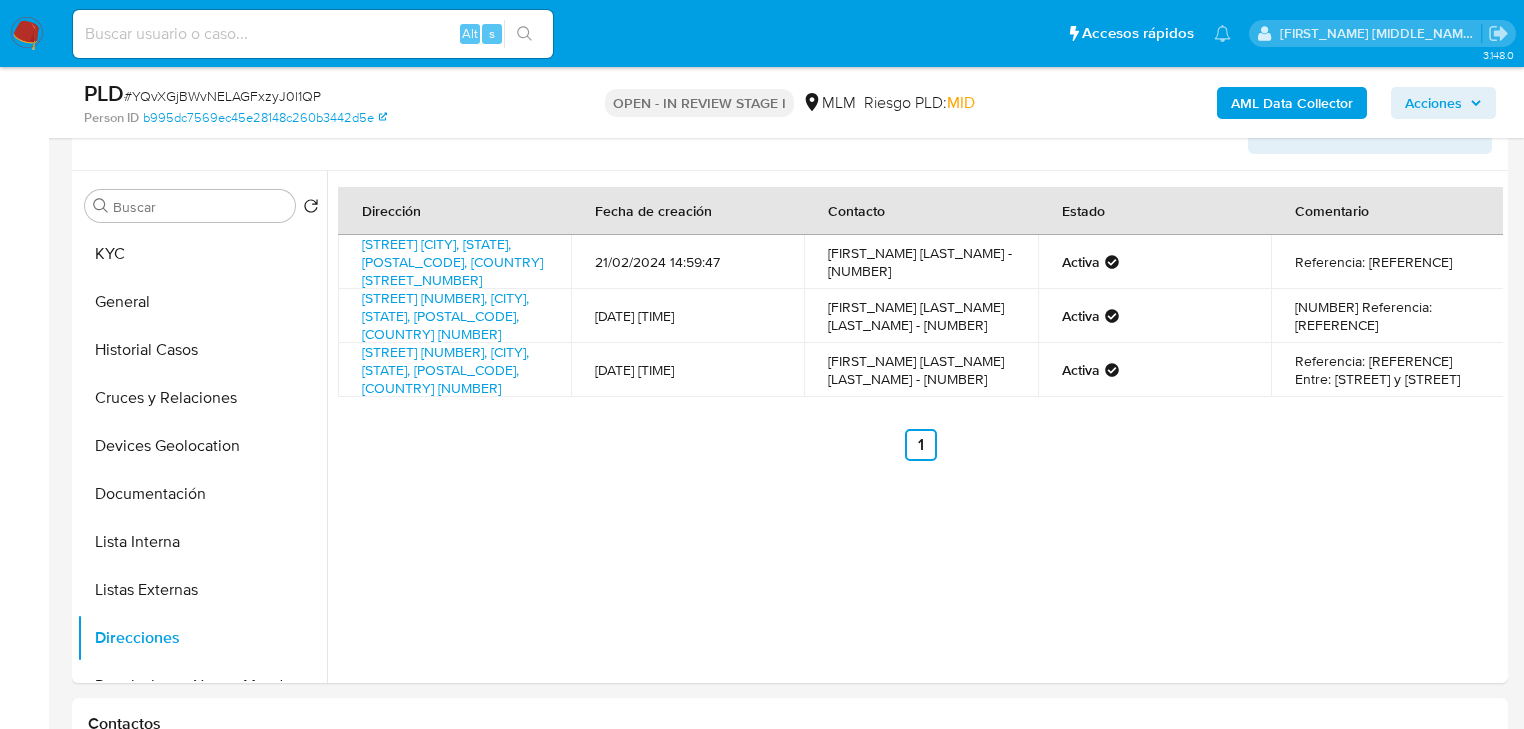 scroll, scrollTop: 320, scrollLeft: 0, axis: vertical 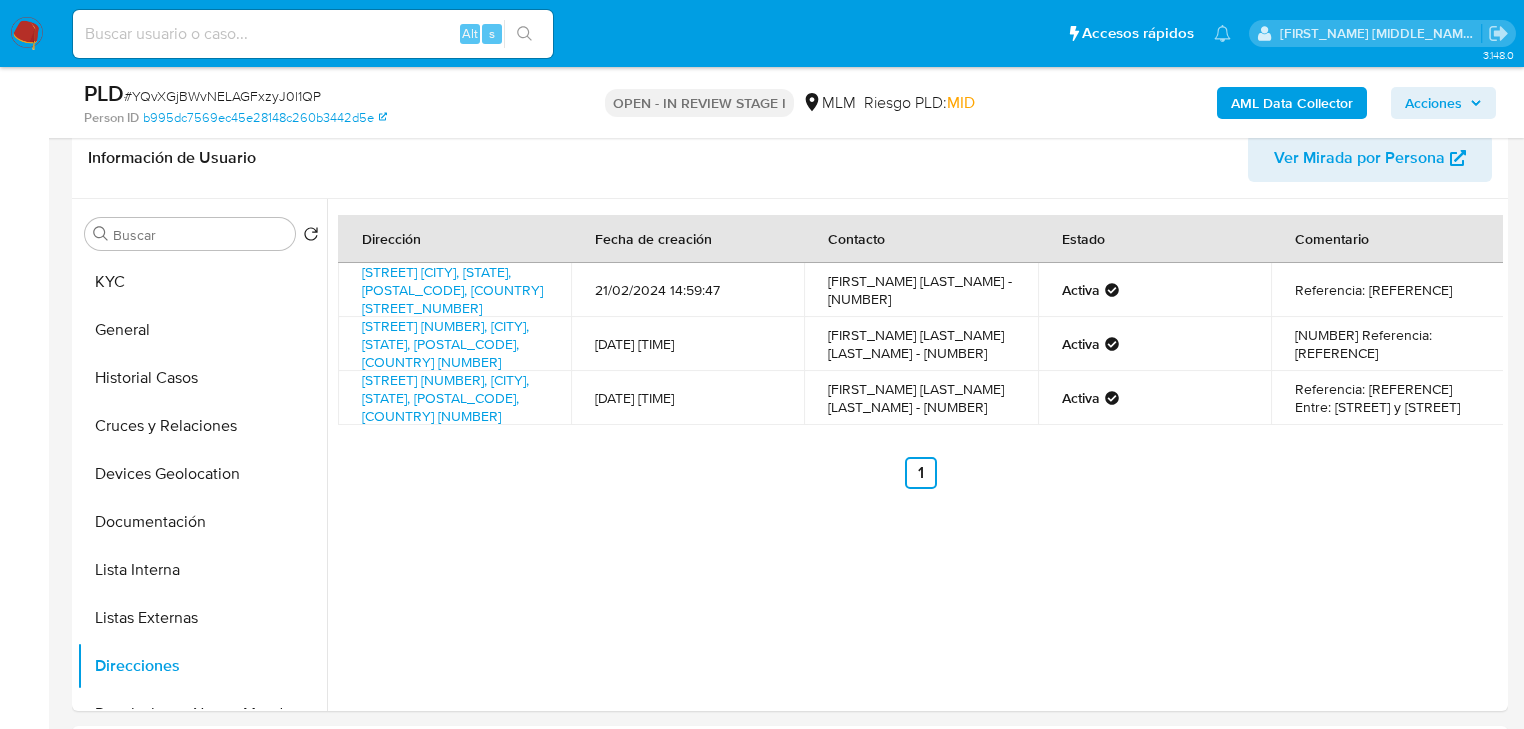 type 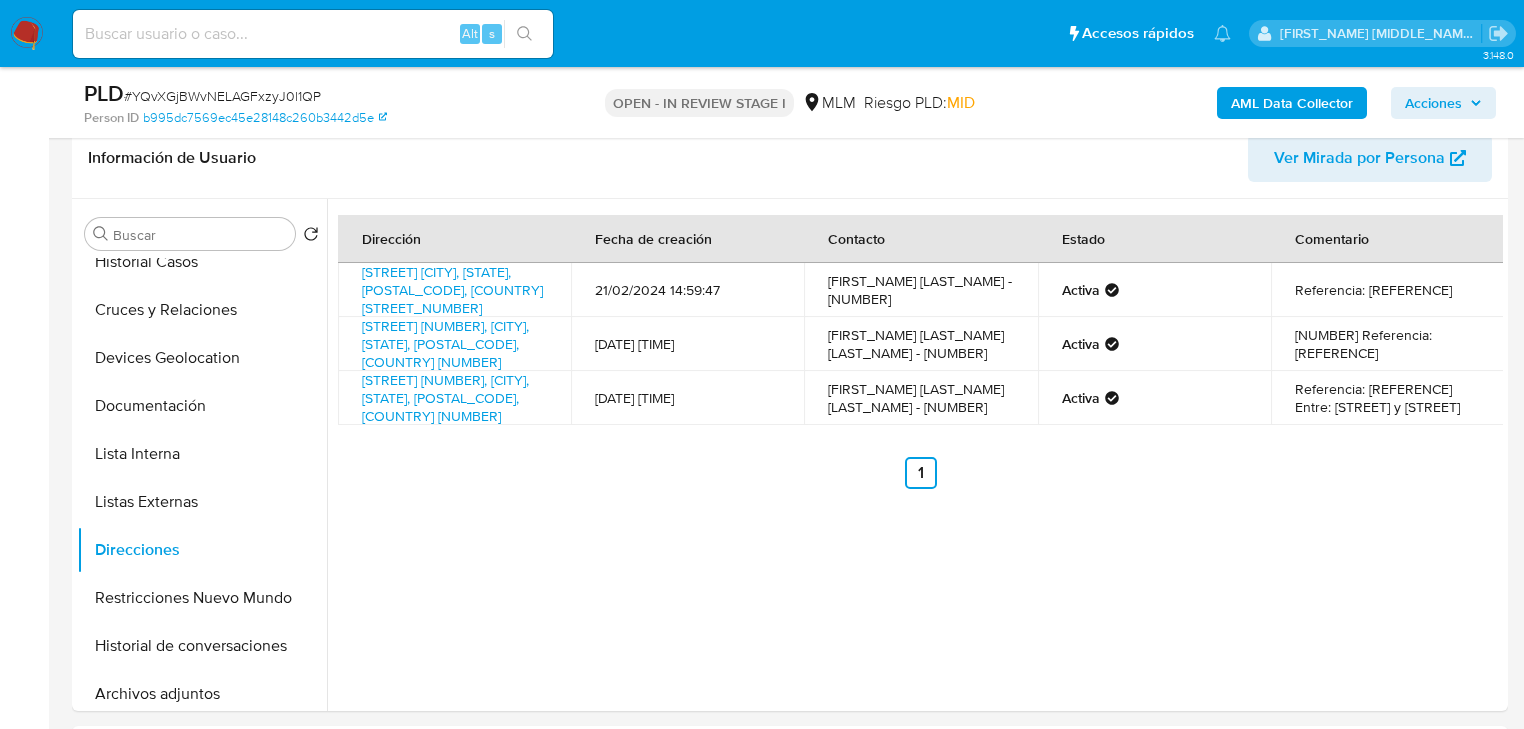 scroll, scrollTop: 0, scrollLeft: 0, axis: both 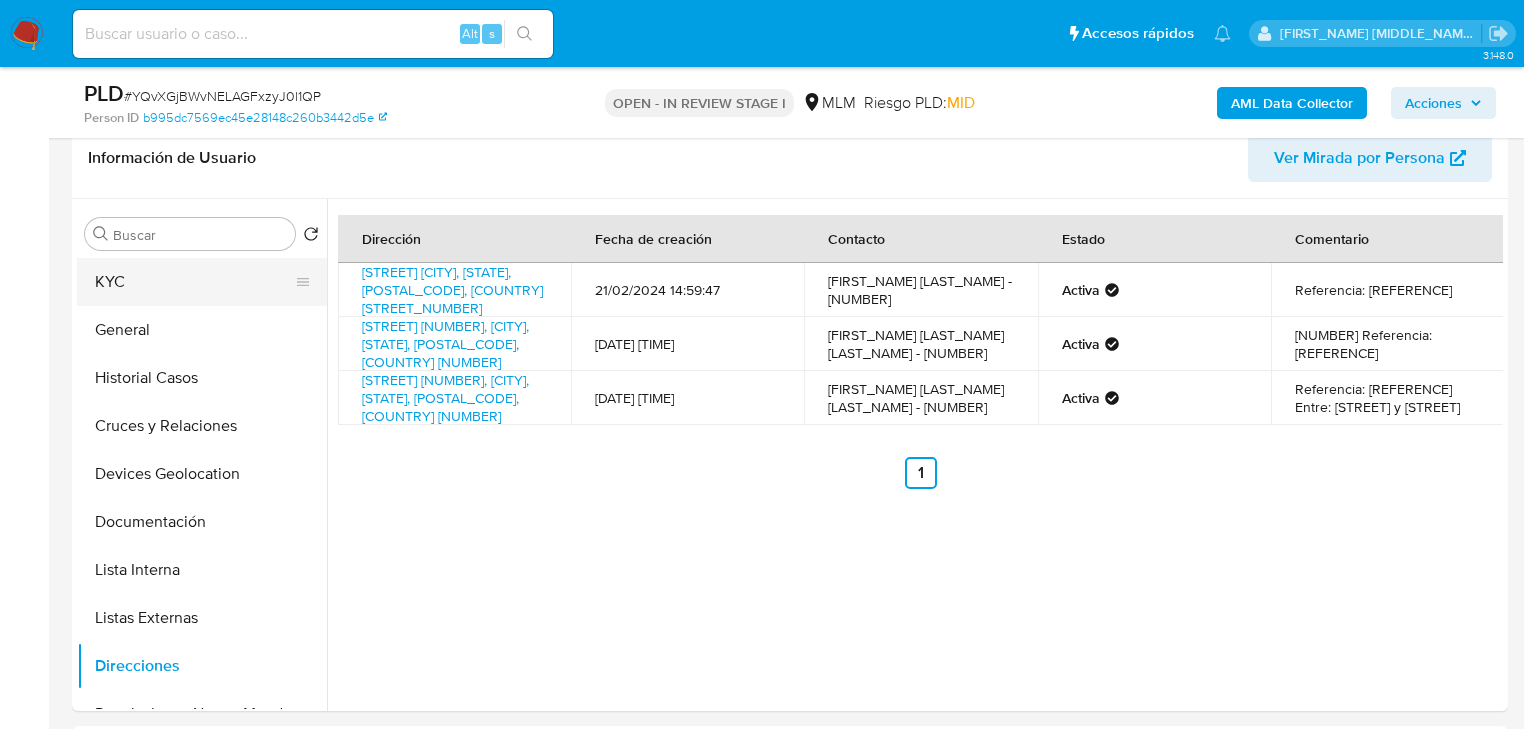 click on "KYC" at bounding box center (194, 282) 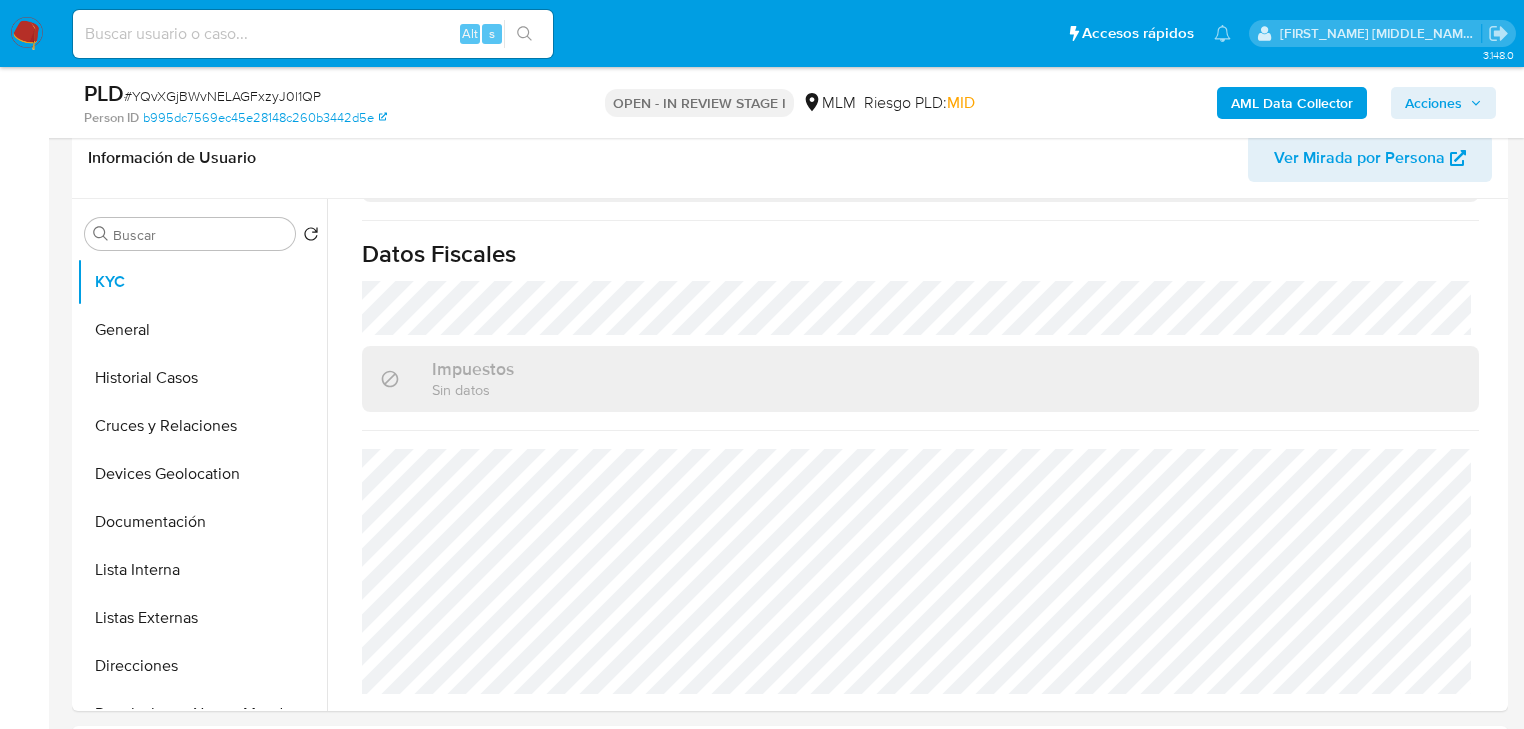 scroll, scrollTop: 1243, scrollLeft: 0, axis: vertical 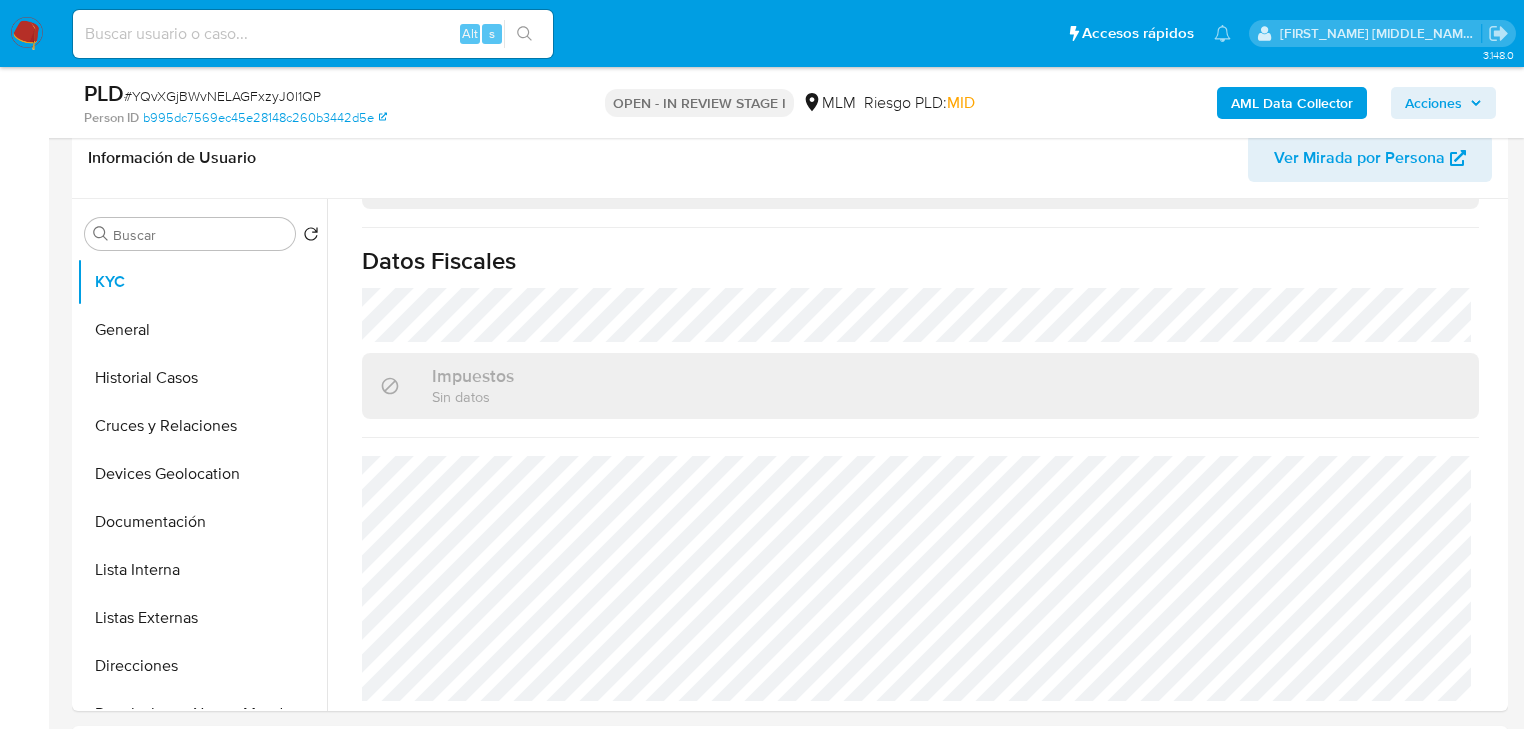 type 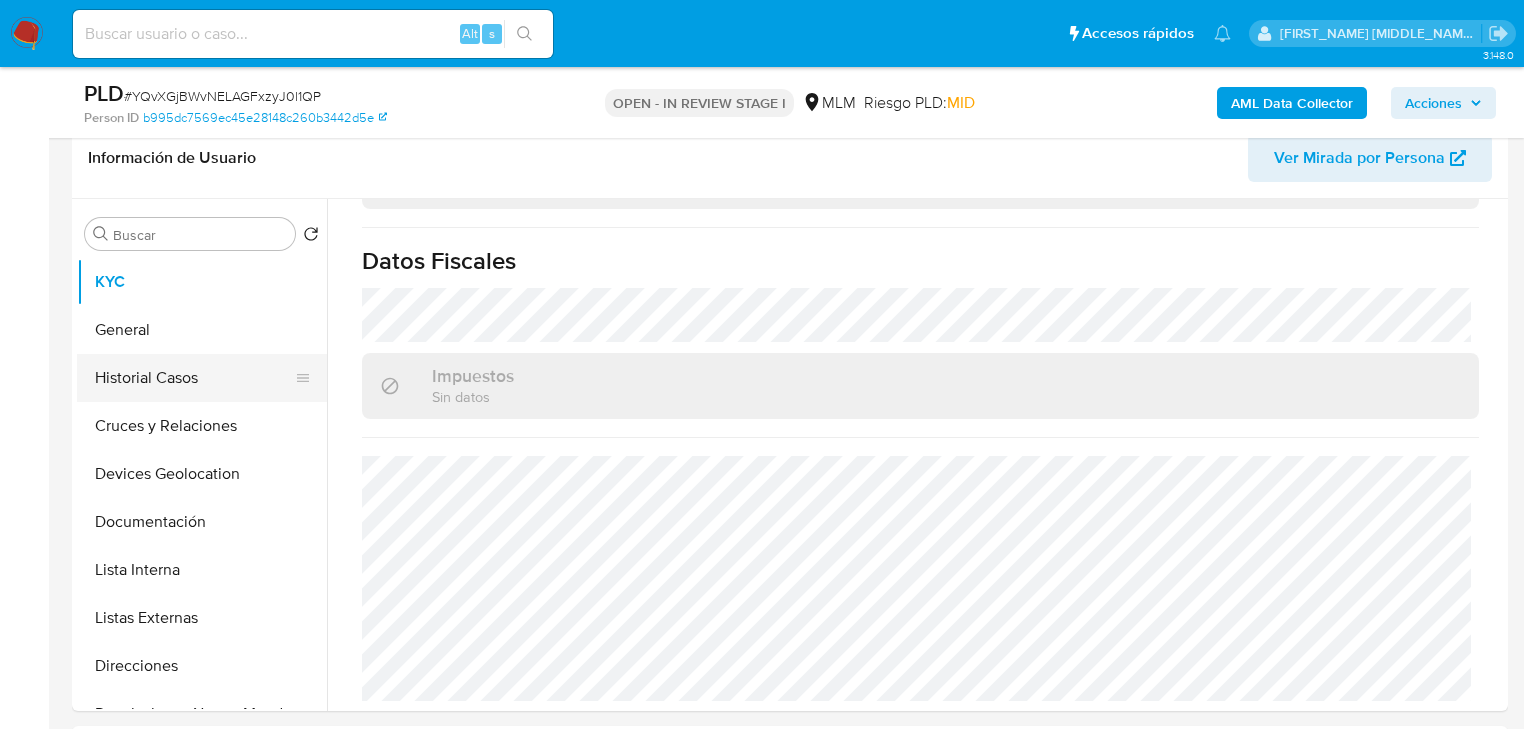 drag, startPoint x: 142, startPoint y: 483, endPoint x: 173, endPoint y: 365, distance: 122.0041 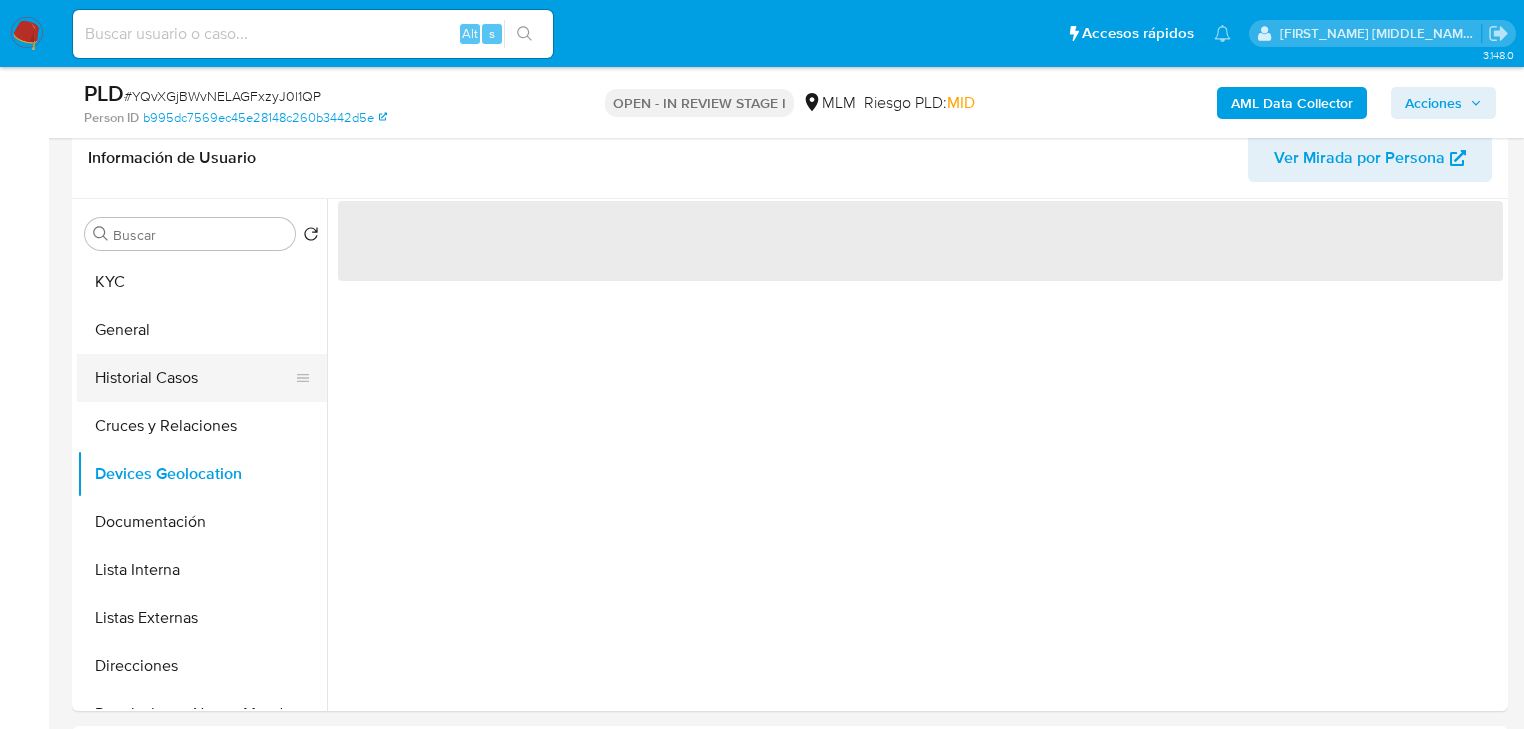 scroll, scrollTop: 0, scrollLeft: 0, axis: both 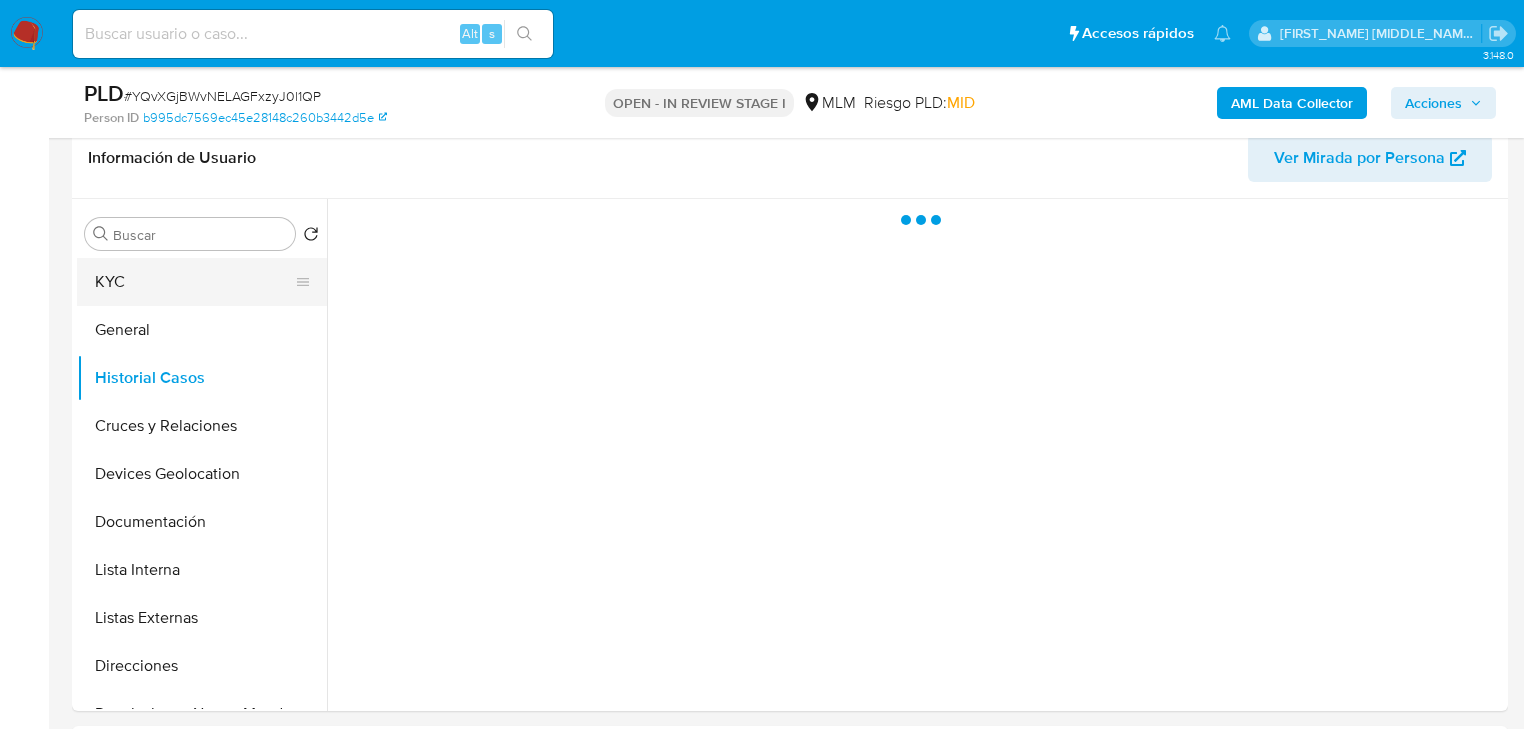 click on "KYC" at bounding box center (194, 282) 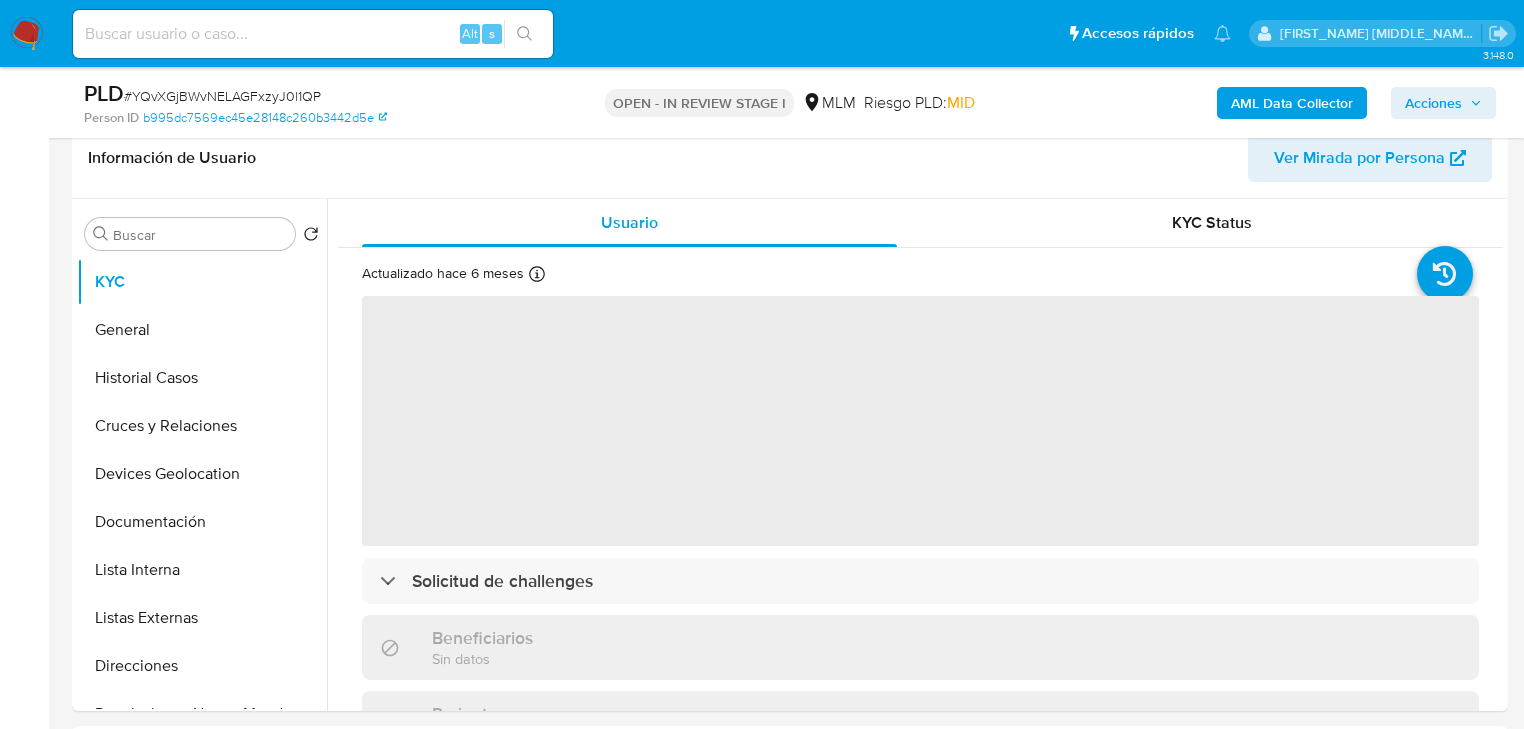 click on "‌" at bounding box center (920, 421) 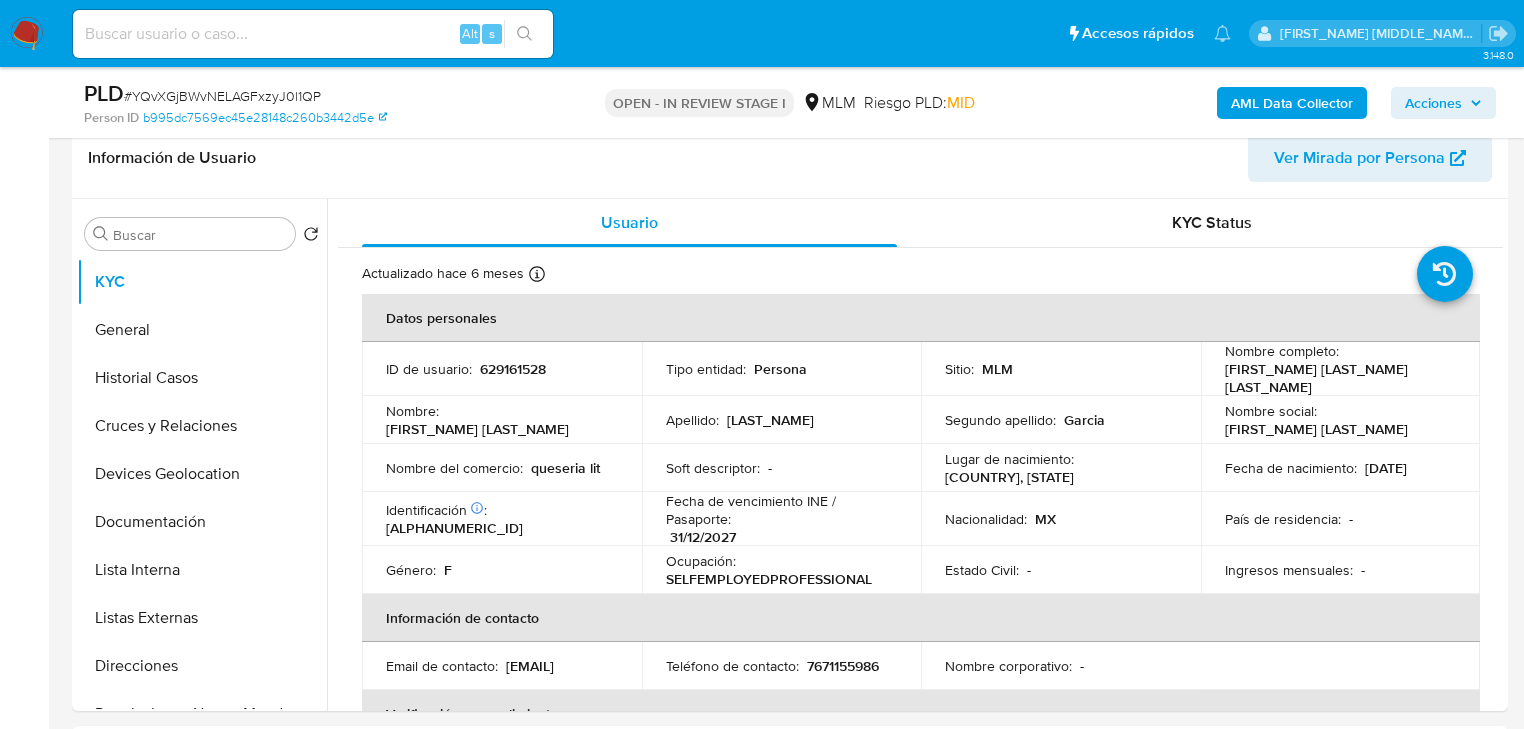 click on "Nombre social :    Ana Dalit" at bounding box center (1341, 420) 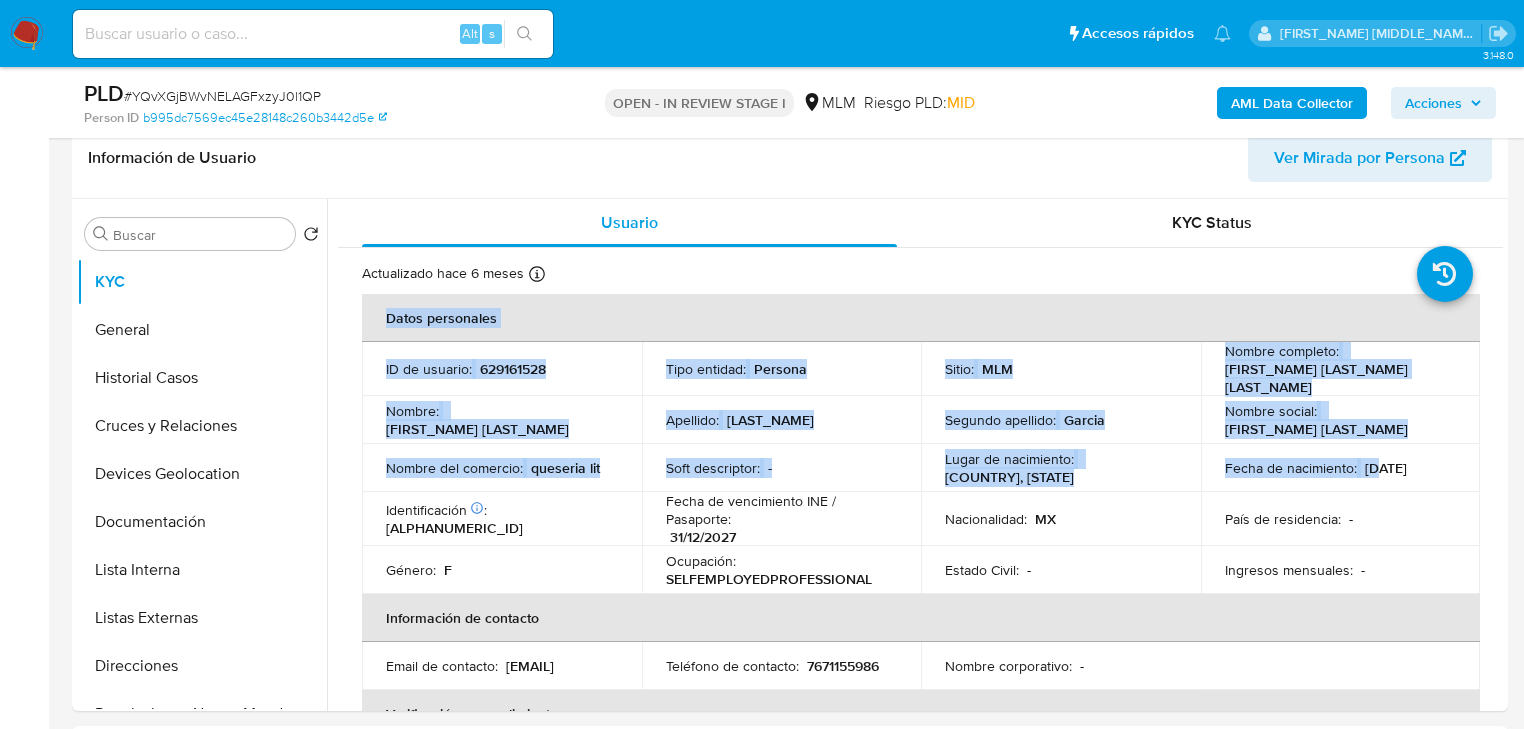 drag, startPoint x: 1370, startPoint y: 466, endPoint x: 1336, endPoint y: 475, distance: 35.17101 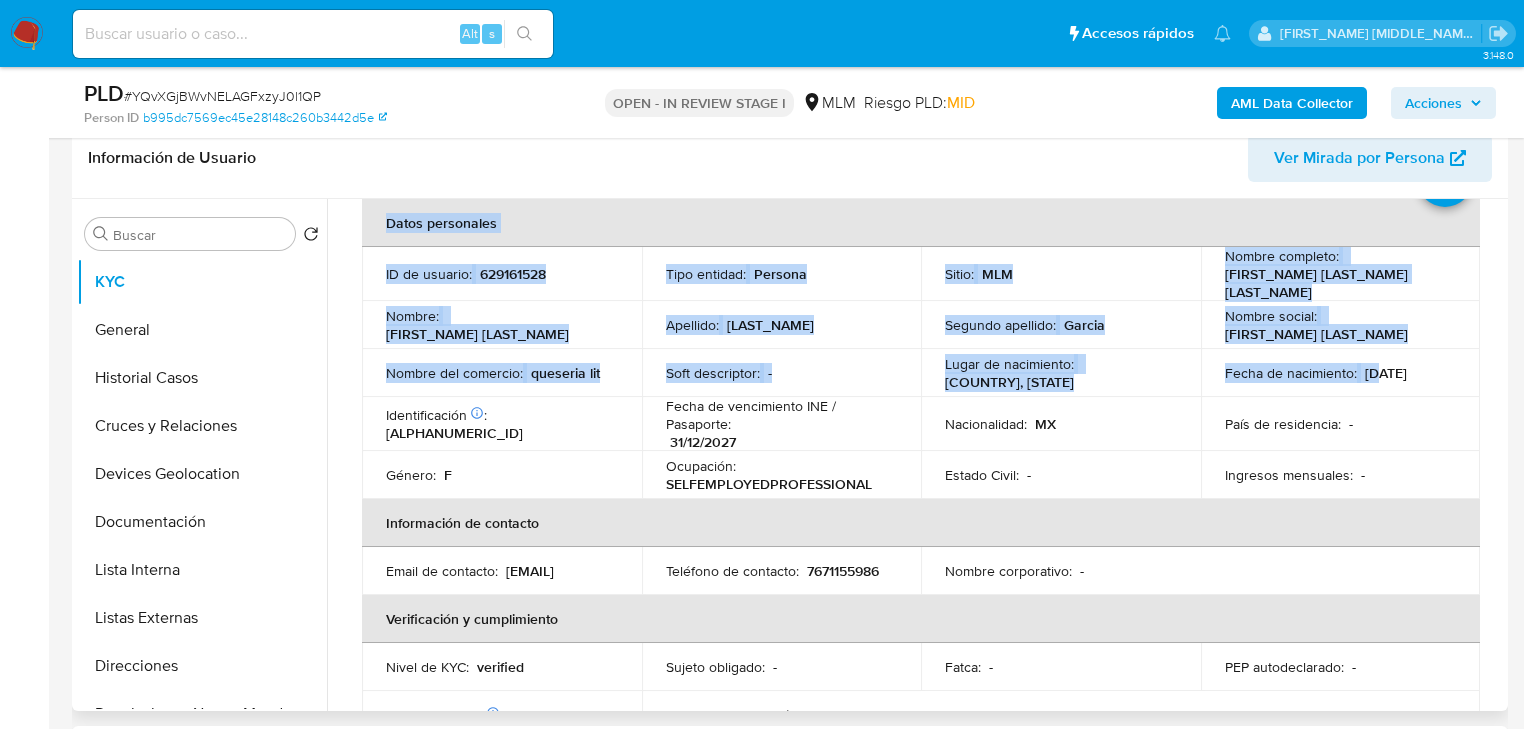 scroll, scrollTop: 240, scrollLeft: 0, axis: vertical 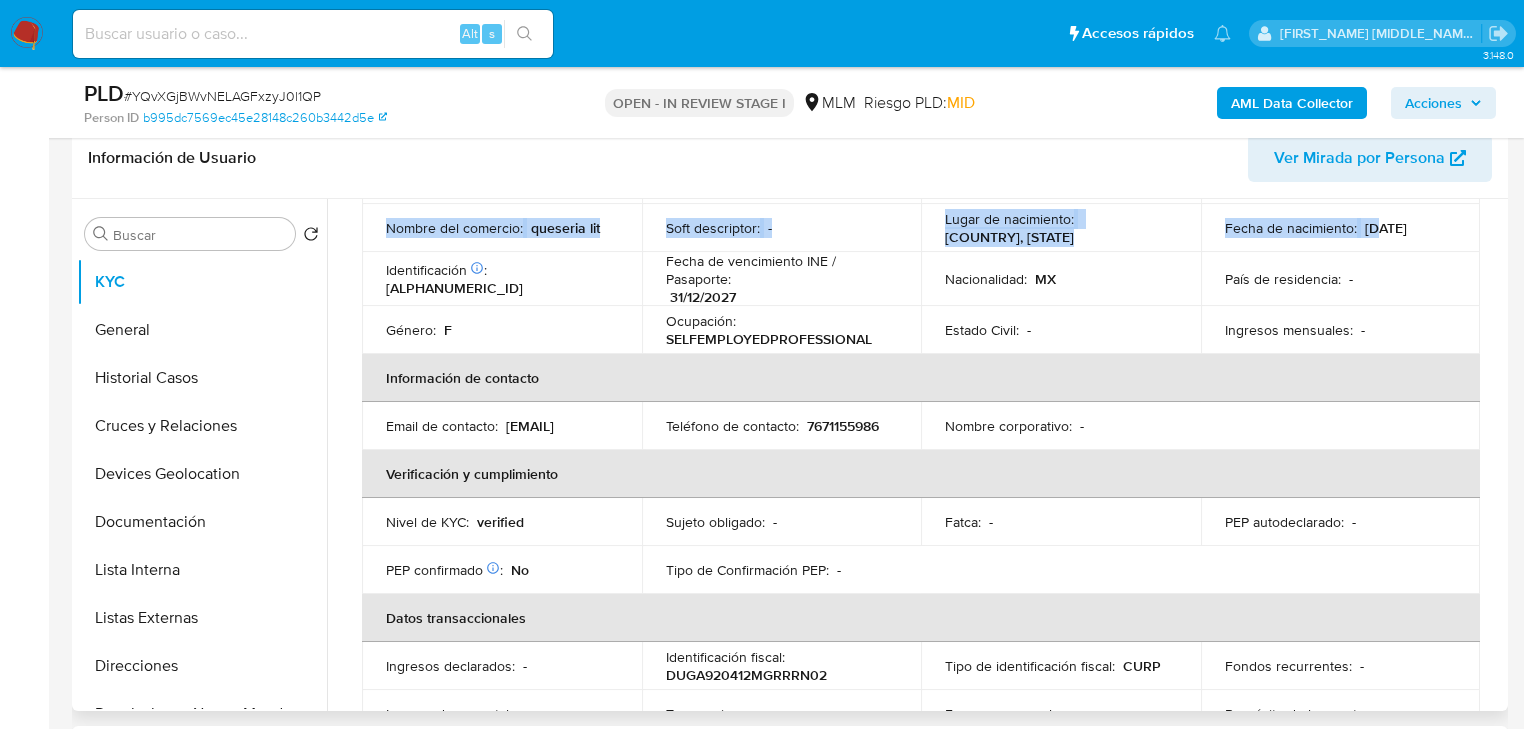 click on "Nivel de KYC :    verified" at bounding box center (502, 522) 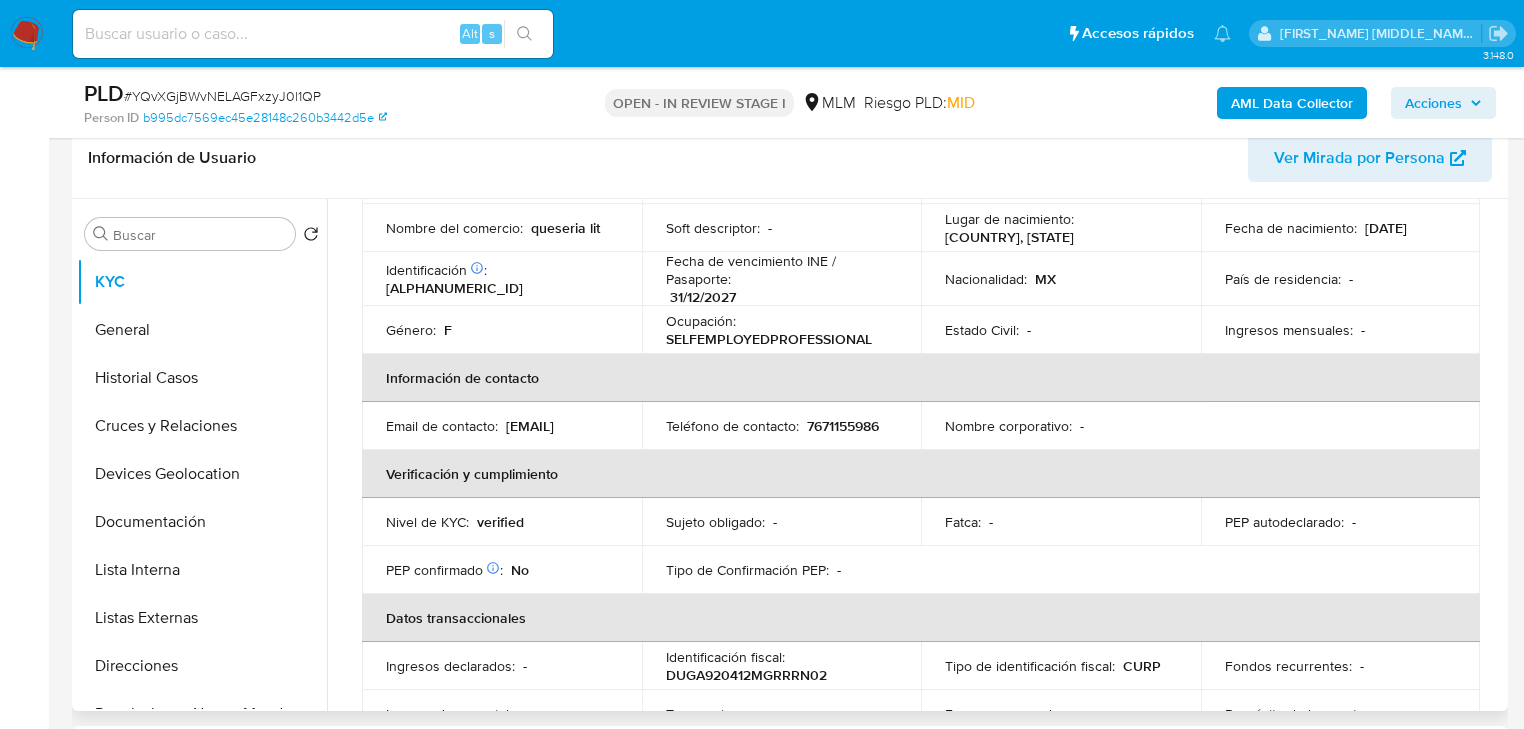 drag, startPoint x: 546, startPoint y: 416, endPoint x: 468, endPoint y: 424, distance: 78.40918 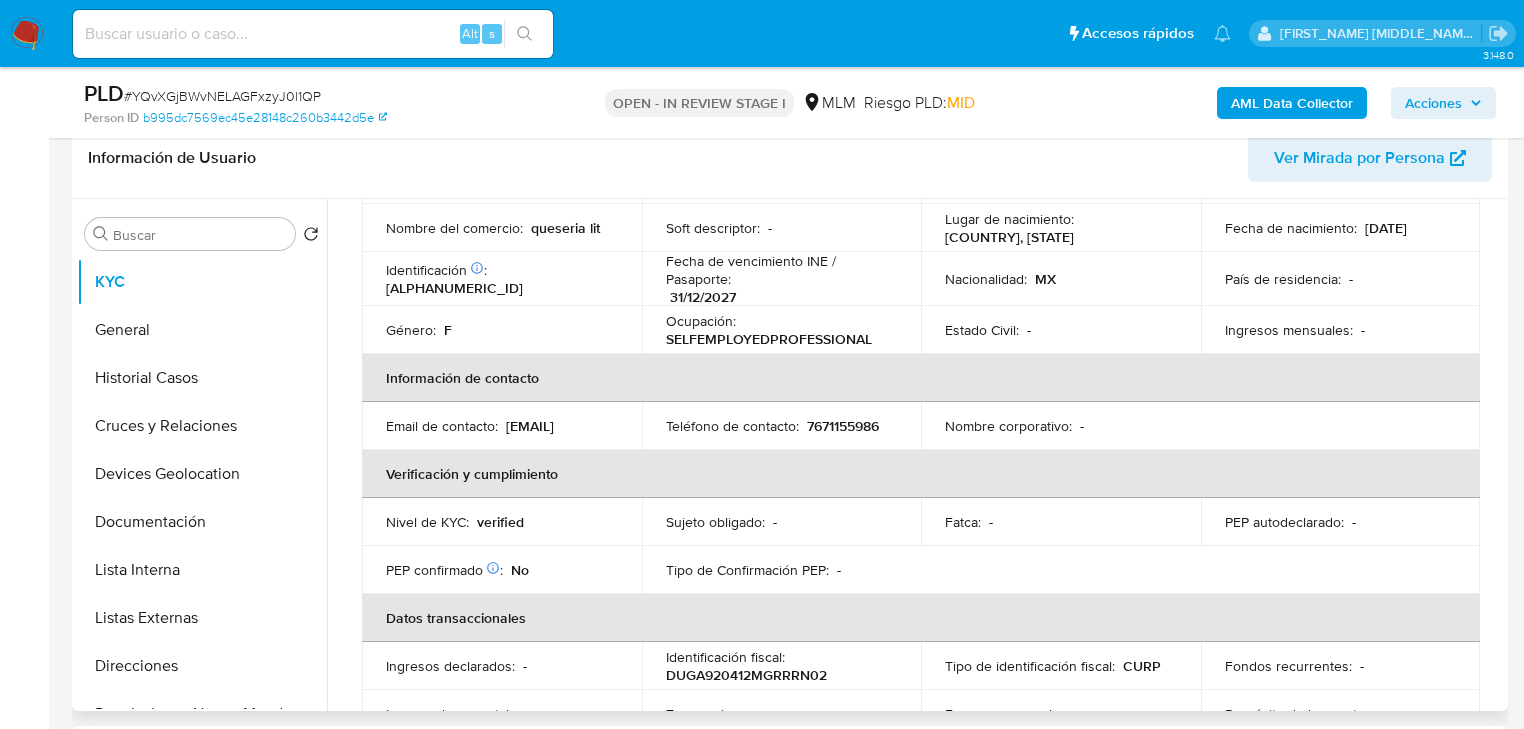 drag, startPoint x: 376, startPoint y: 435, endPoint x: 587, endPoint y: 427, distance: 211.15161 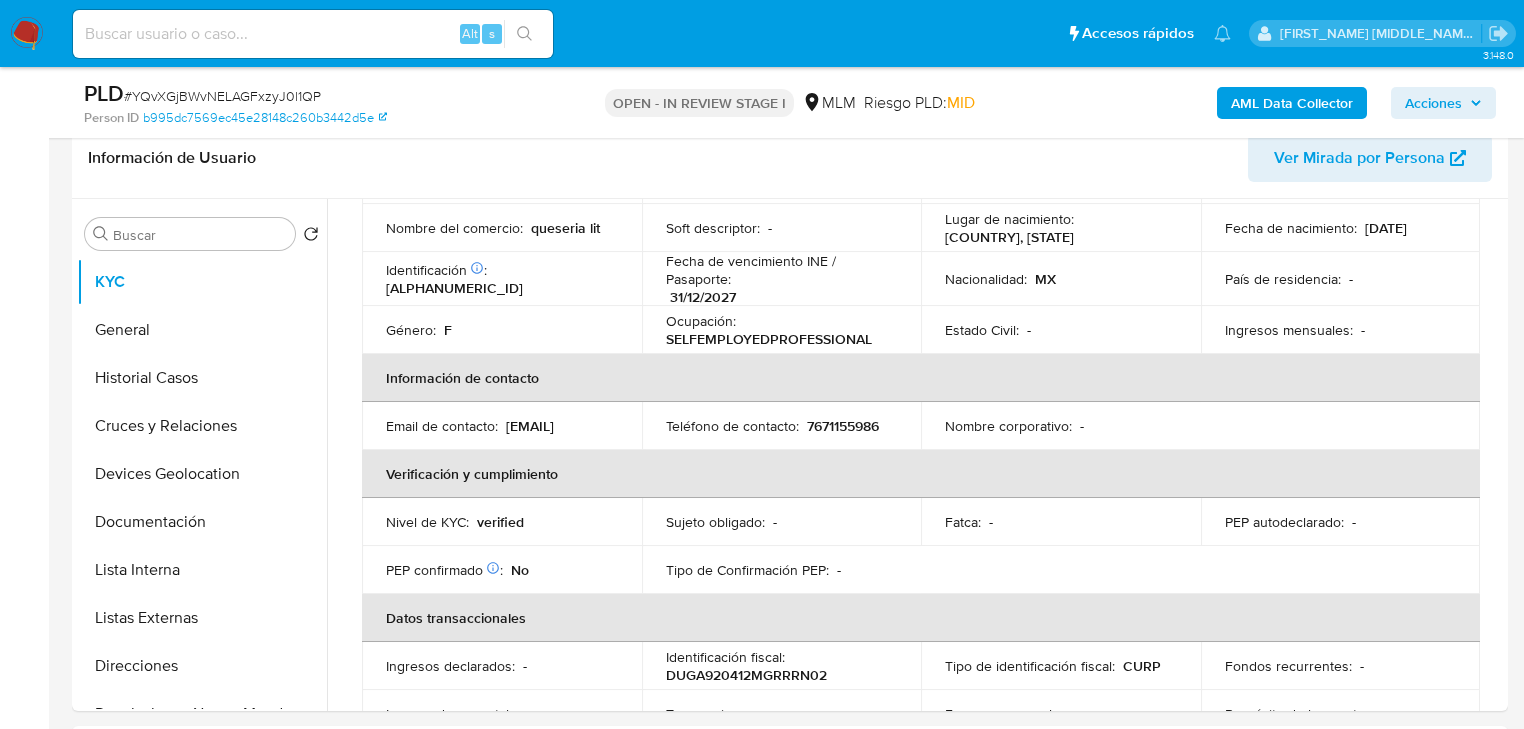 copy on "litojitosdebuho1410@gmail.com" 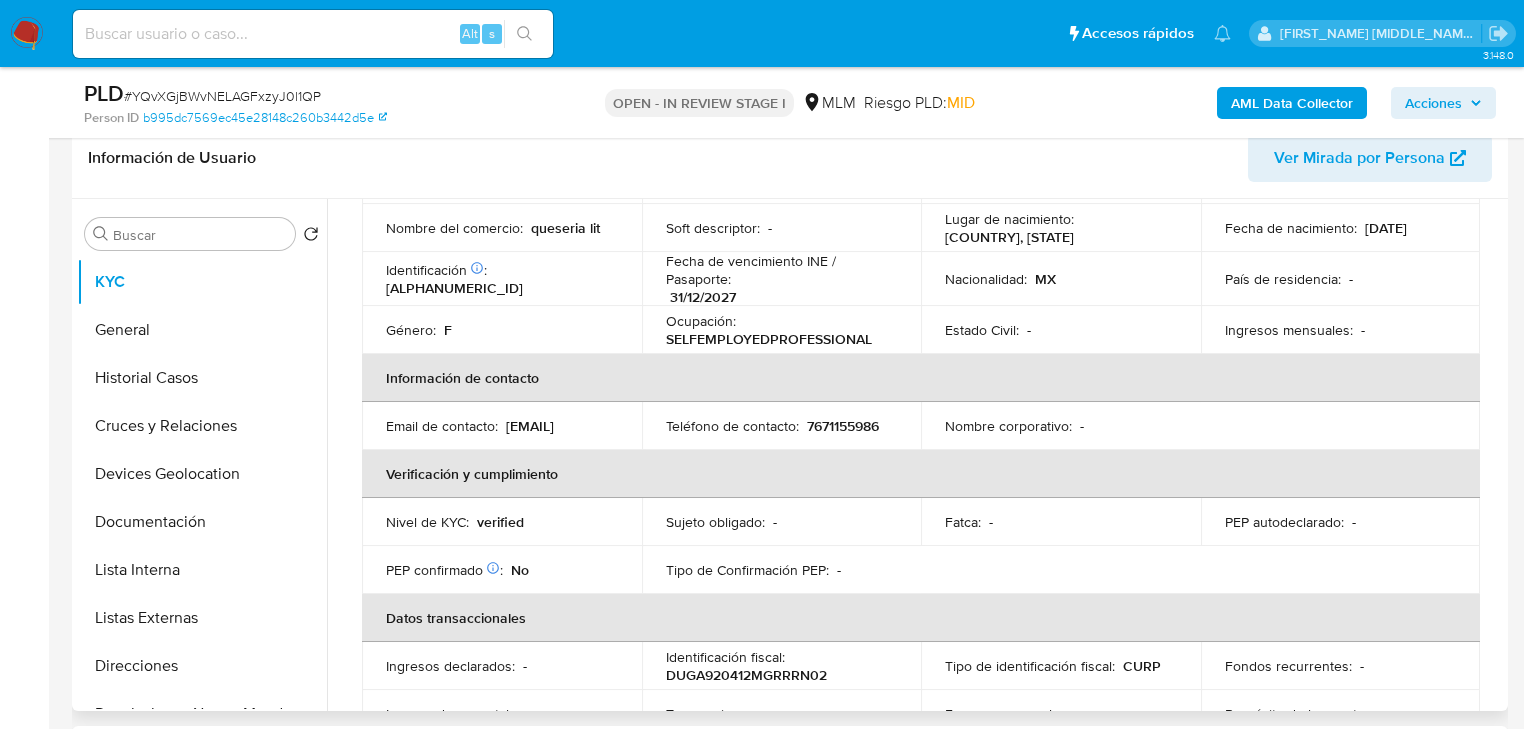 drag, startPoint x: 921, startPoint y: 516, endPoint x: 908, endPoint y: 480, distance: 38.27532 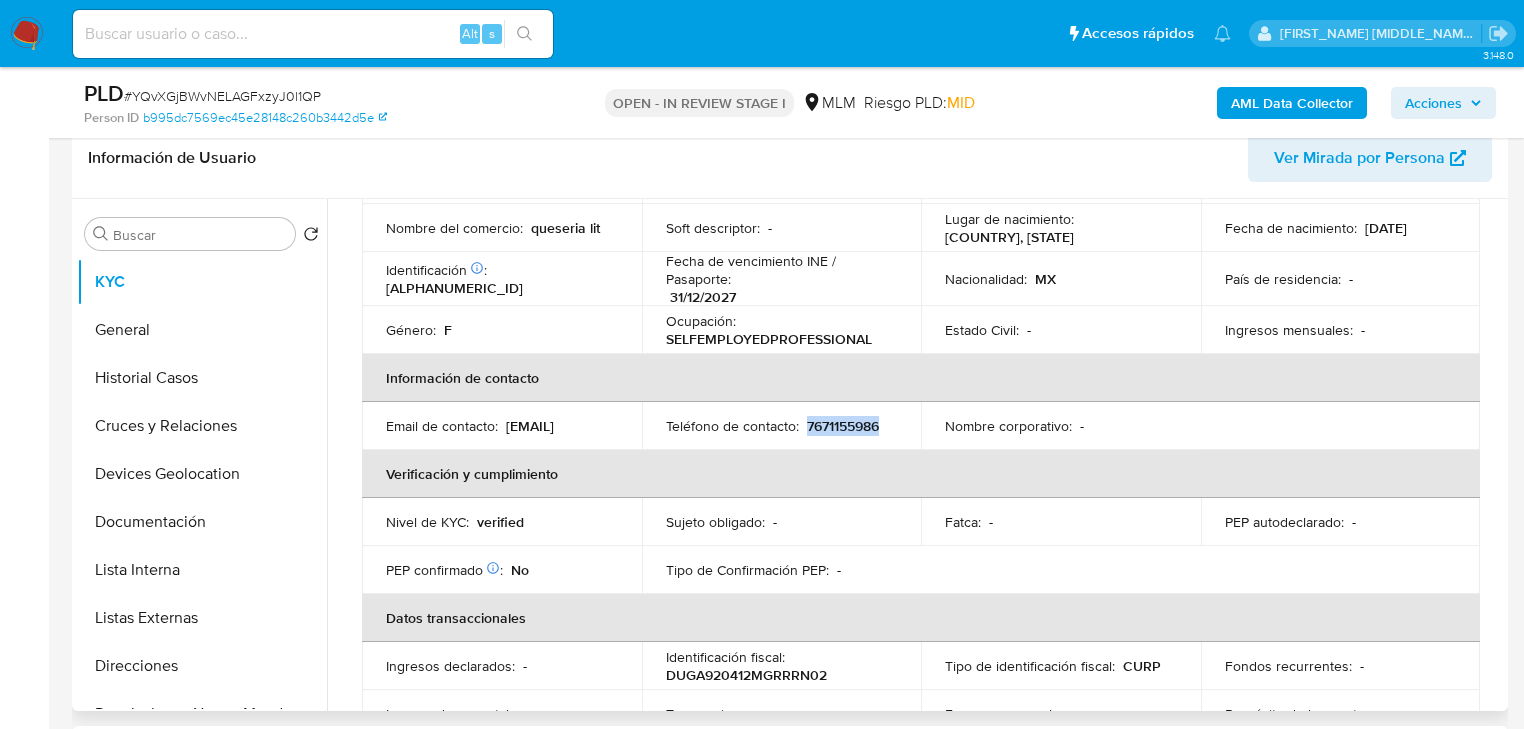 click on "7671155986" at bounding box center [843, 426] 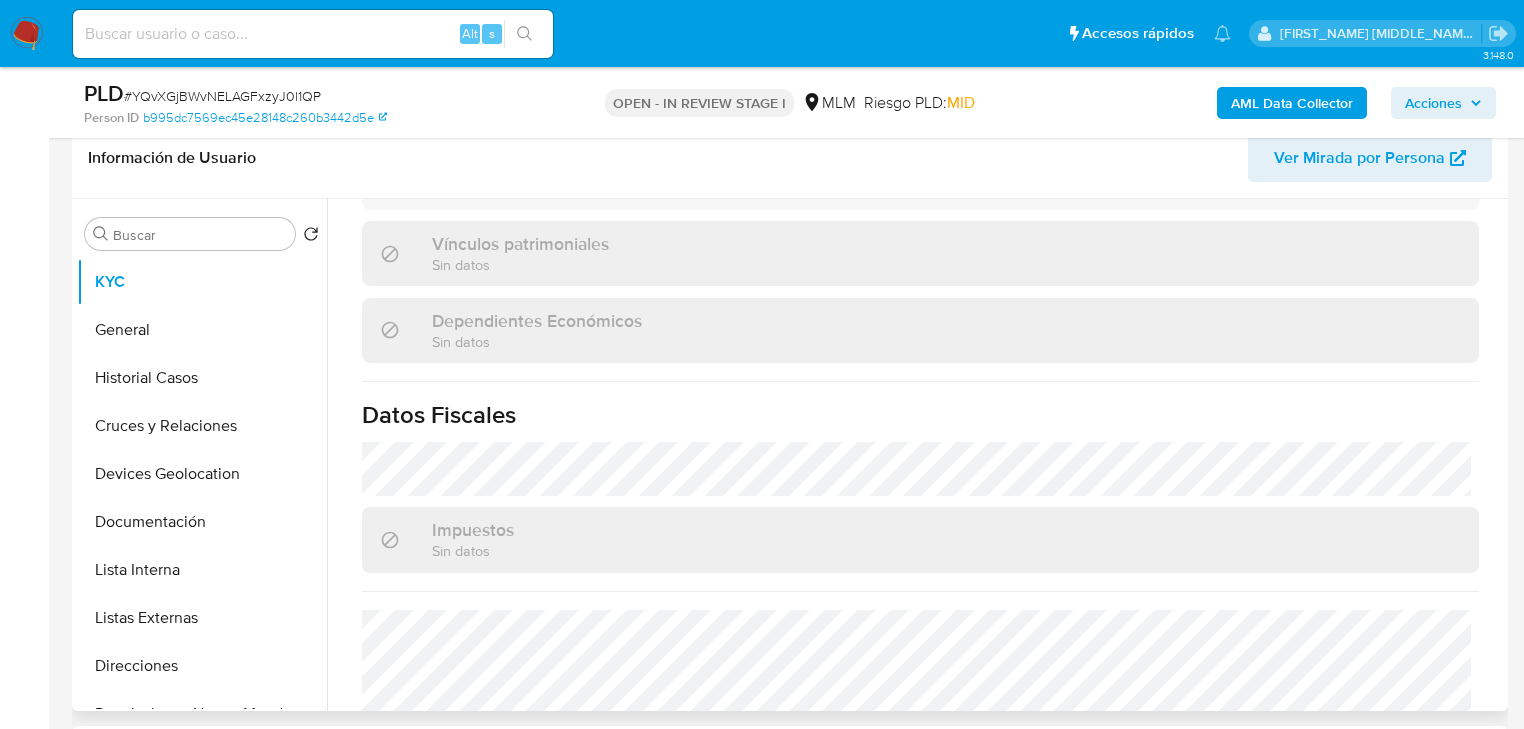 scroll, scrollTop: 1200, scrollLeft: 0, axis: vertical 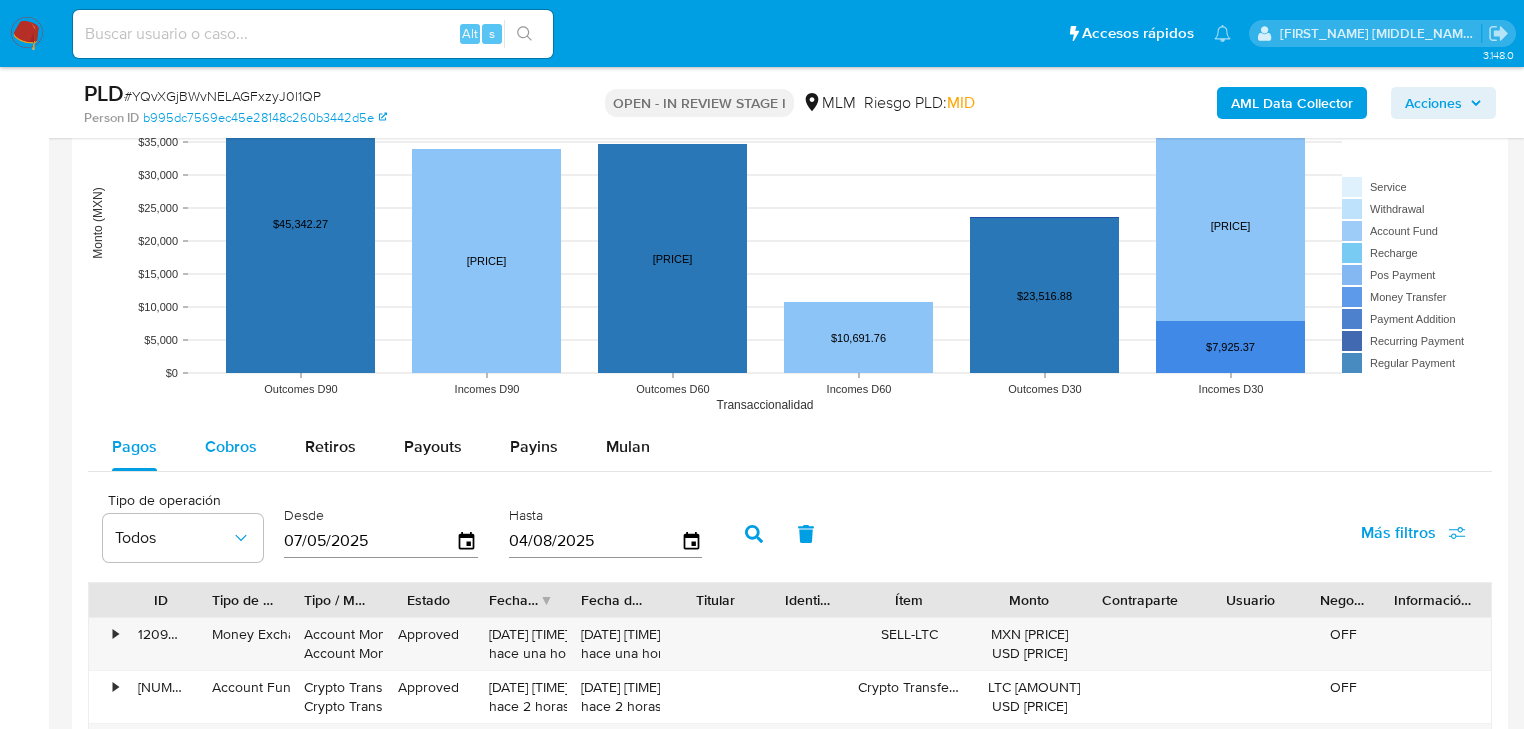 click on "Cobros" at bounding box center [231, 446] 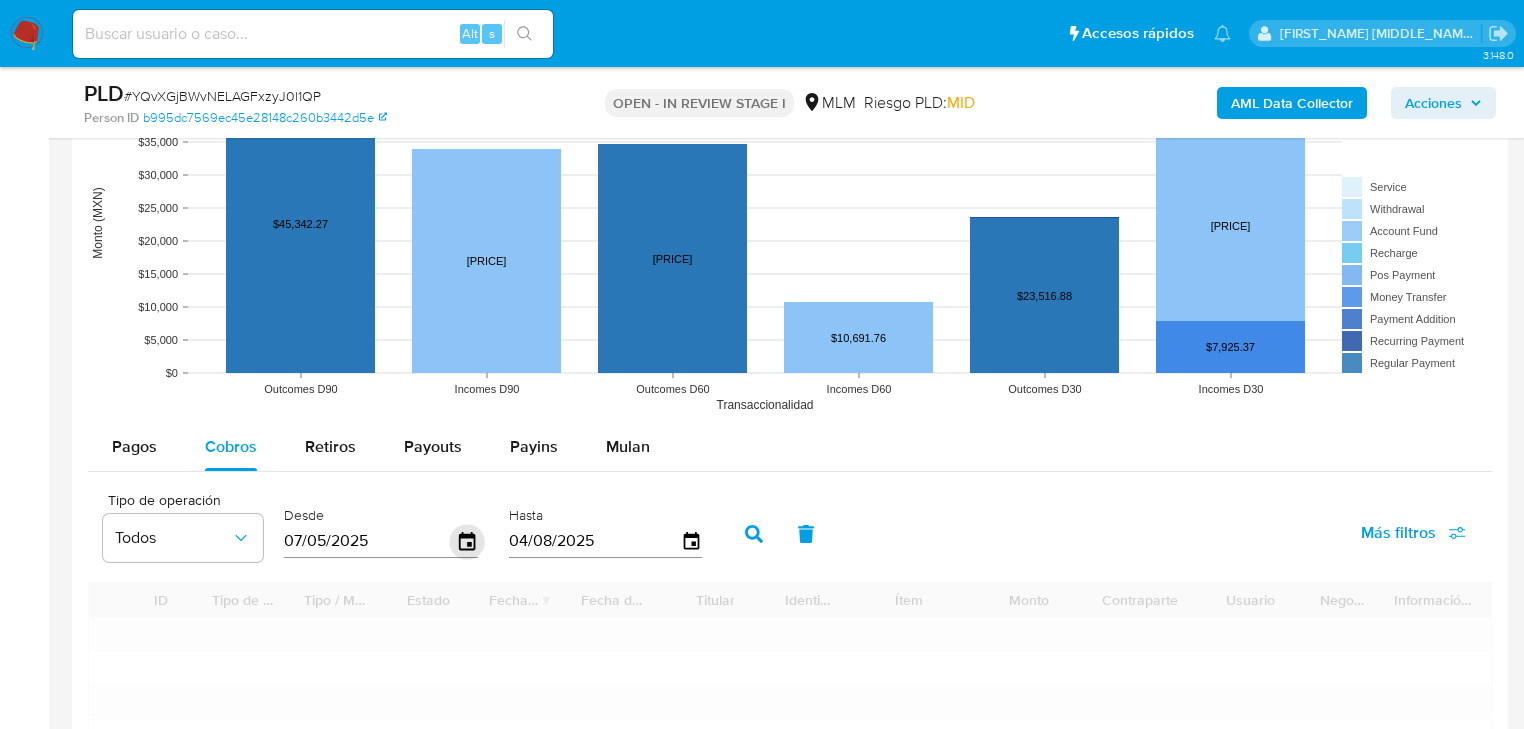 click 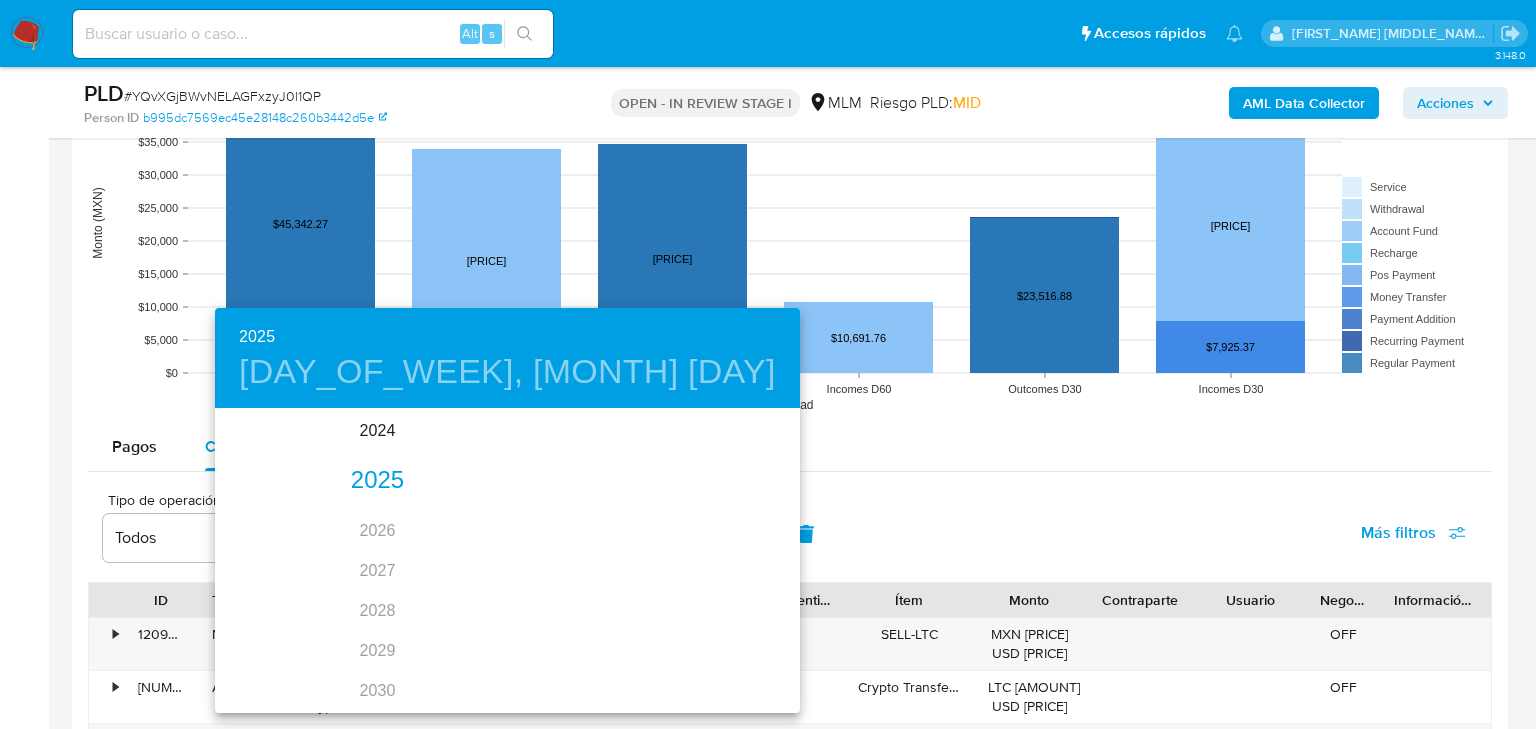 click on "2025" at bounding box center (377, 481) 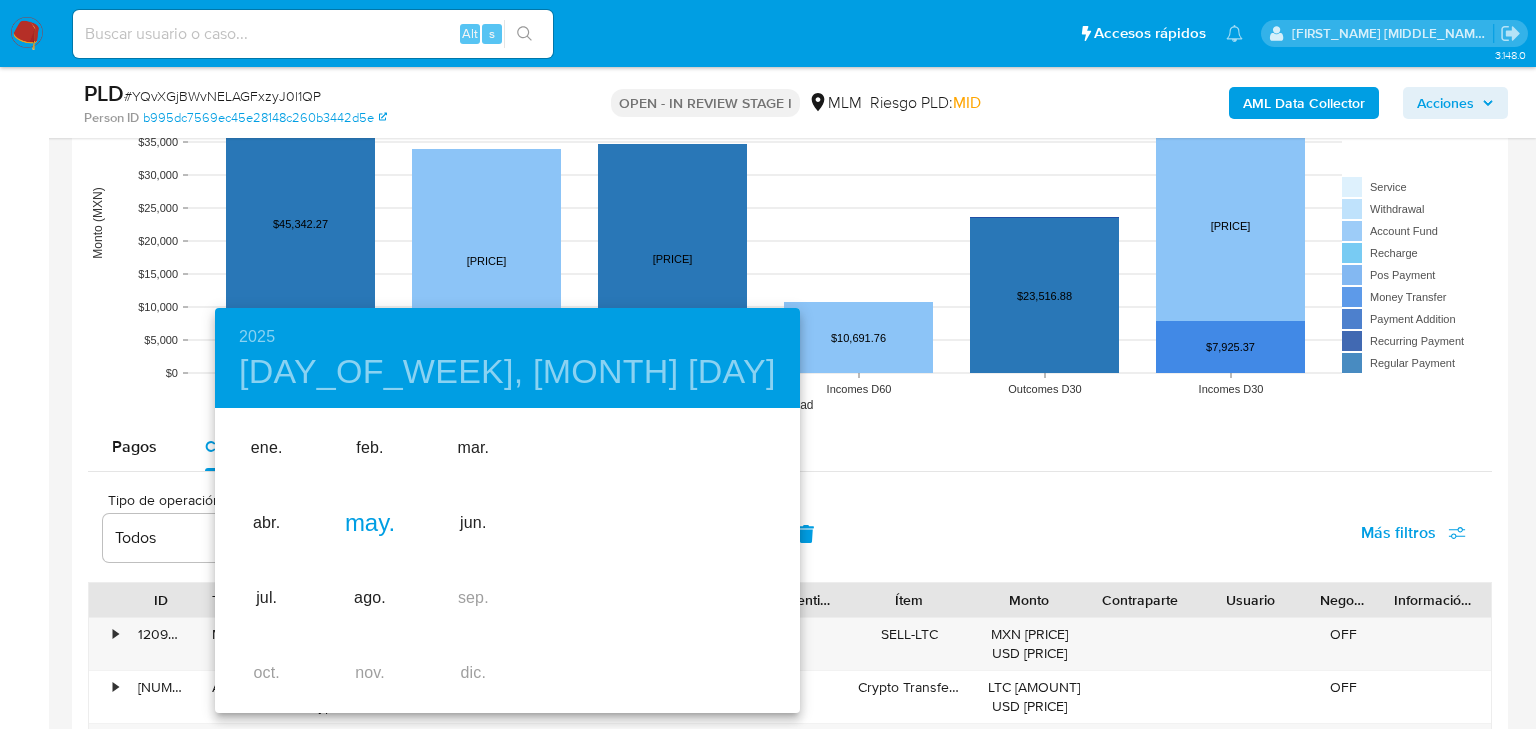 click on "may." at bounding box center (369, 523) 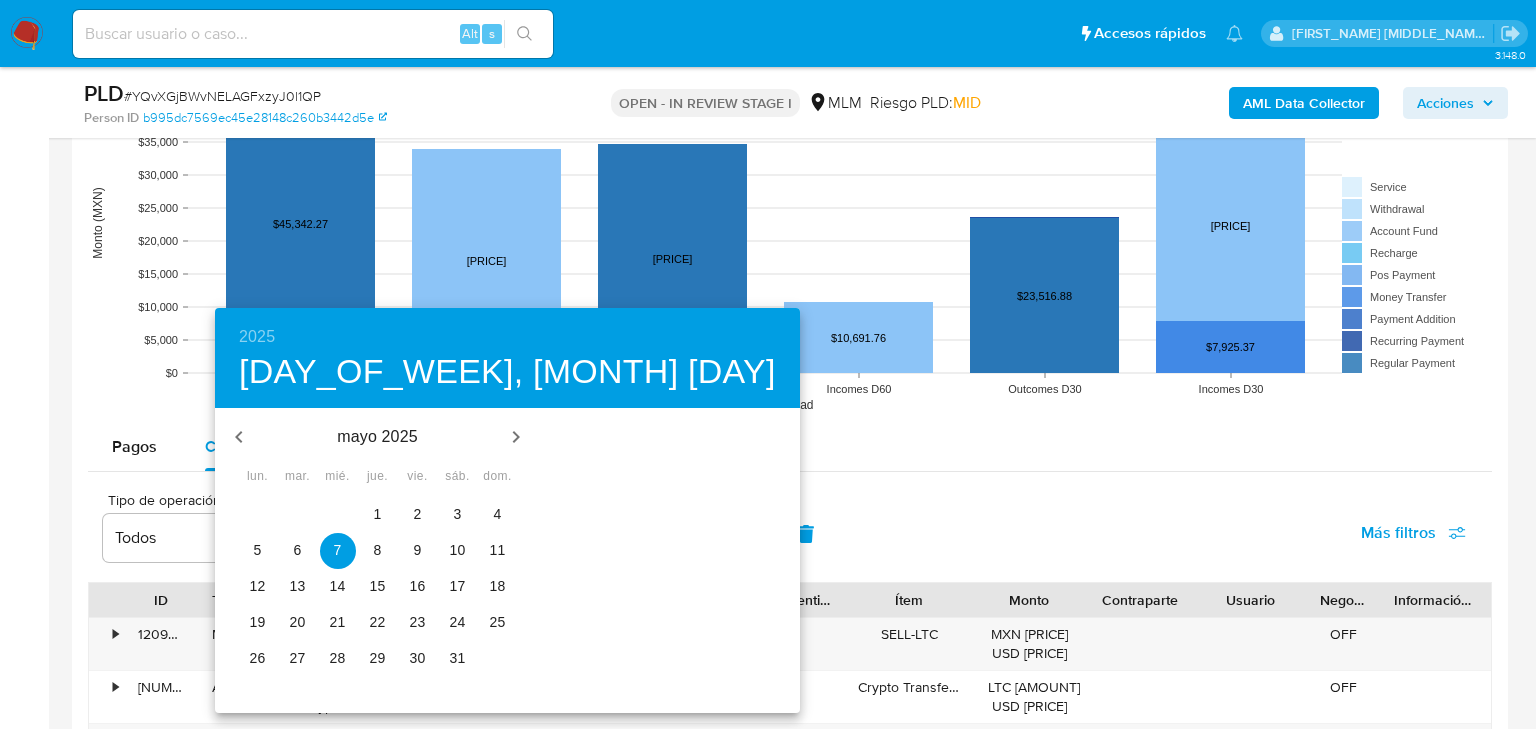 click on "26" at bounding box center (258, 658) 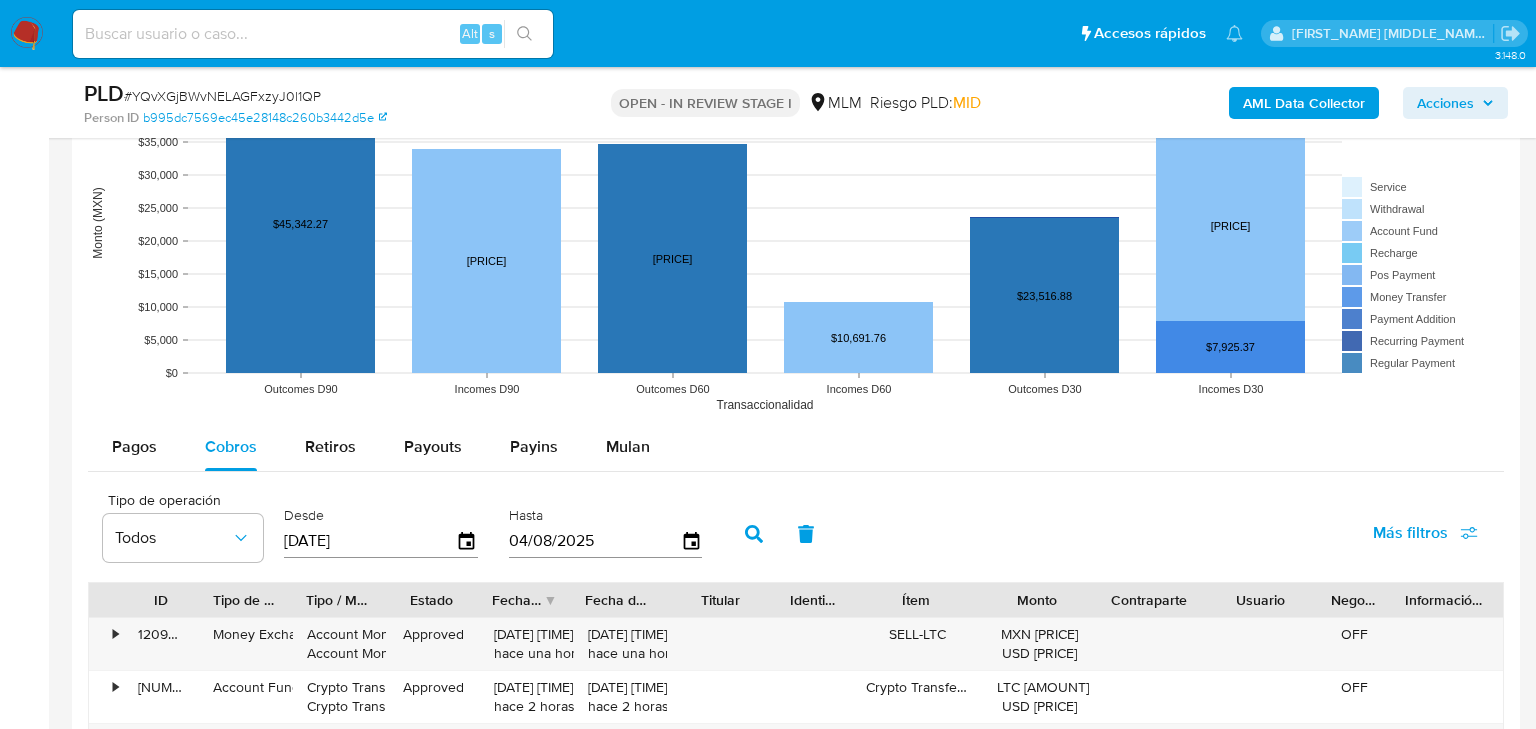 type on "26/05/2025" 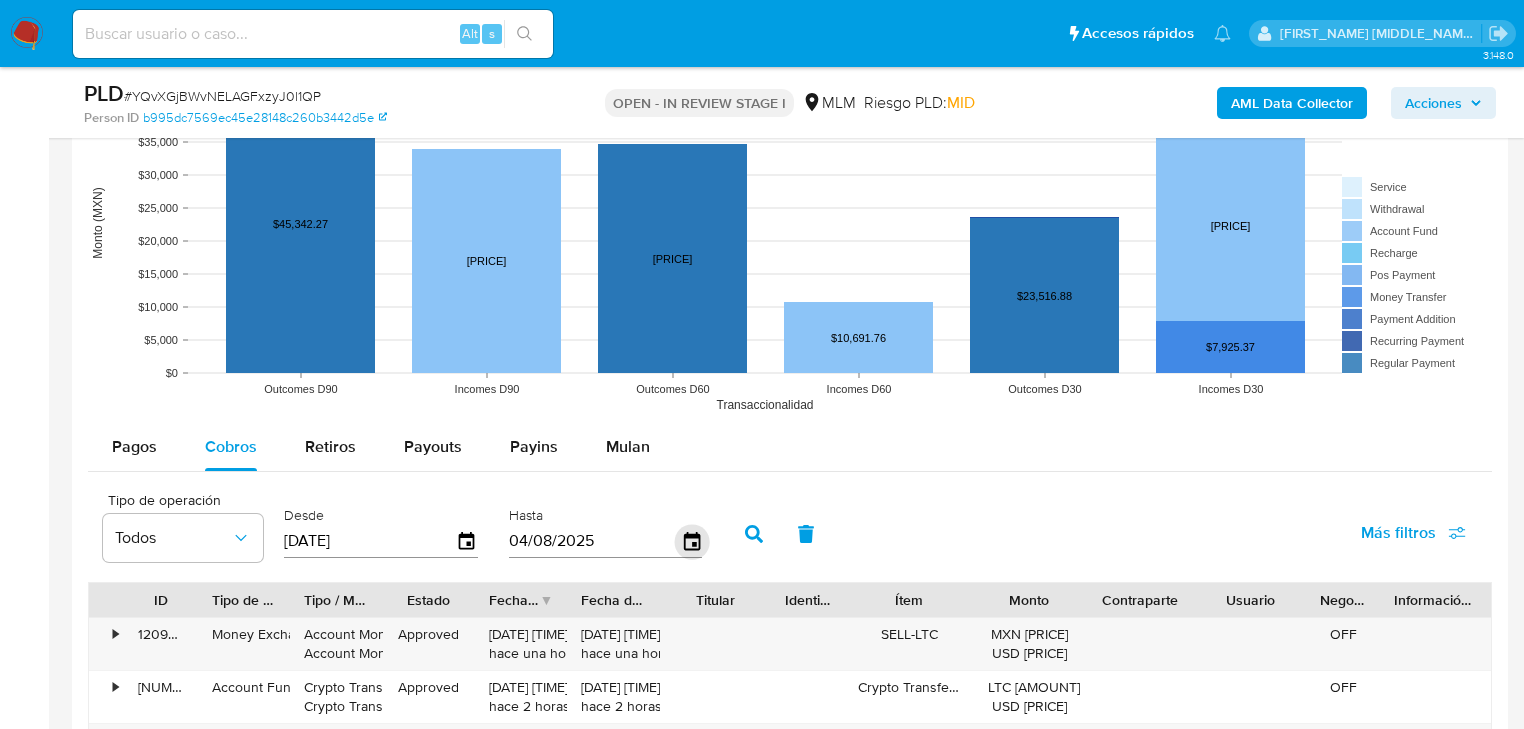 click 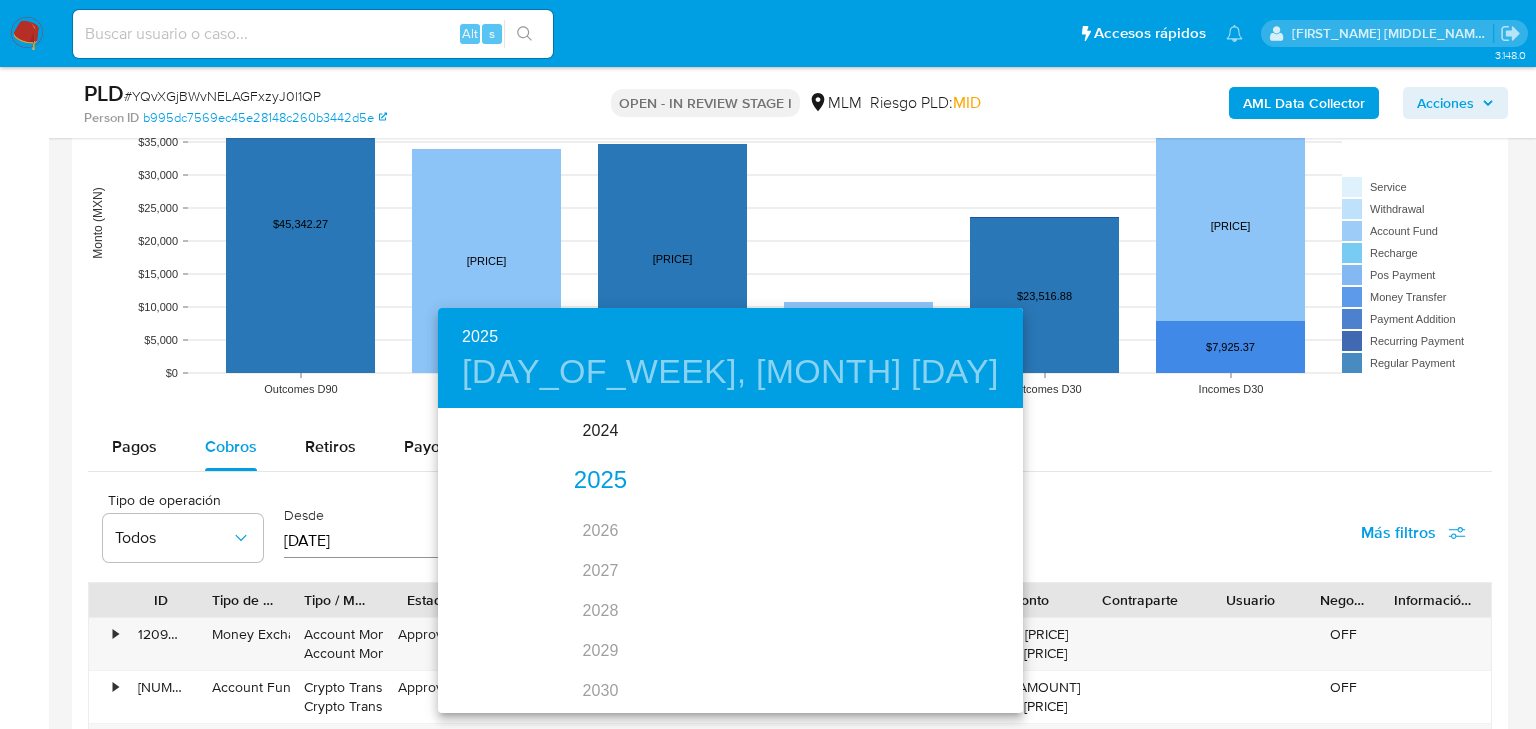 click on "2025" at bounding box center [600, 481] 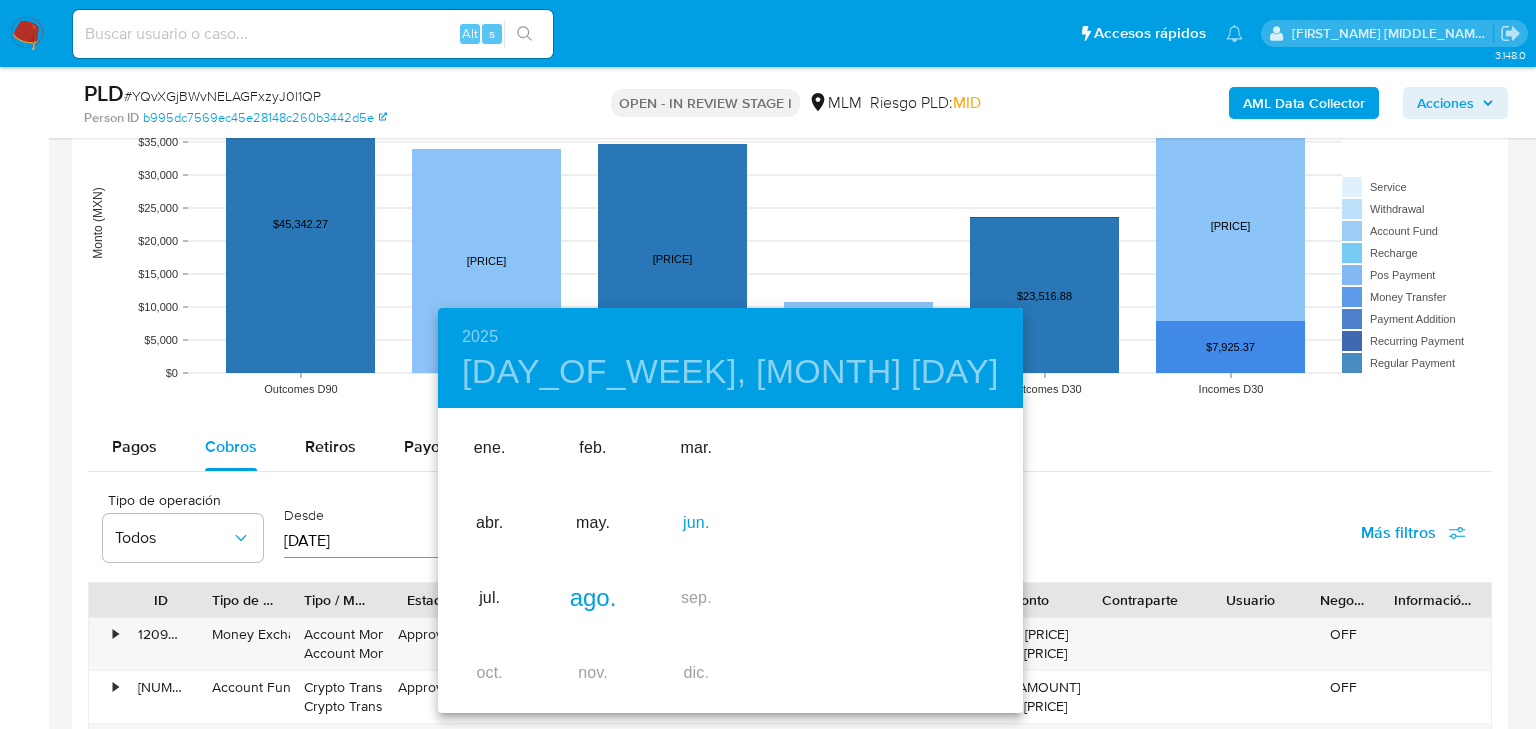 click on "jun." at bounding box center (696, 523) 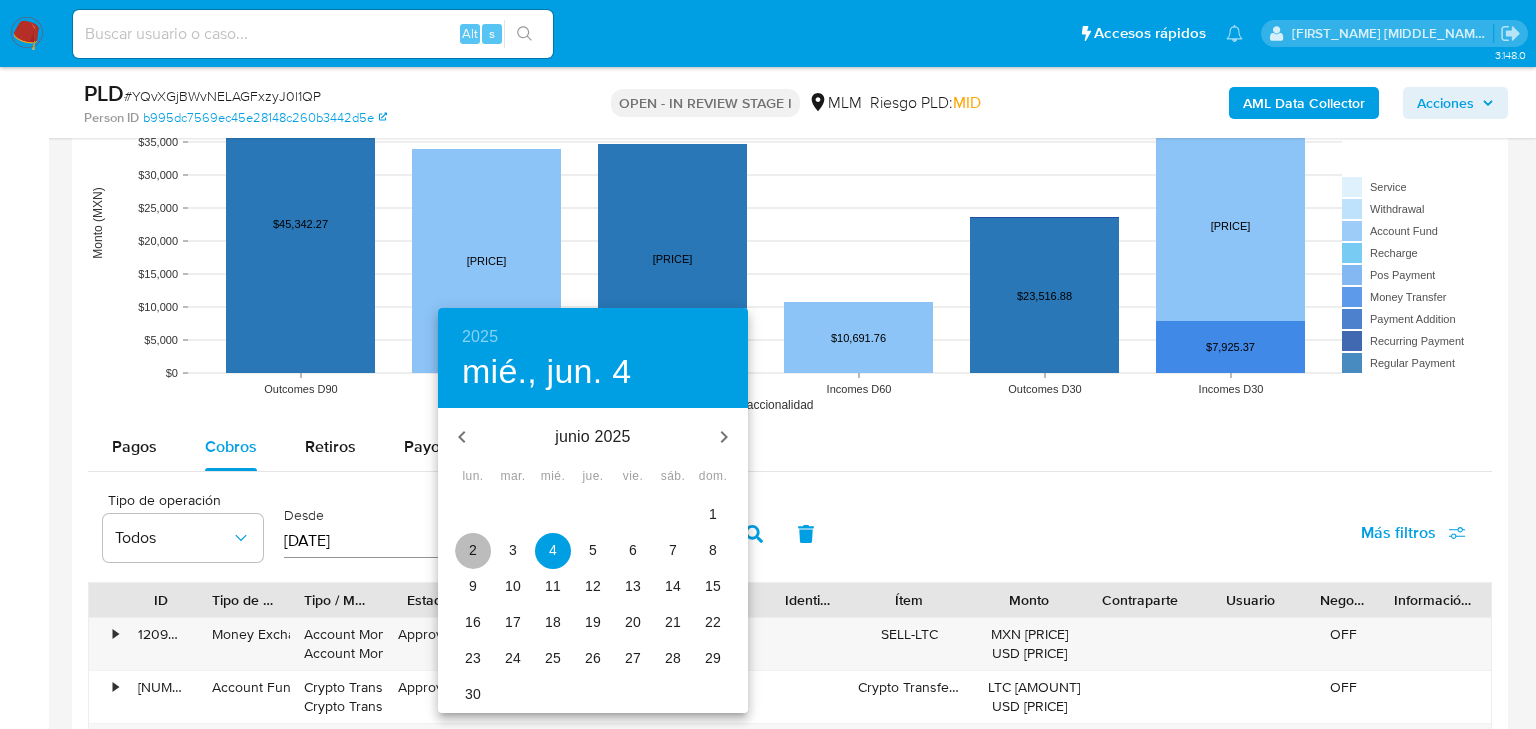click on "2" at bounding box center [473, 550] 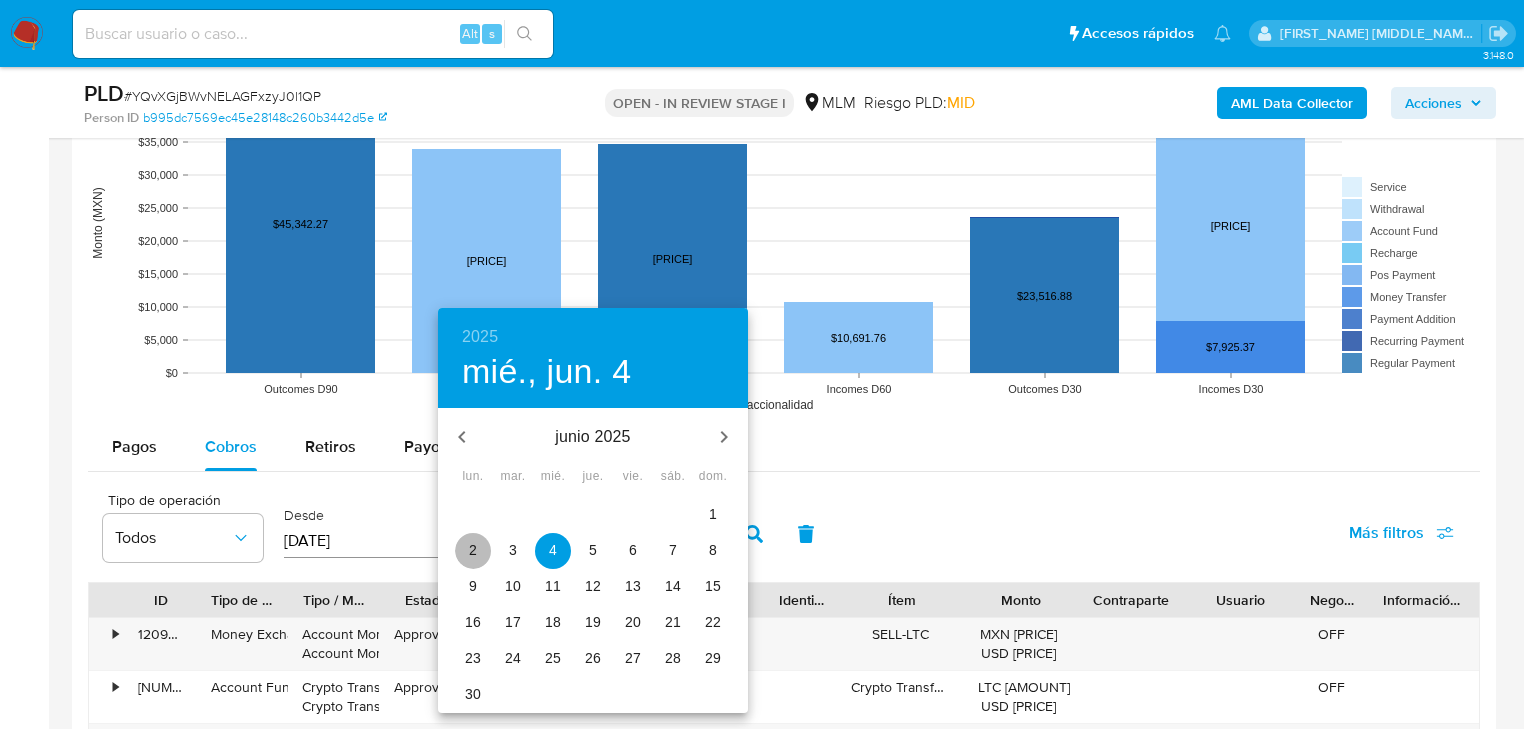 type on "02/06/2025" 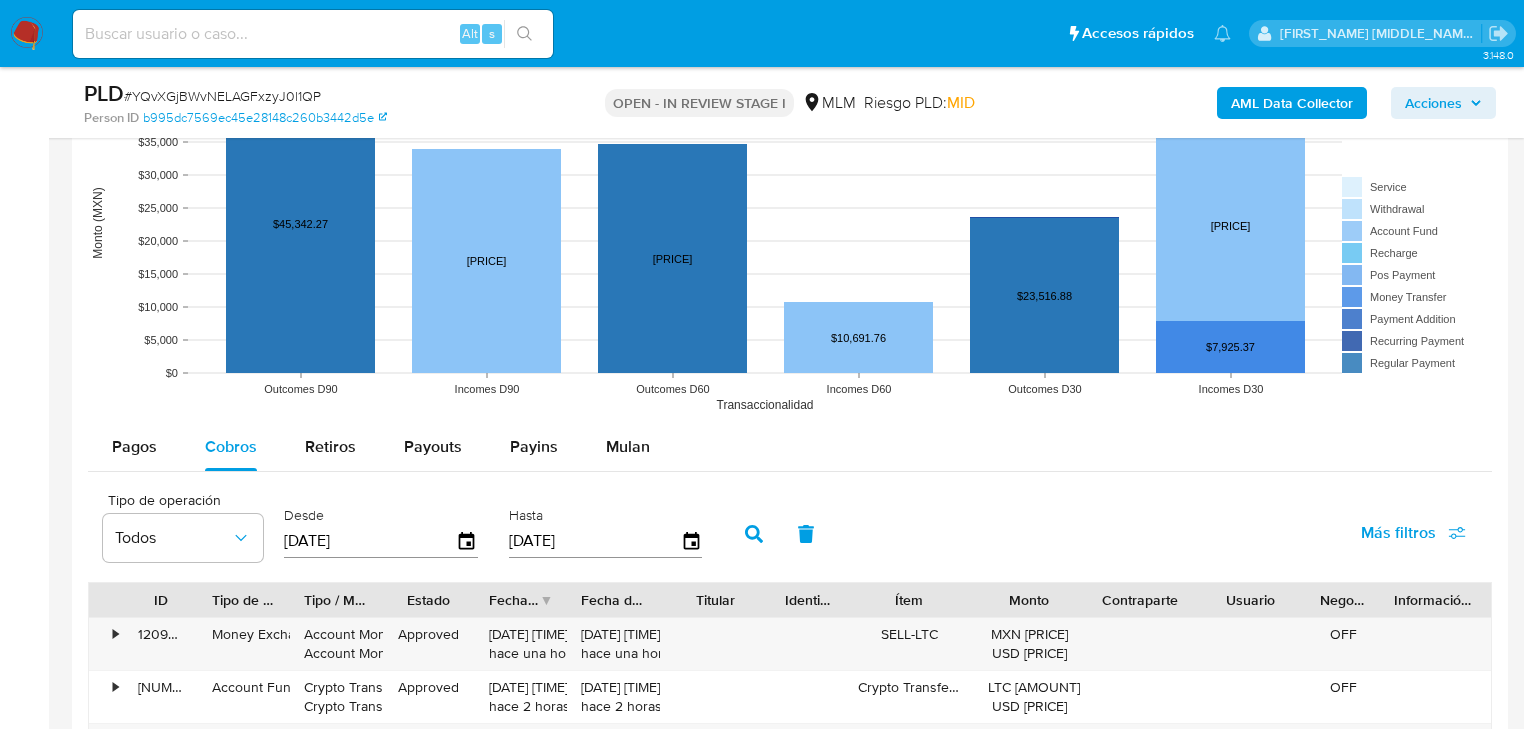 click 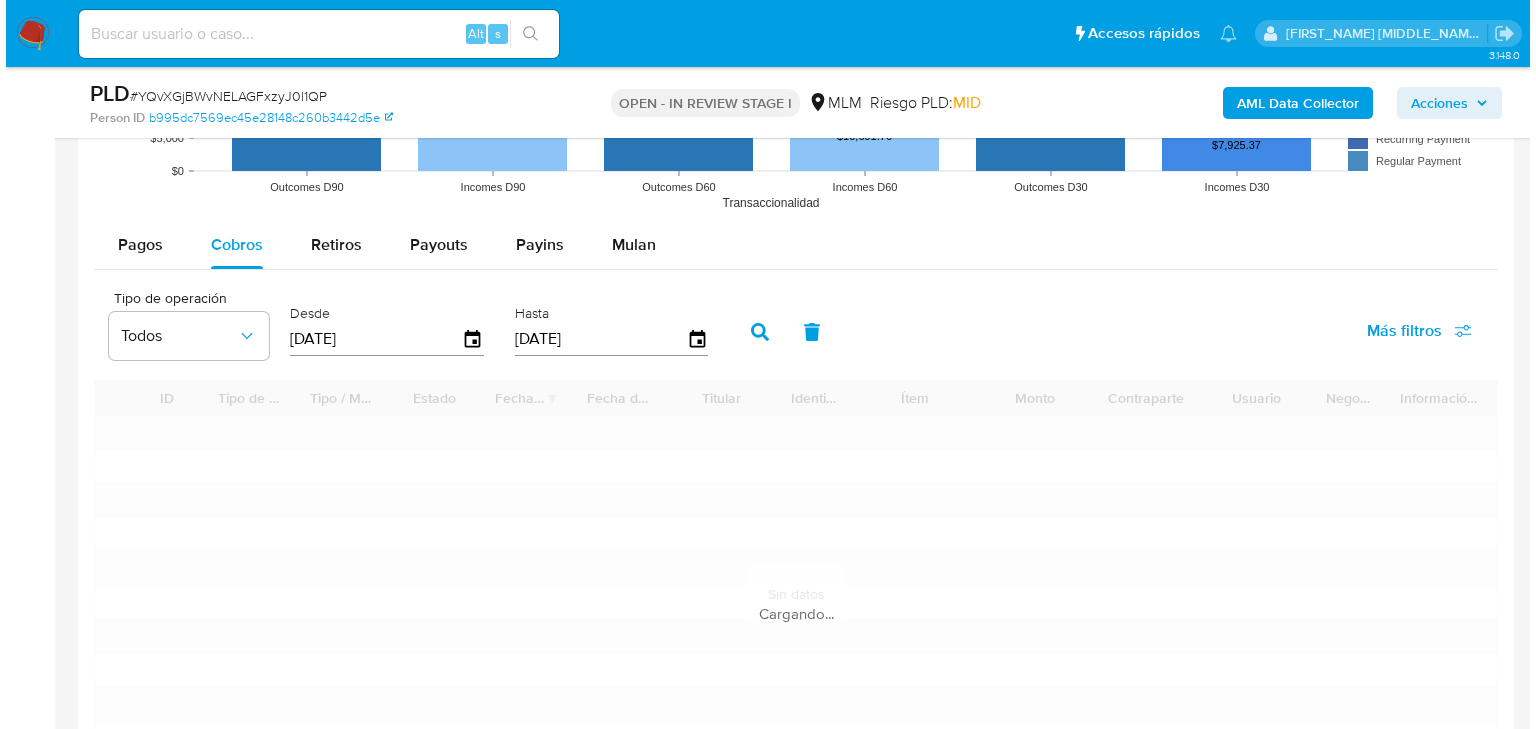scroll, scrollTop: 2160, scrollLeft: 0, axis: vertical 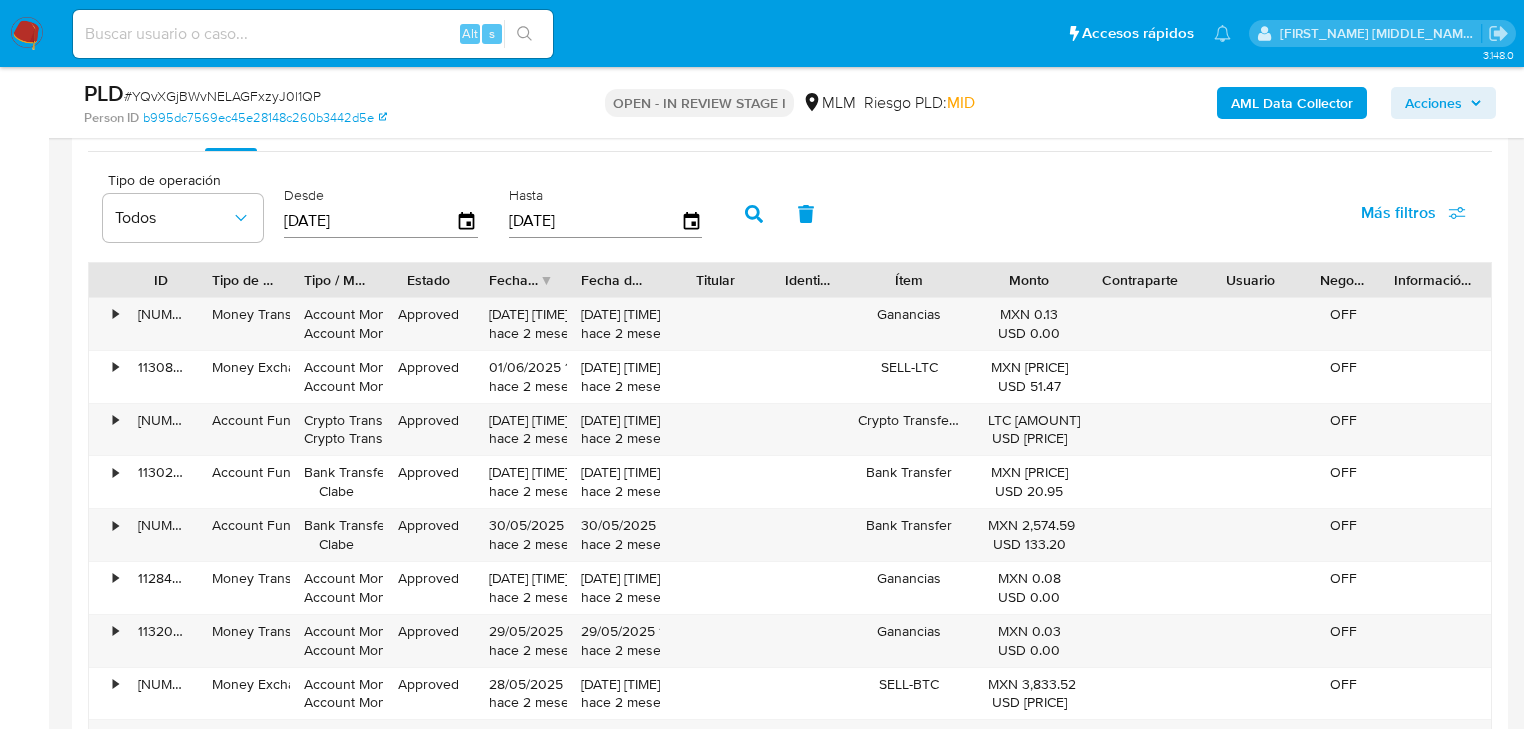 click at bounding box center [290, 280] 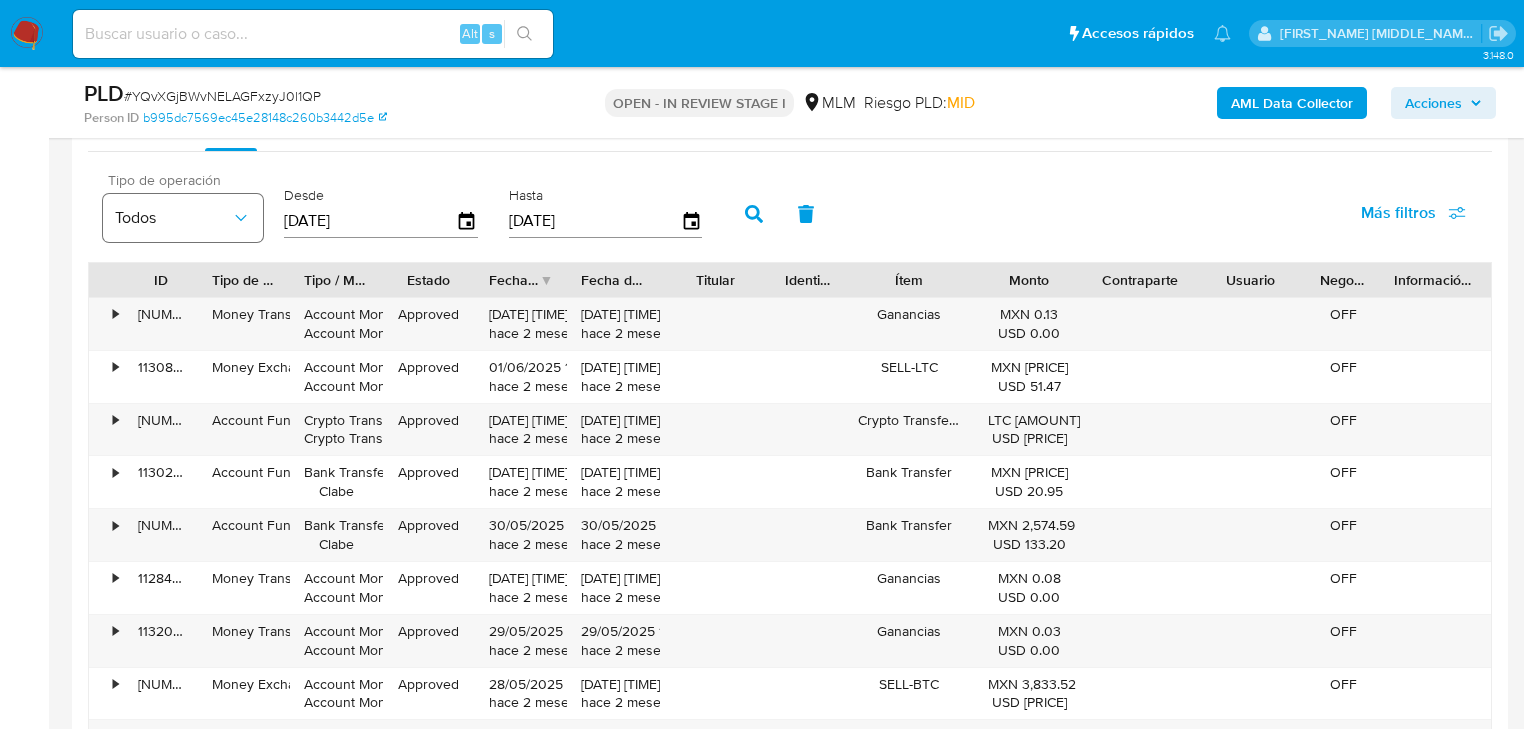 click on "Todos" at bounding box center [173, 218] 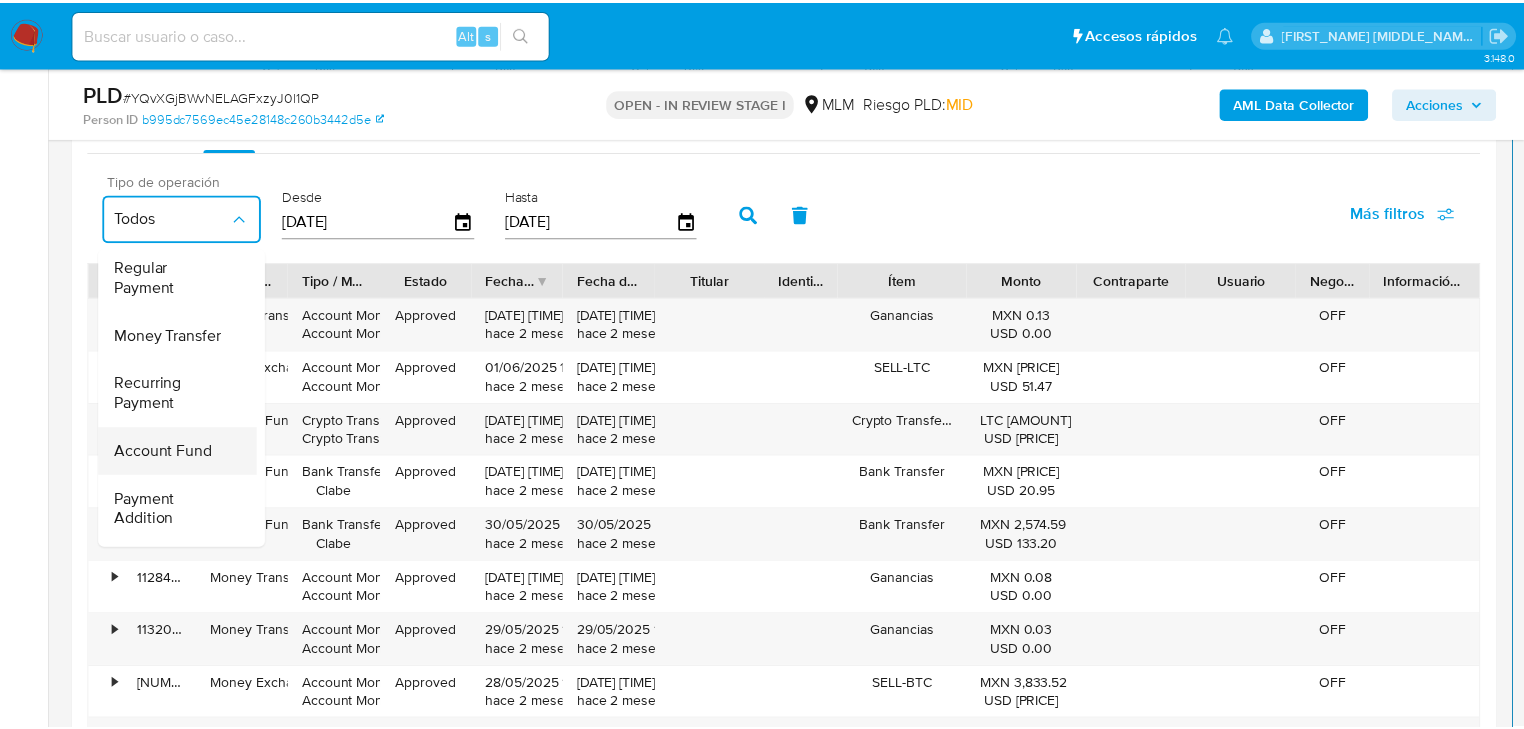 scroll, scrollTop: 80, scrollLeft: 0, axis: vertical 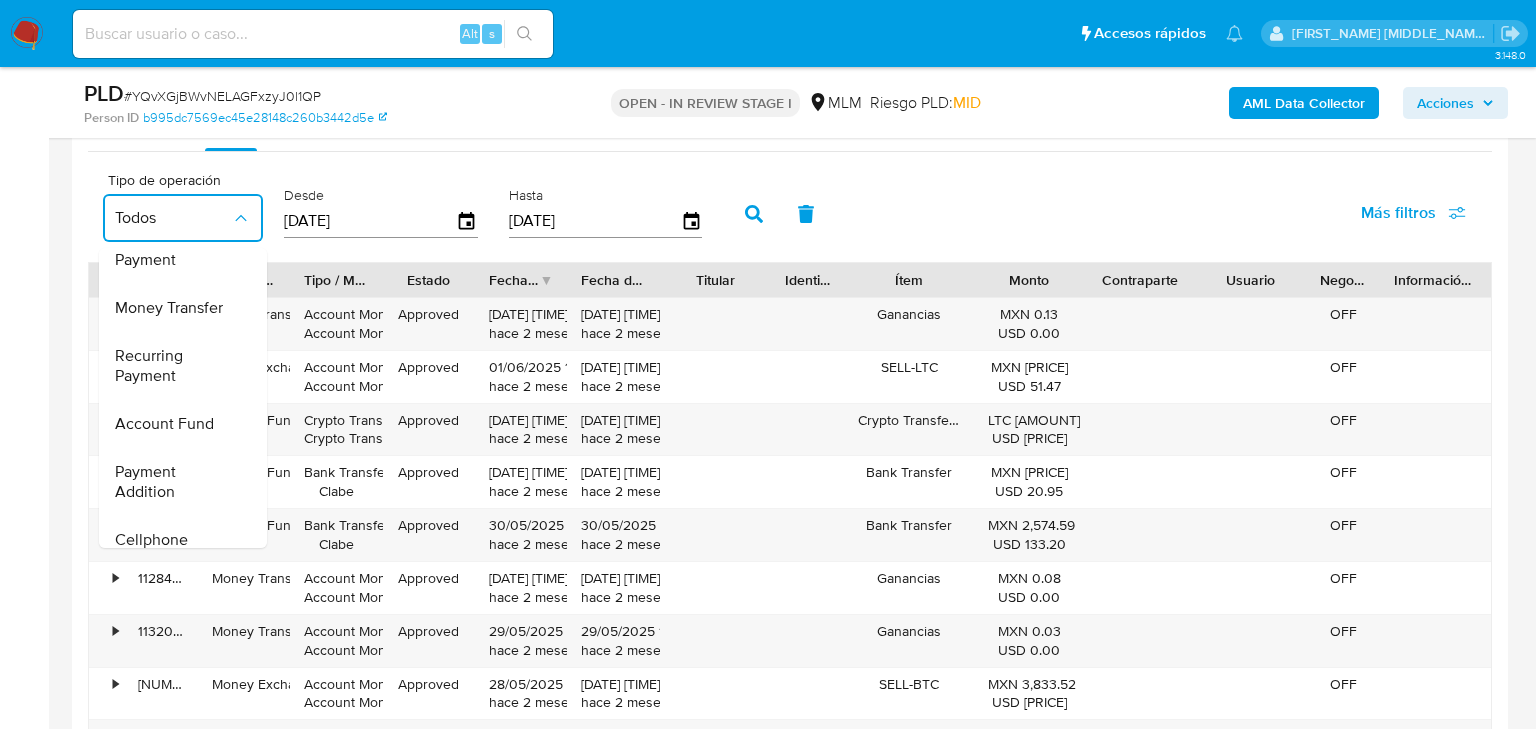 drag, startPoint x: 183, startPoint y: 428, endPoint x: 655, endPoint y: 259, distance: 501.3432 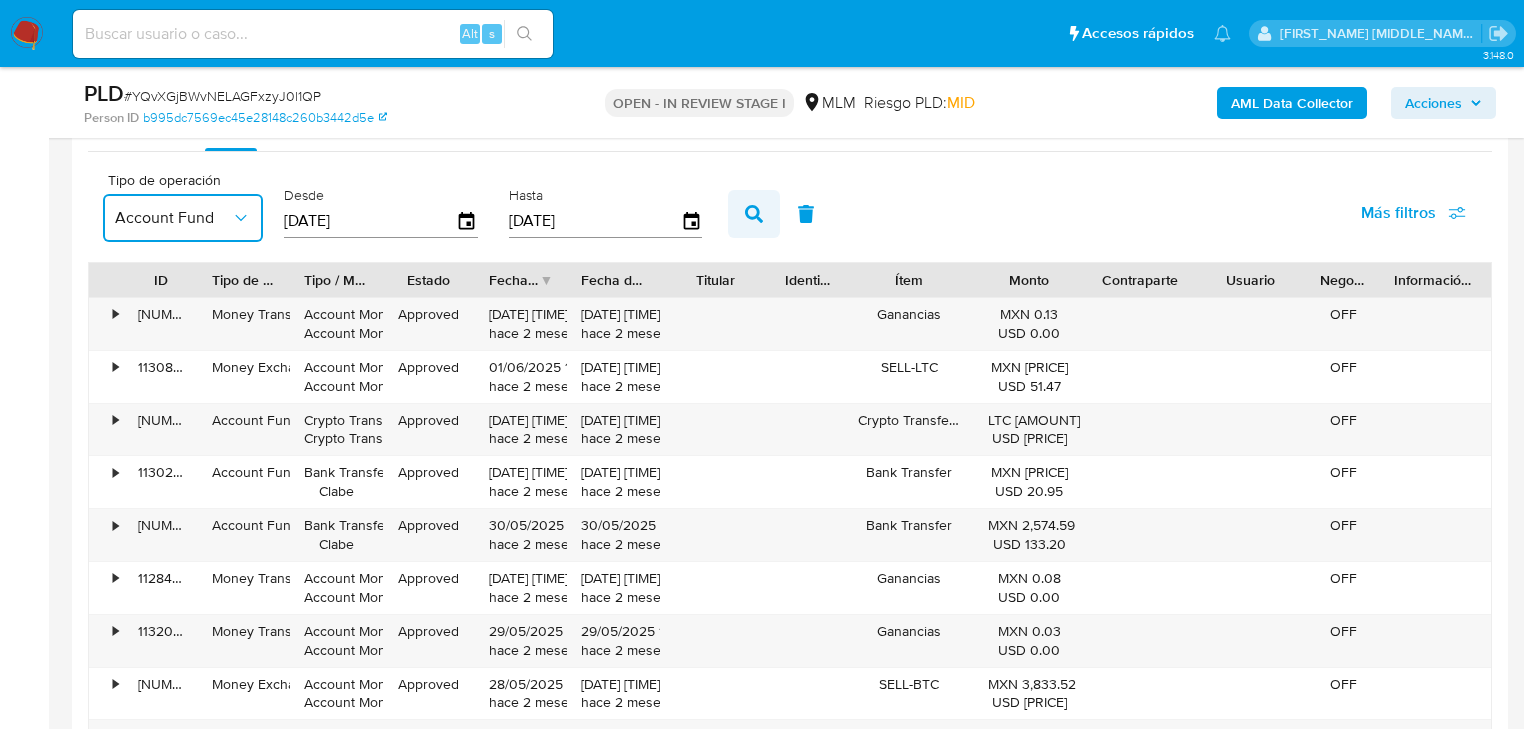 click 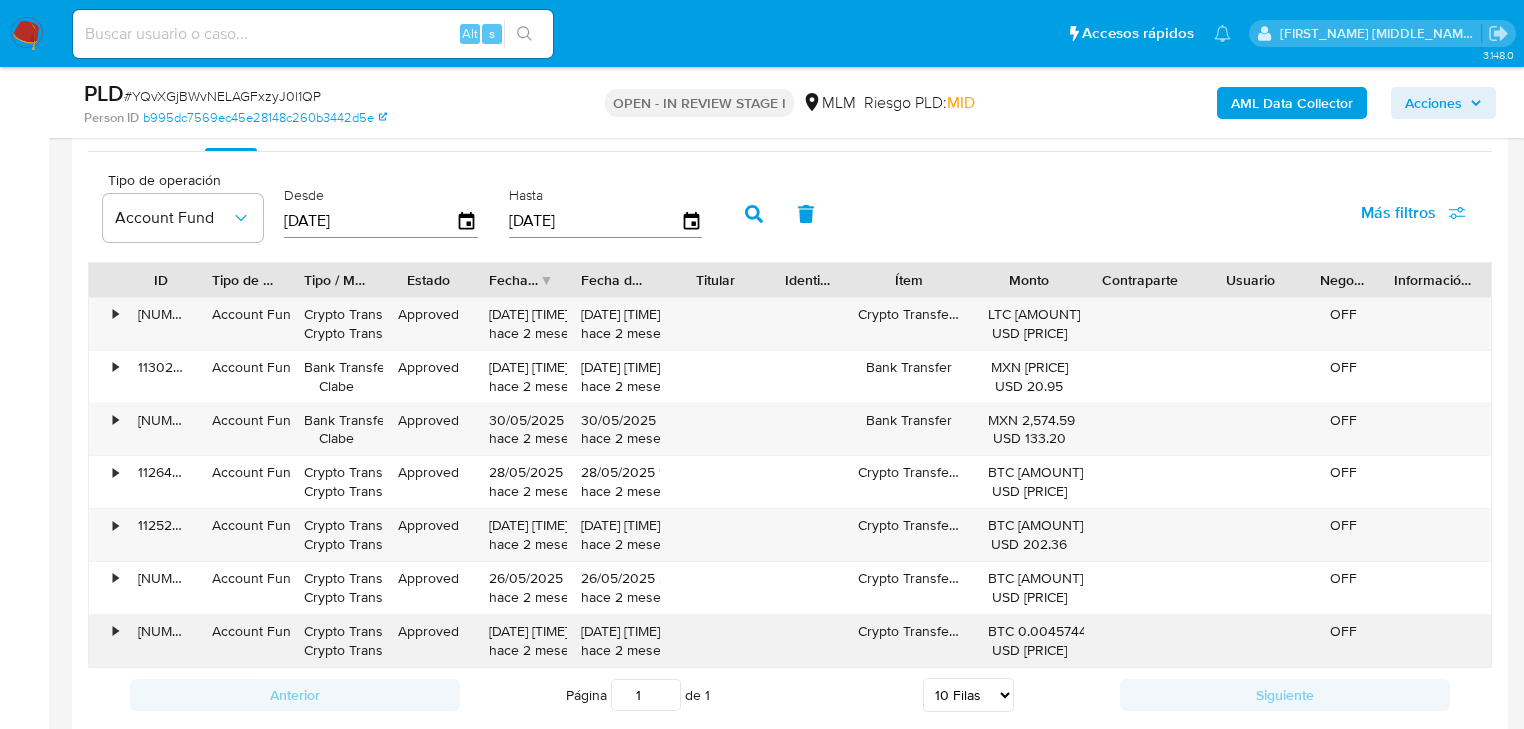 scroll, scrollTop: 2240, scrollLeft: 0, axis: vertical 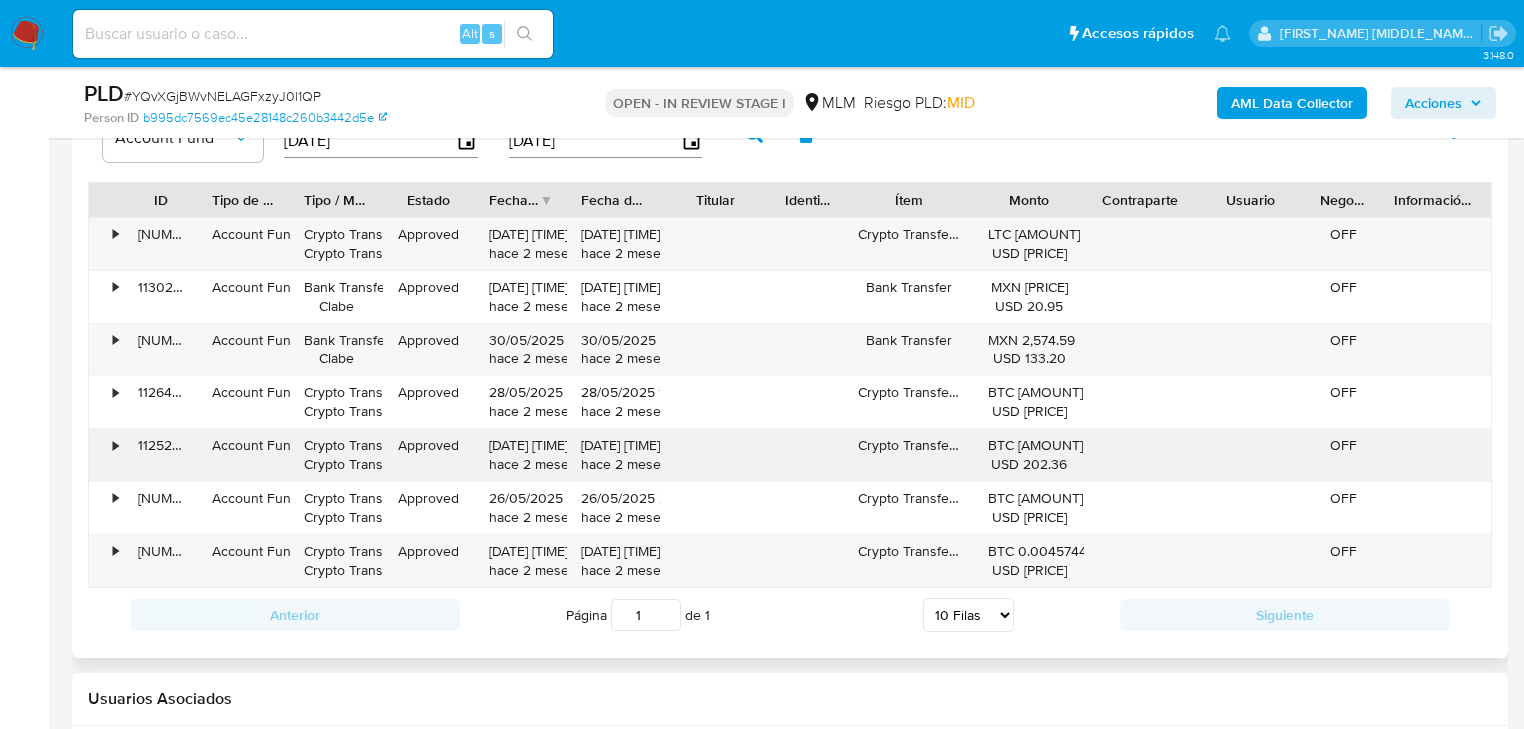 drag, startPoint x: 468, startPoint y: 444, endPoint x: 492, endPoint y: 444, distance: 24 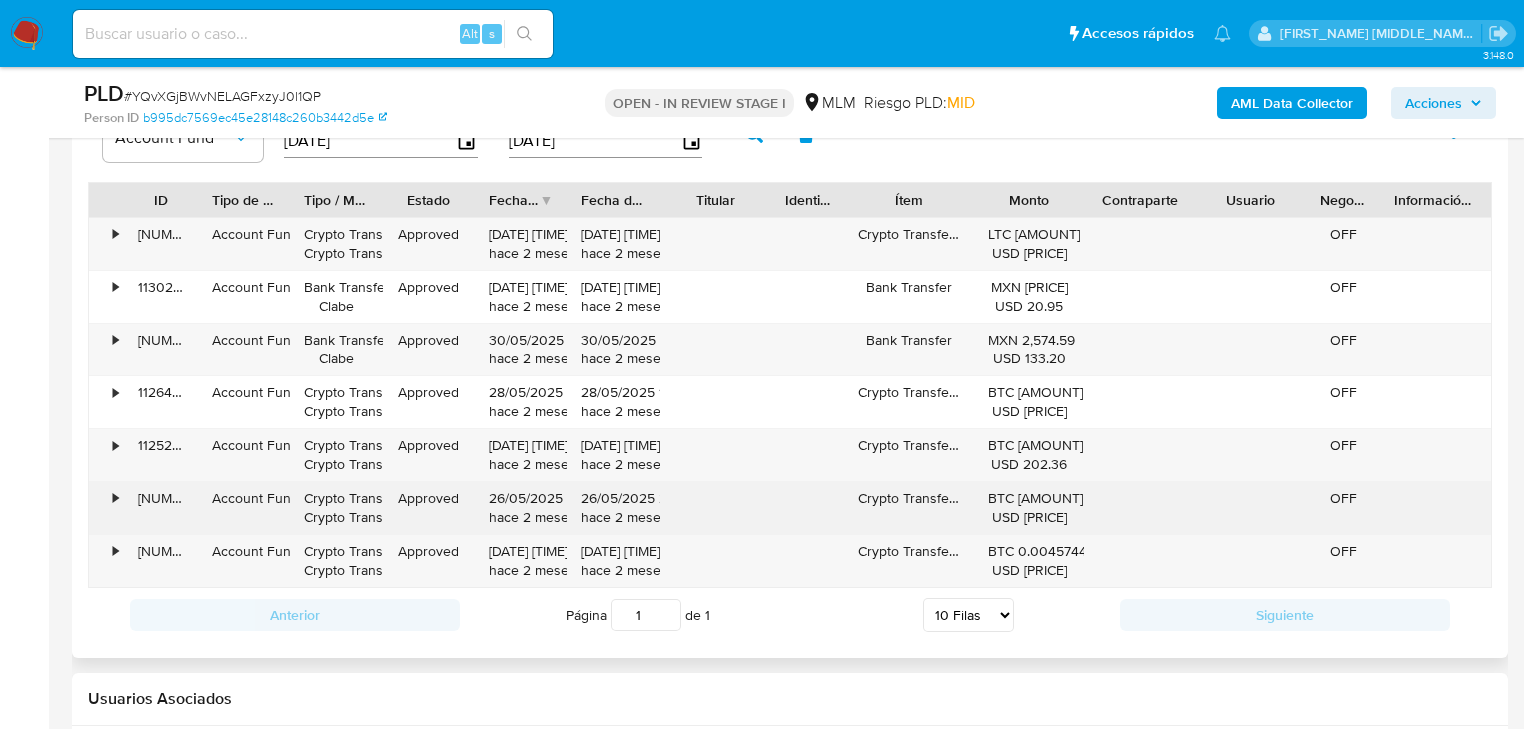drag, startPoint x: 509, startPoint y: 504, endPoint x: 548, endPoint y: 502, distance: 39.051247 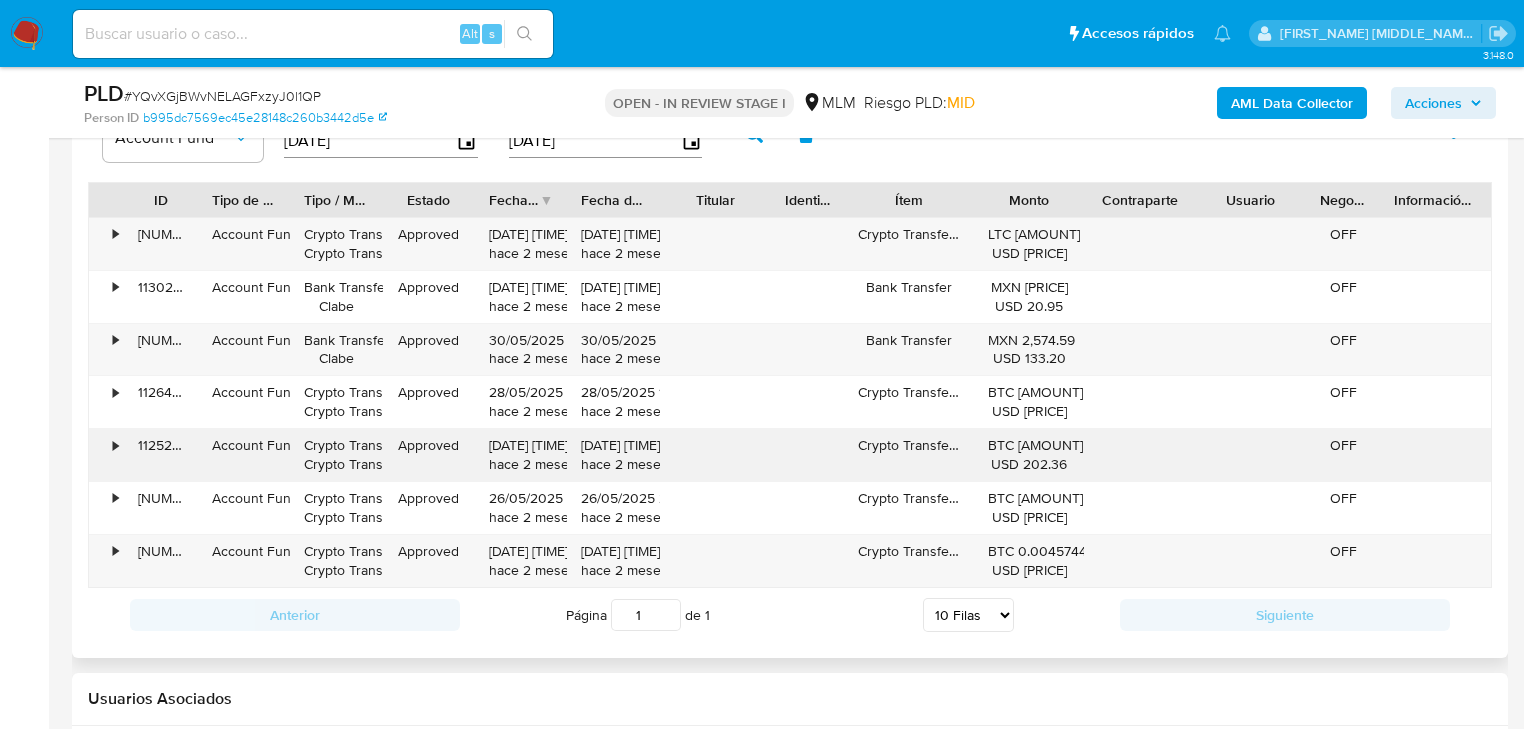 drag, startPoint x: 494, startPoint y: 445, endPoint x: 1058, endPoint y: 448, distance: 564.008 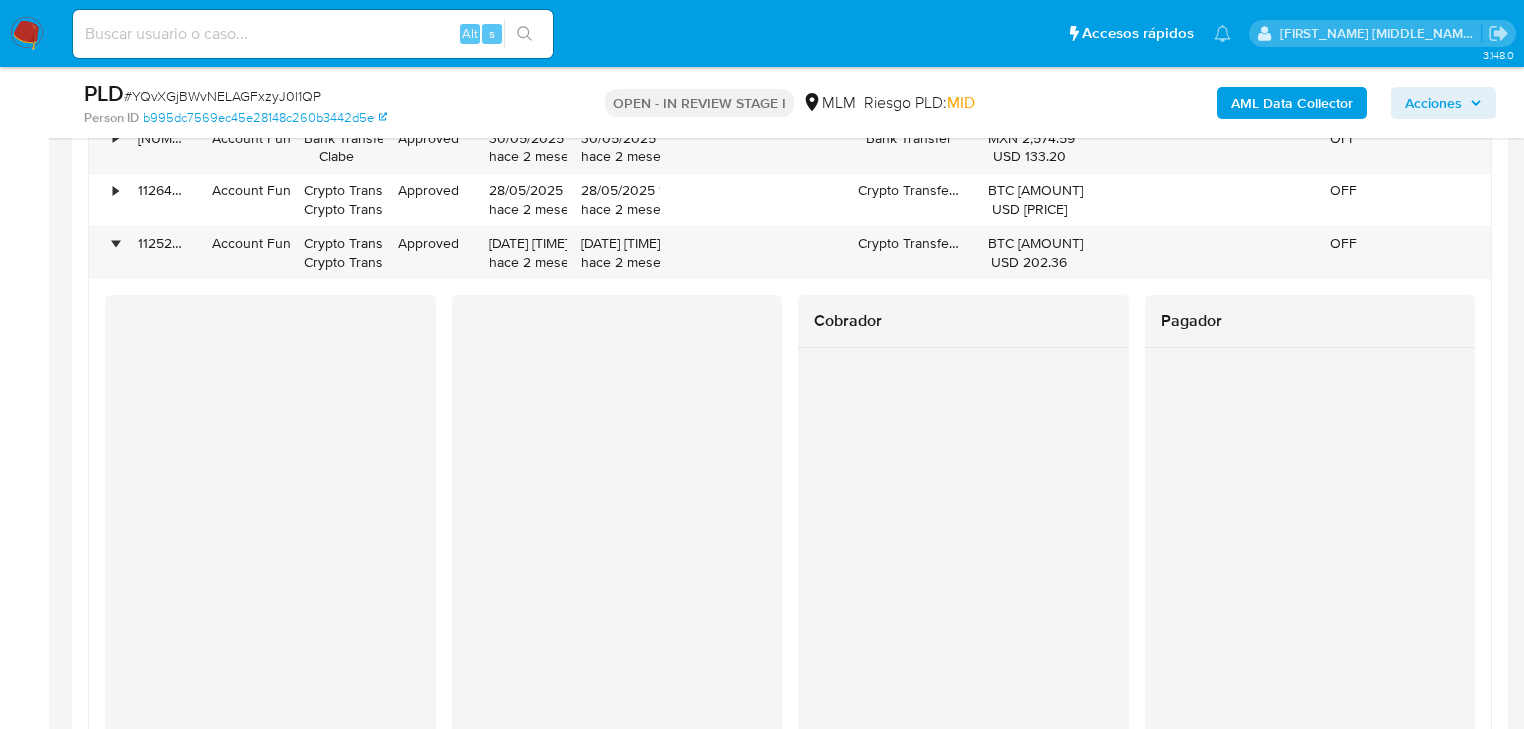 scroll, scrollTop: 2480, scrollLeft: 0, axis: vertical 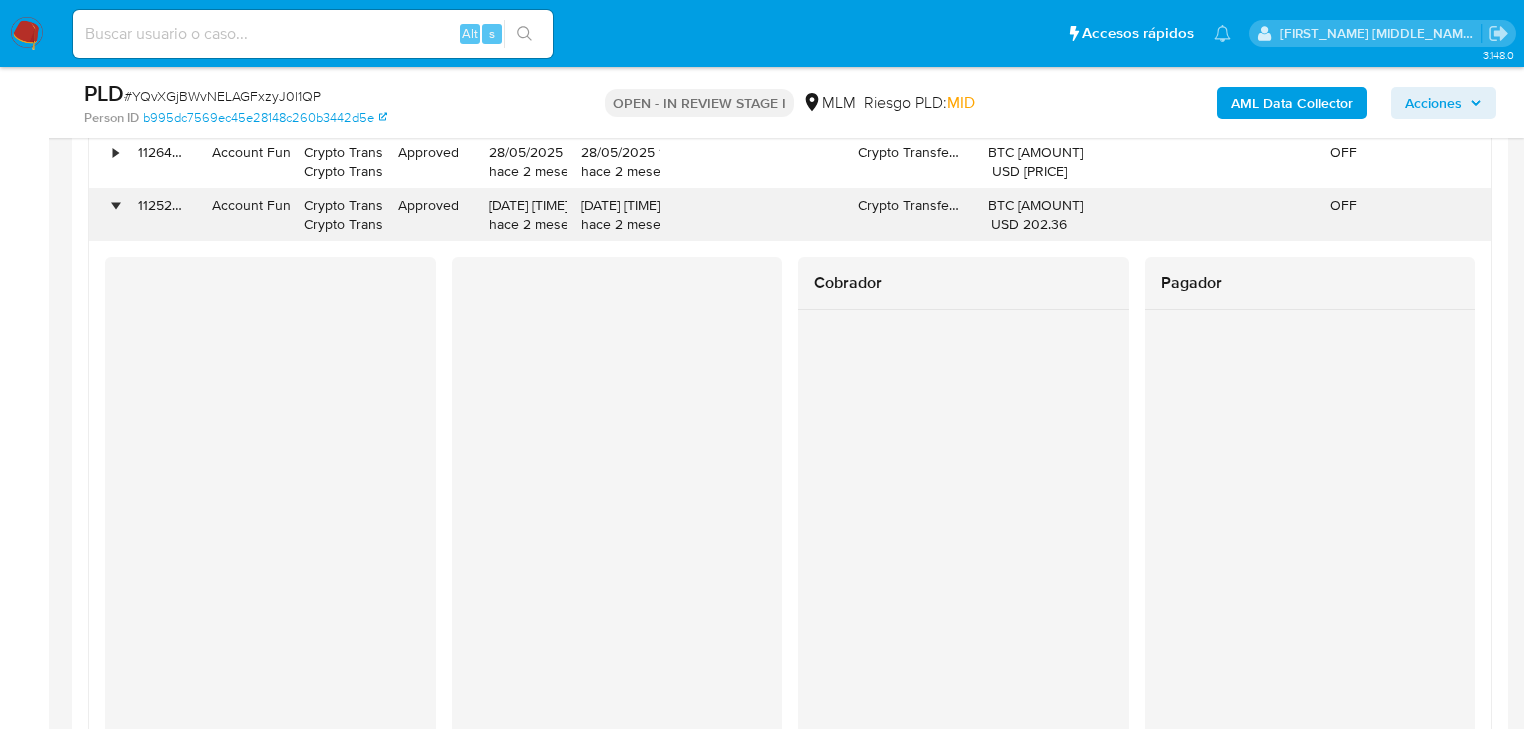 click on "•" at bounding box center [115, 205] 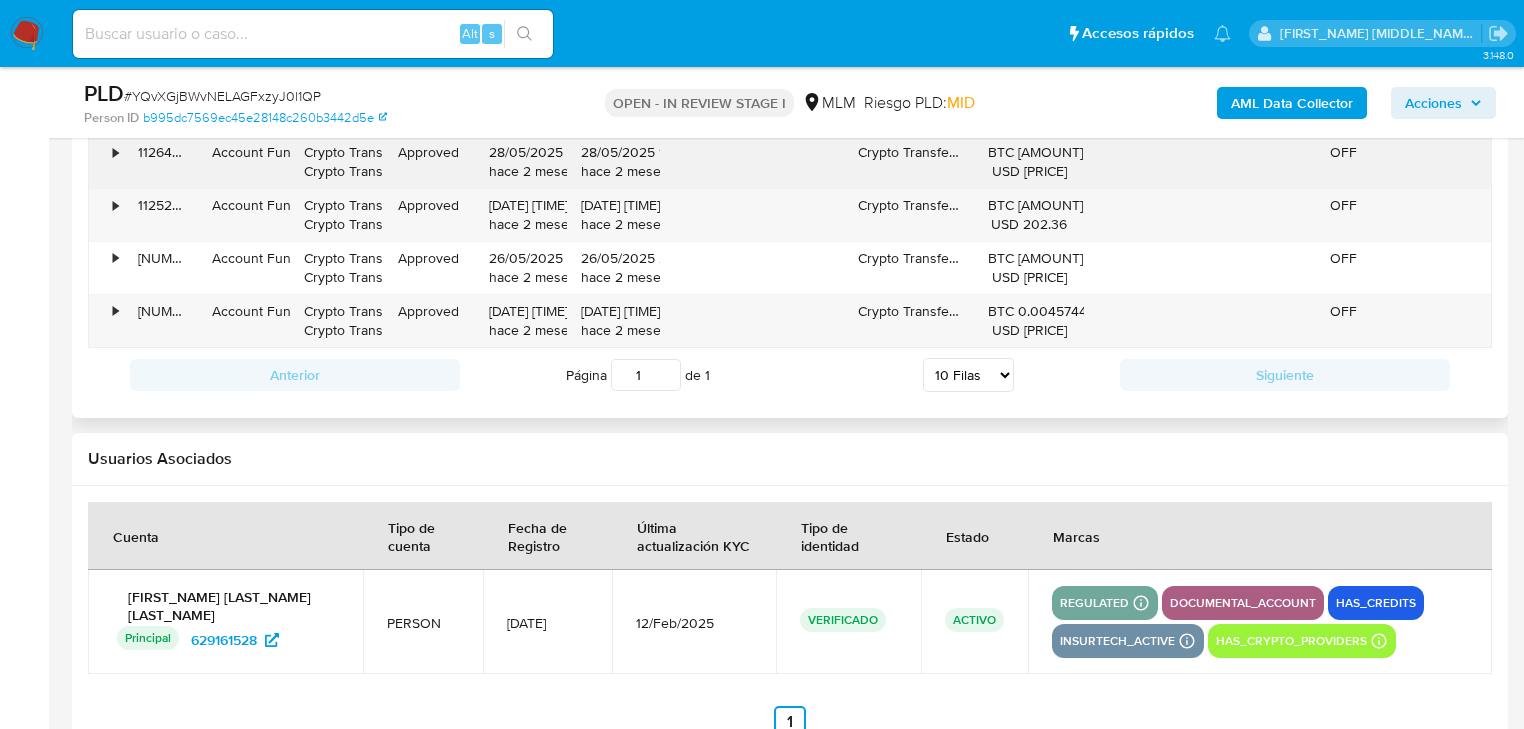 click on "• 112643586957 Account Fund Crypto Transfer Crypto Transfer Approved 28/05/2025 14:40:24 hace 2 meses 28/05/2025 14:40:24 hace 2 meses Crypto Transfer In BTC 0.00186289 USD 213.20 OFF" at bounding box center [790, 162] 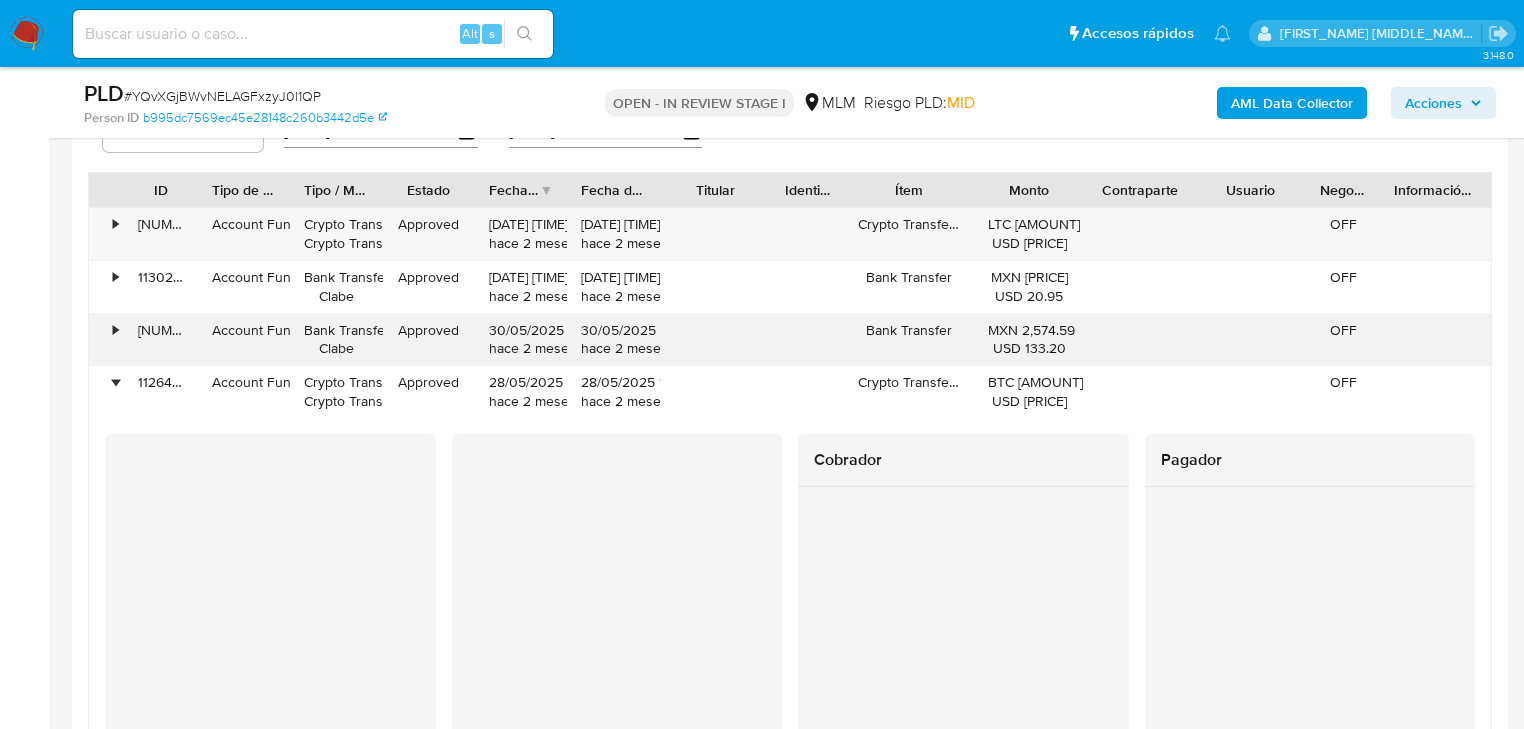 scroll, scrollTop: 2160, scrollLeft: 0, axis: vertical 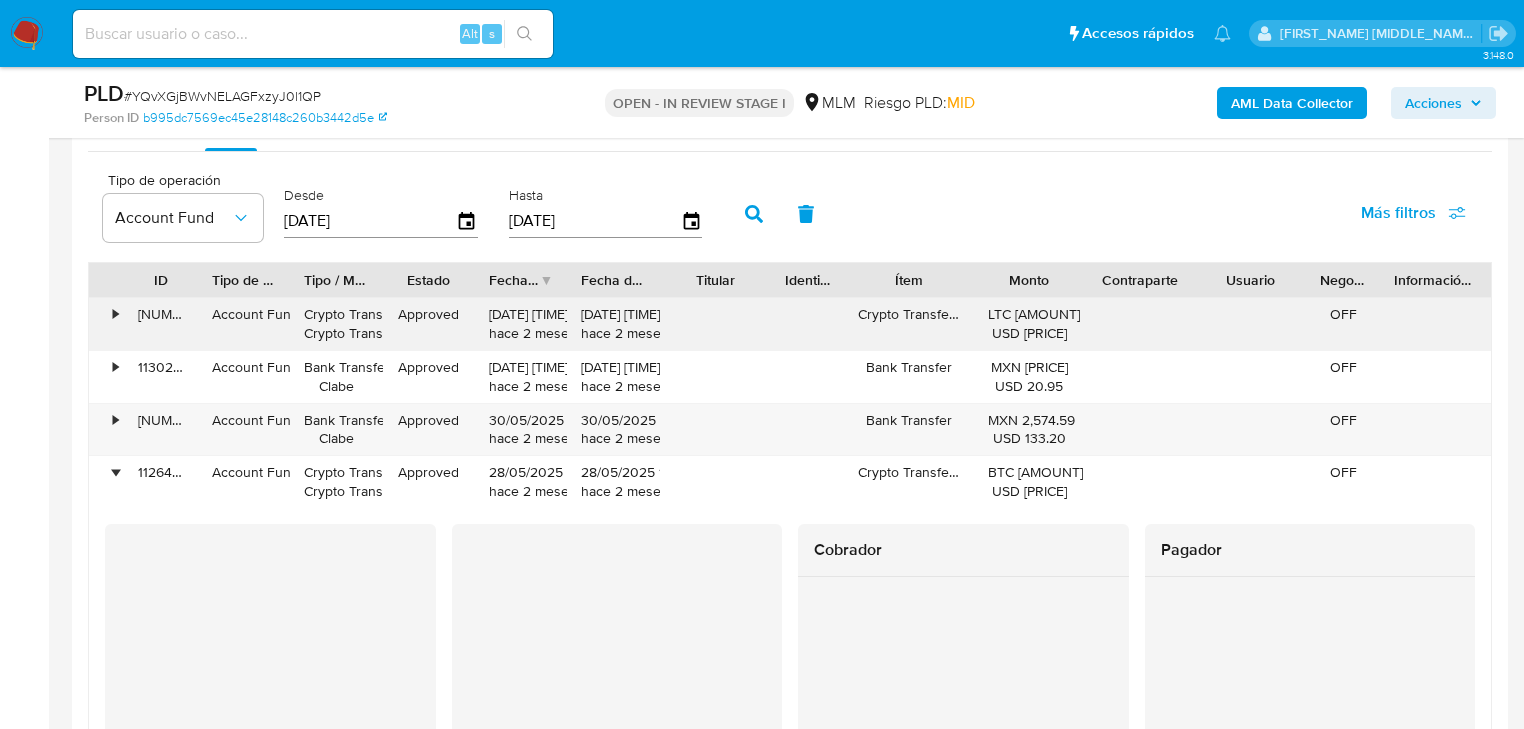 drag, startPoint x: 1050, startPoint y: 334, endPoint x: 1027, endPoint y: 332, distance: 23.086792 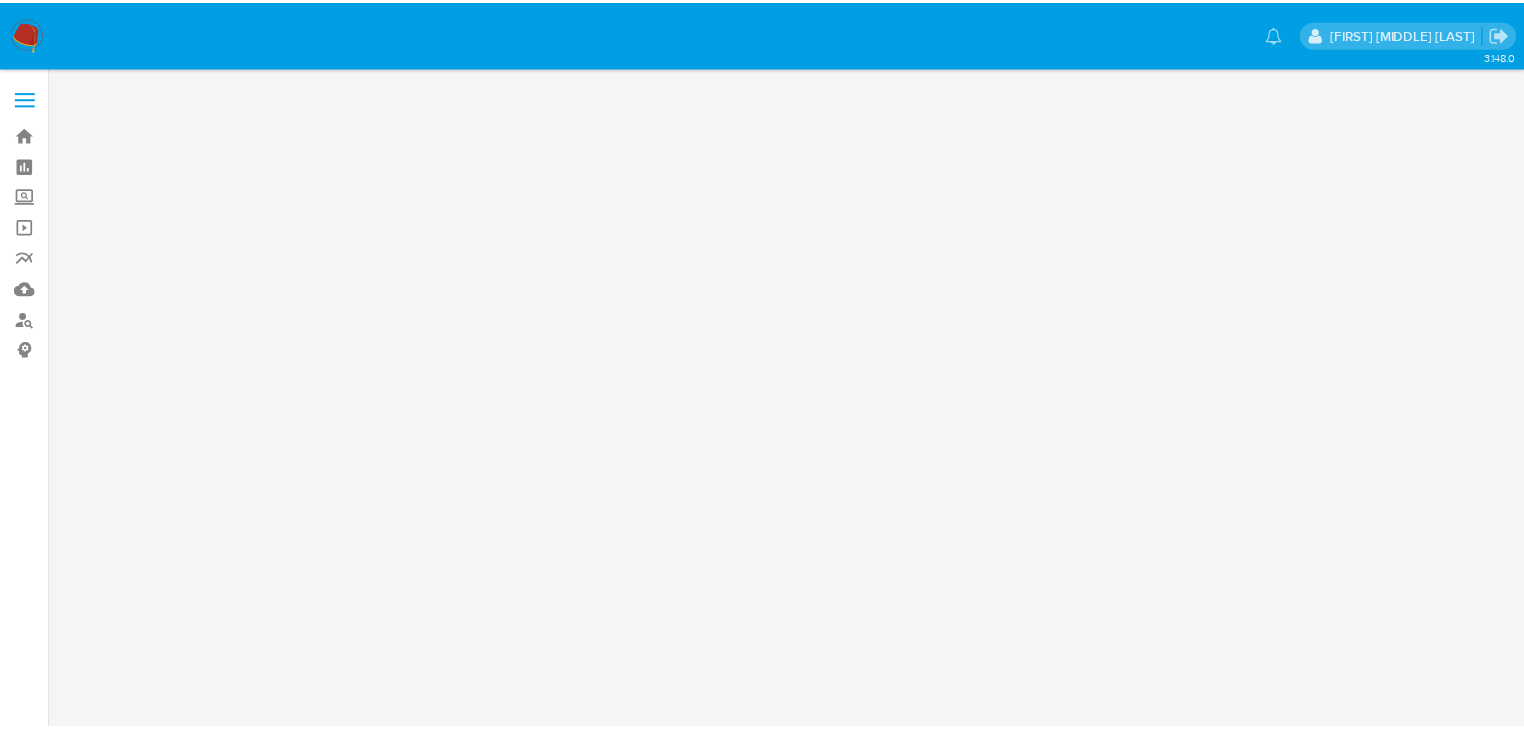 scroll, scrollTop: 0, scrollLeft: 0, axis: both 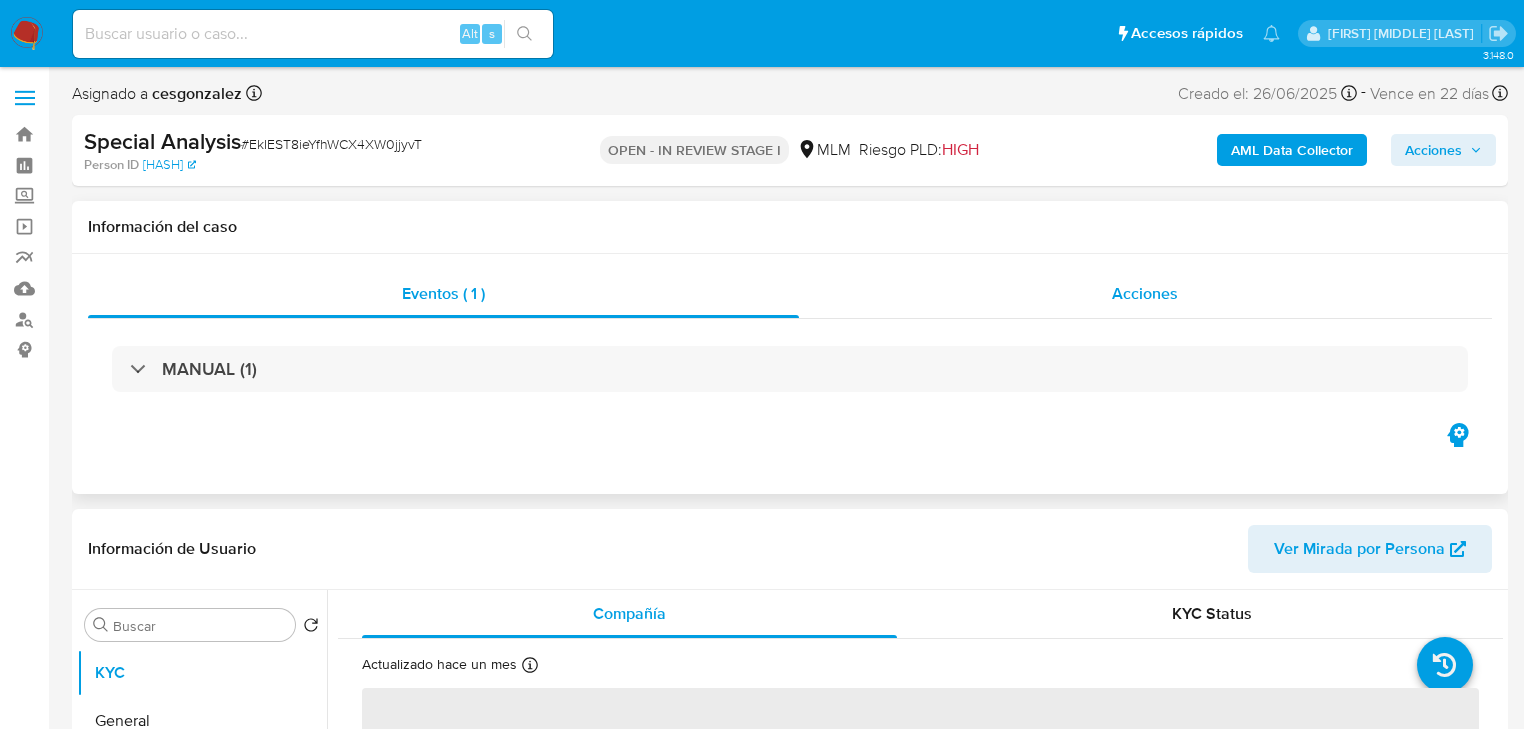 click on "Acciones" at bounding box center (1145, 293) 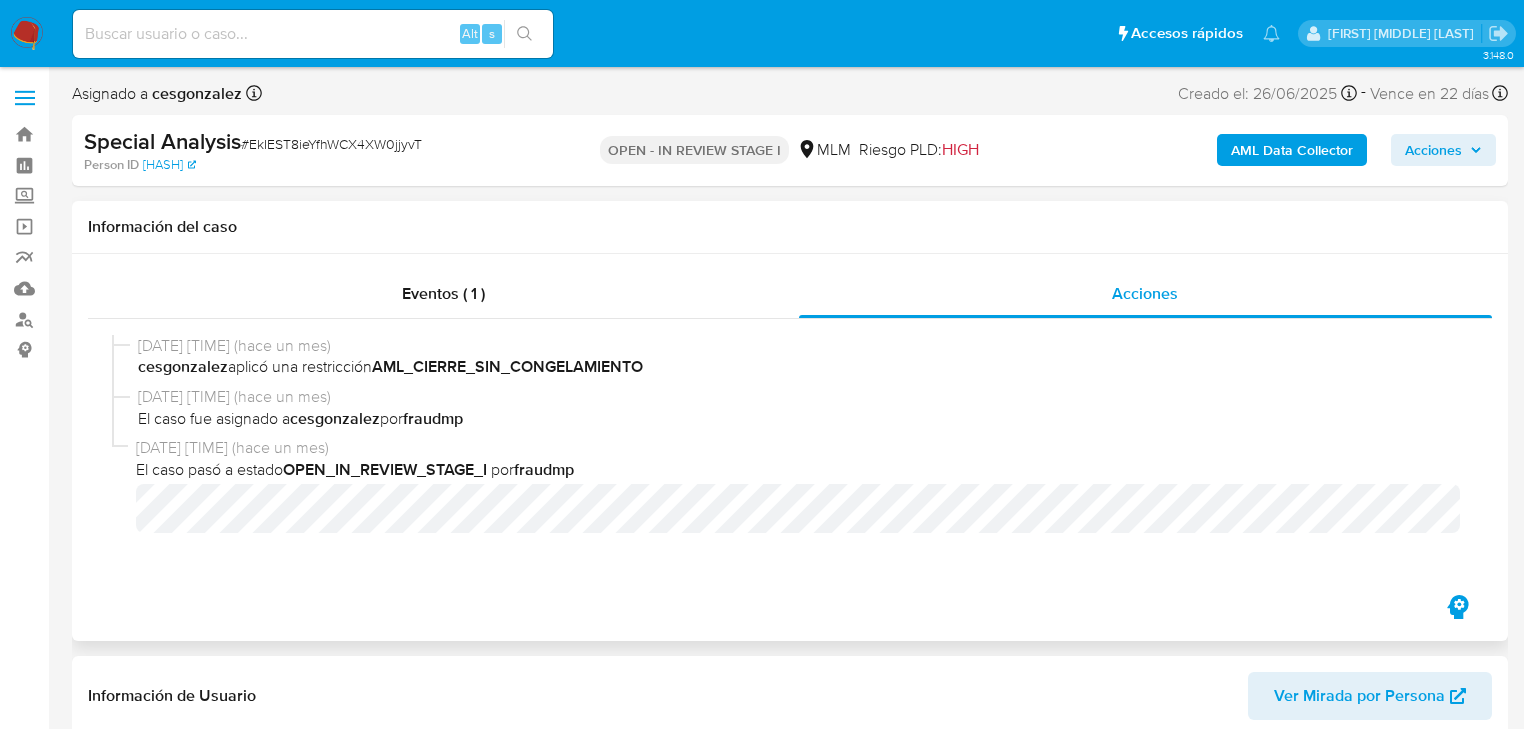 select on "10" 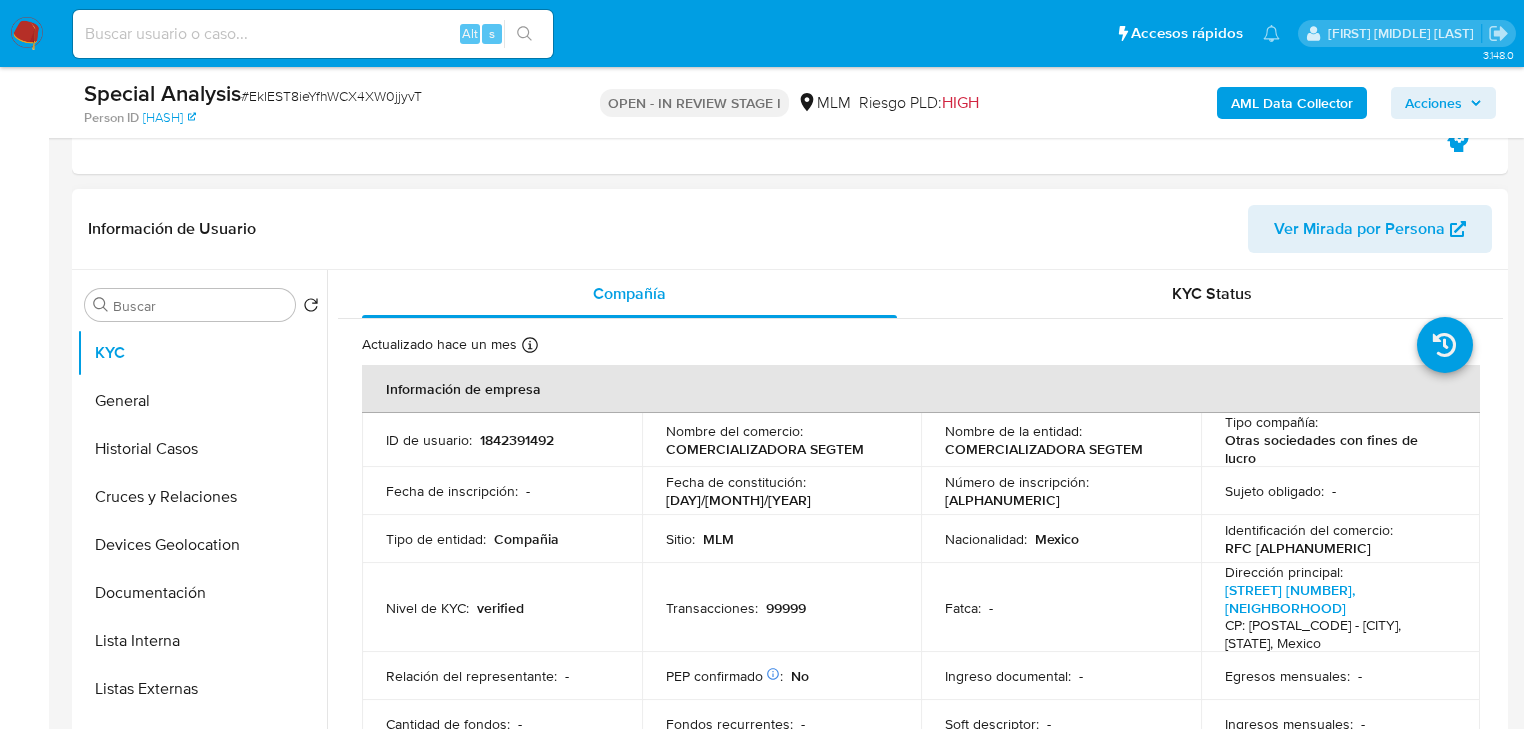scroll, scrollTop: 400, scrollLeft: 0, axis: vertical 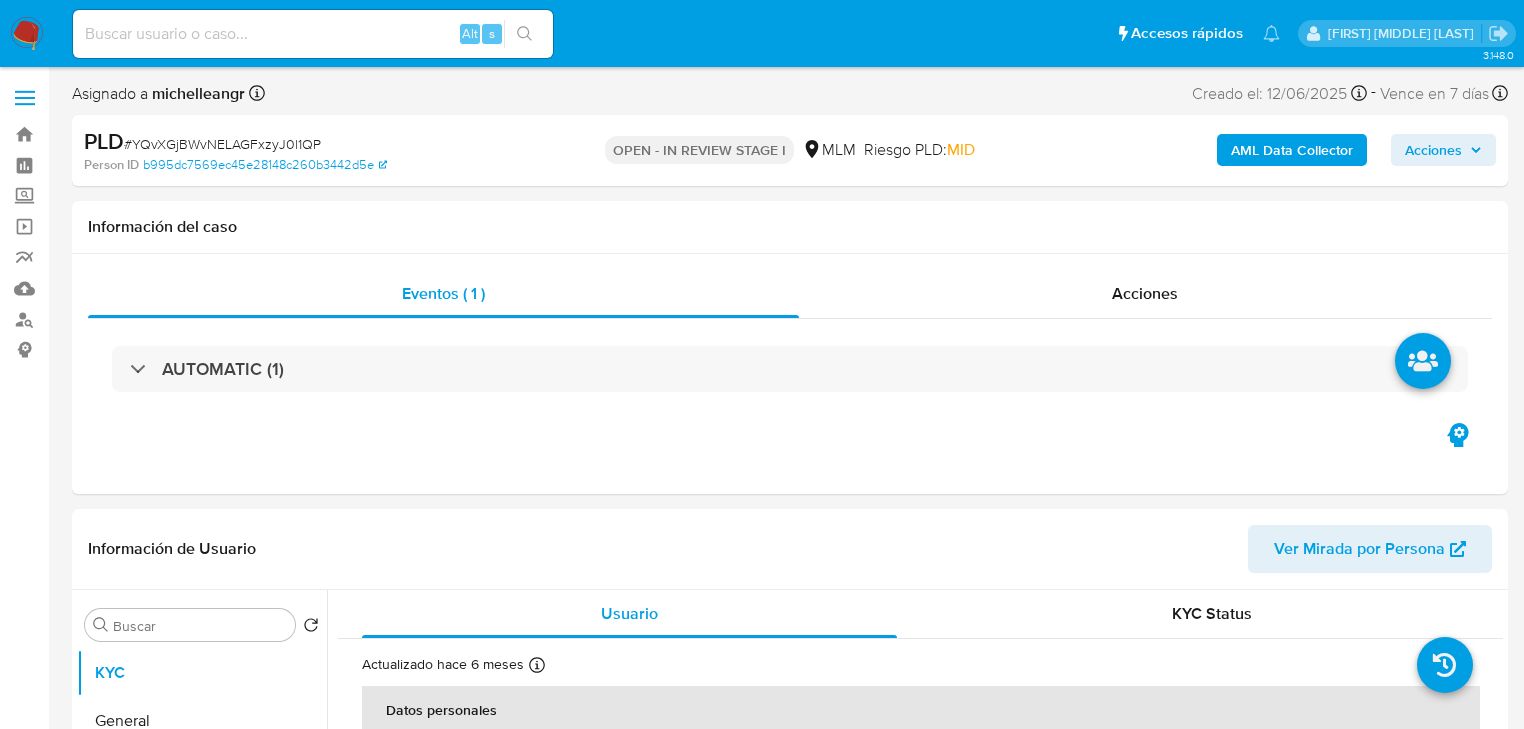 select on "10" 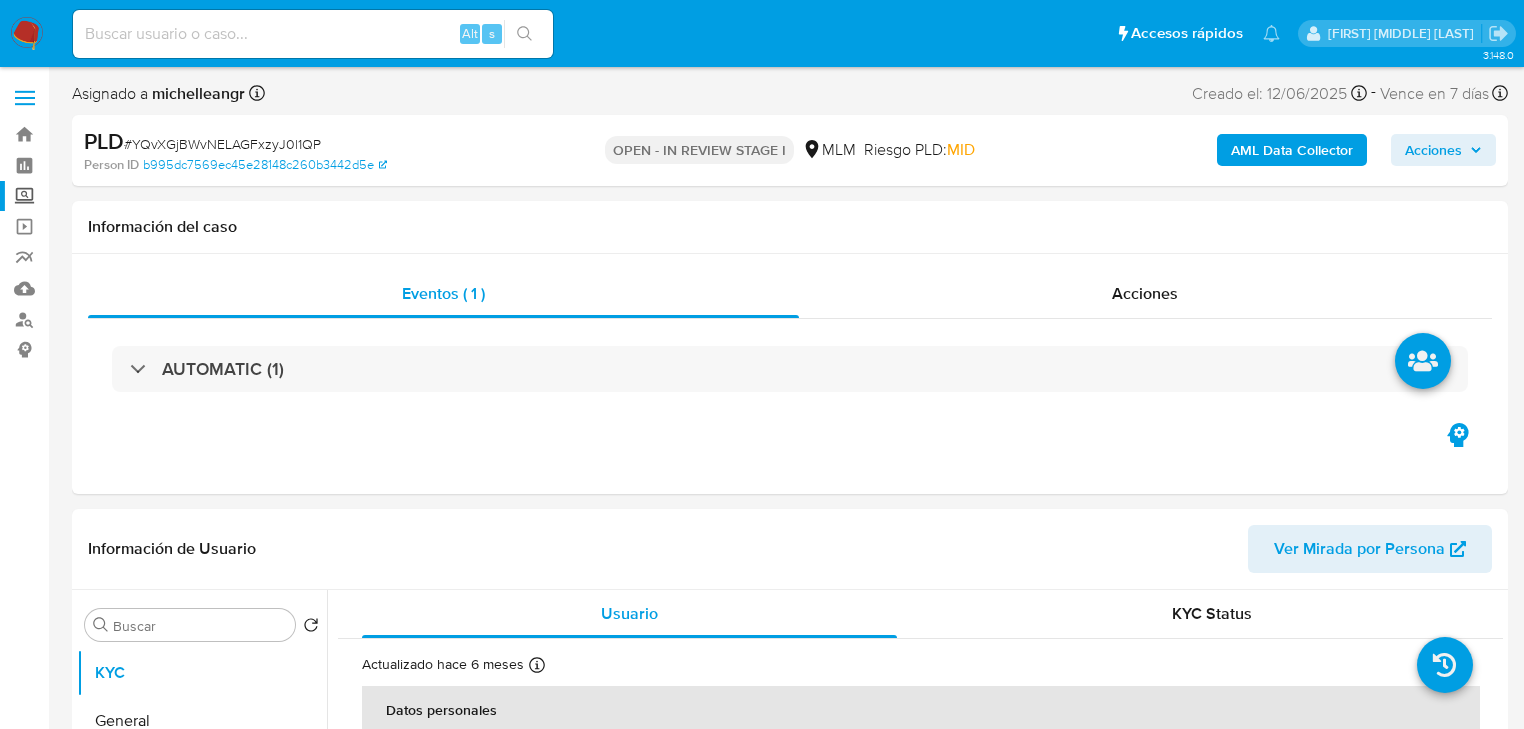 click on "Screening" at bounding box center (119, 196) 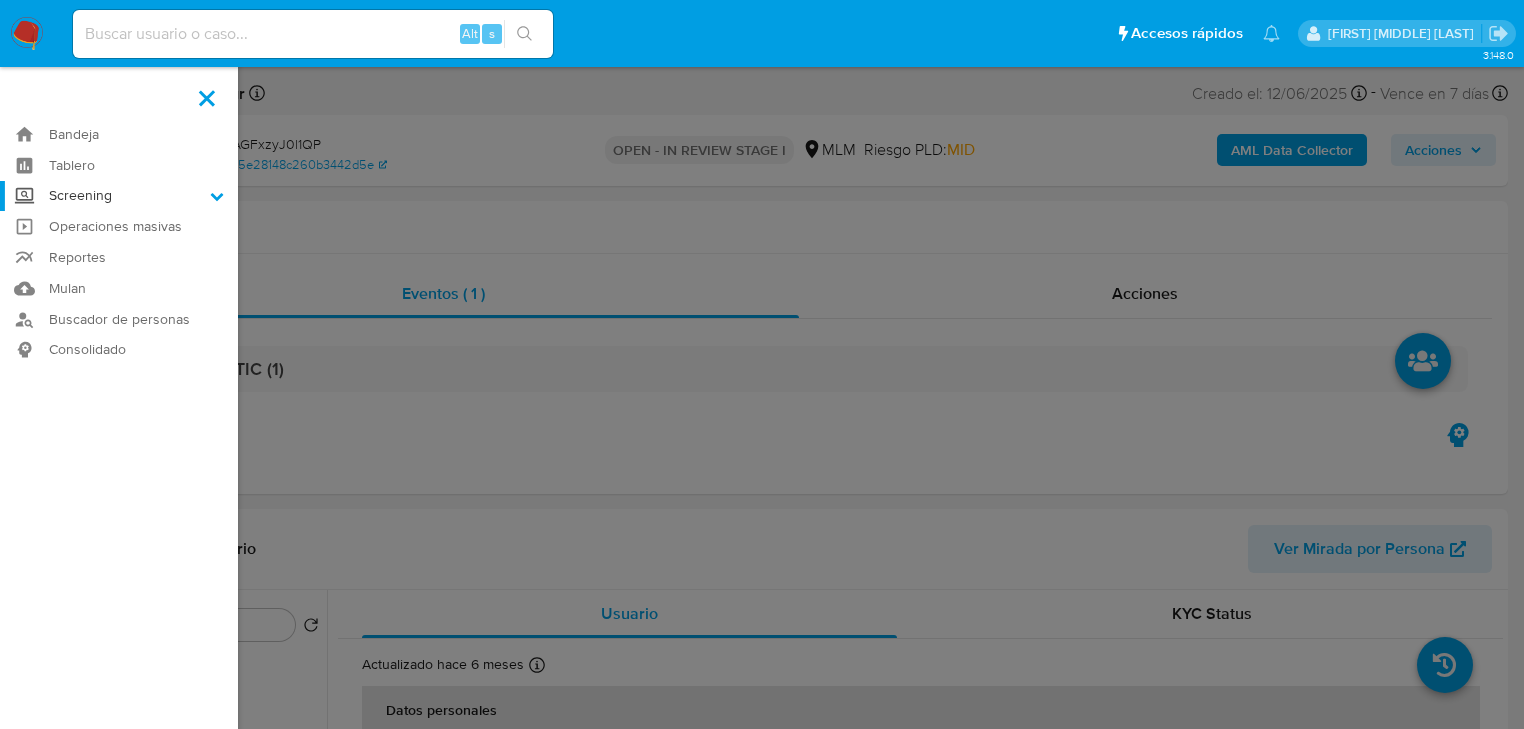 click on "Screening" at bounding box center (0, 0) 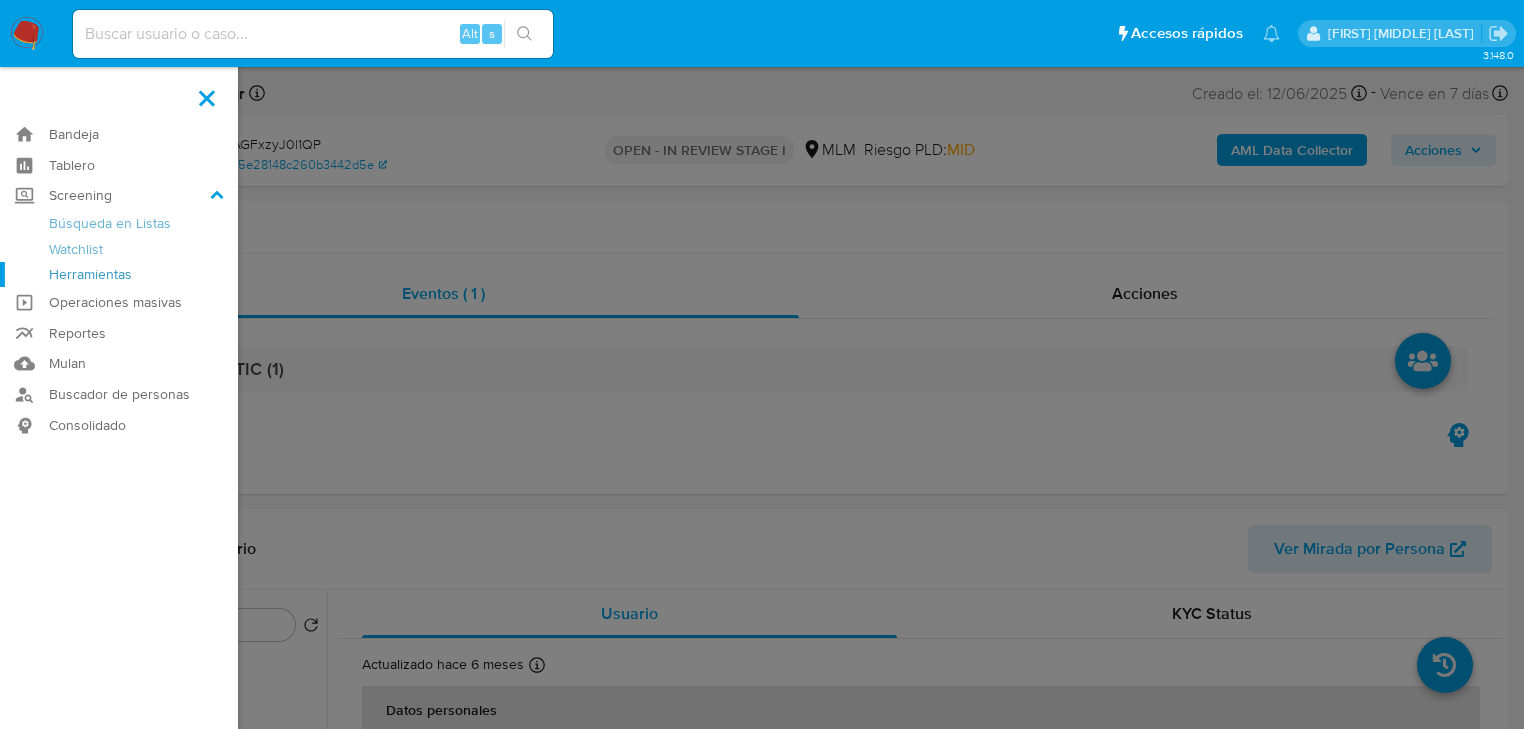 click on "Herramientas" at bounding box center (119, 274) 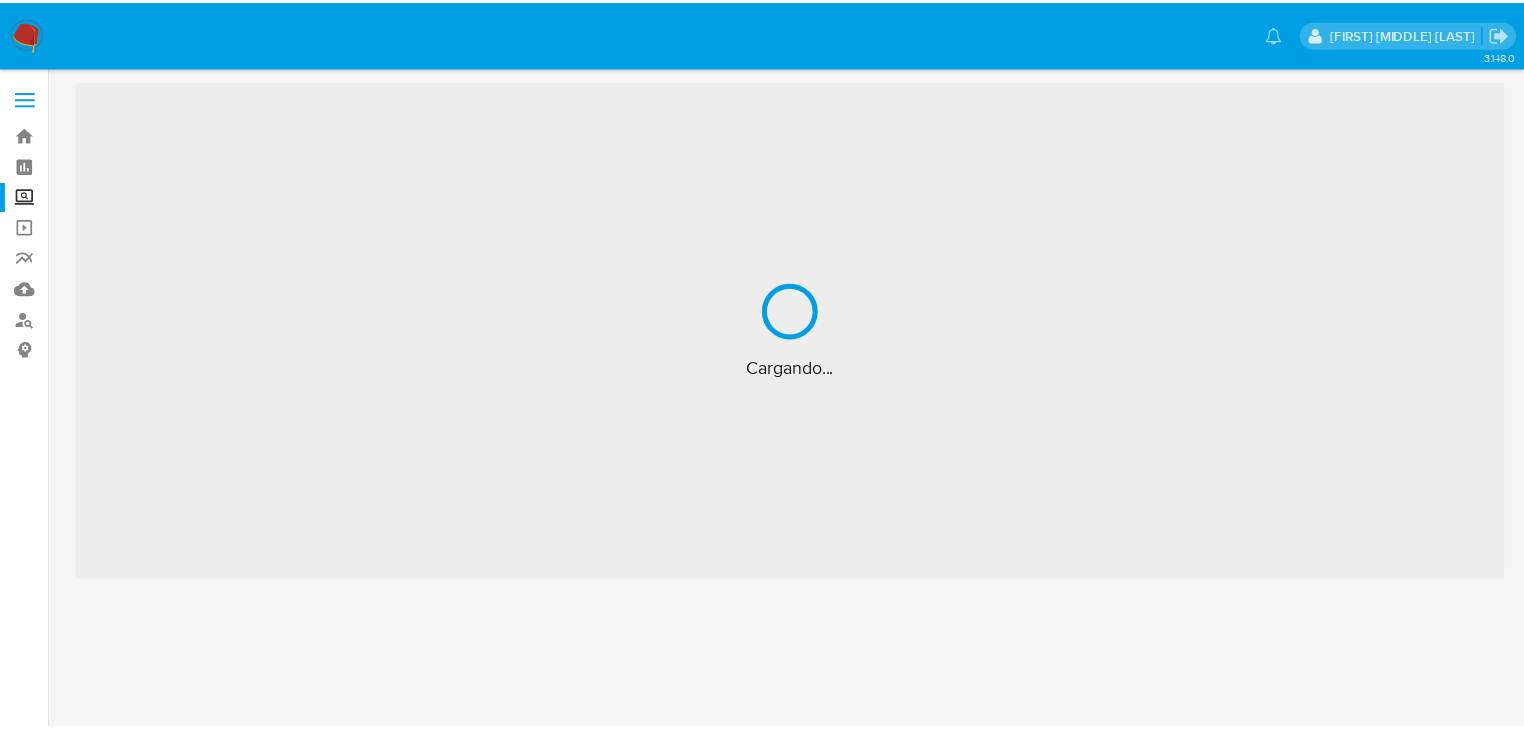 scroll, scrollTop: 0, scrollLeft: 0, axis: both 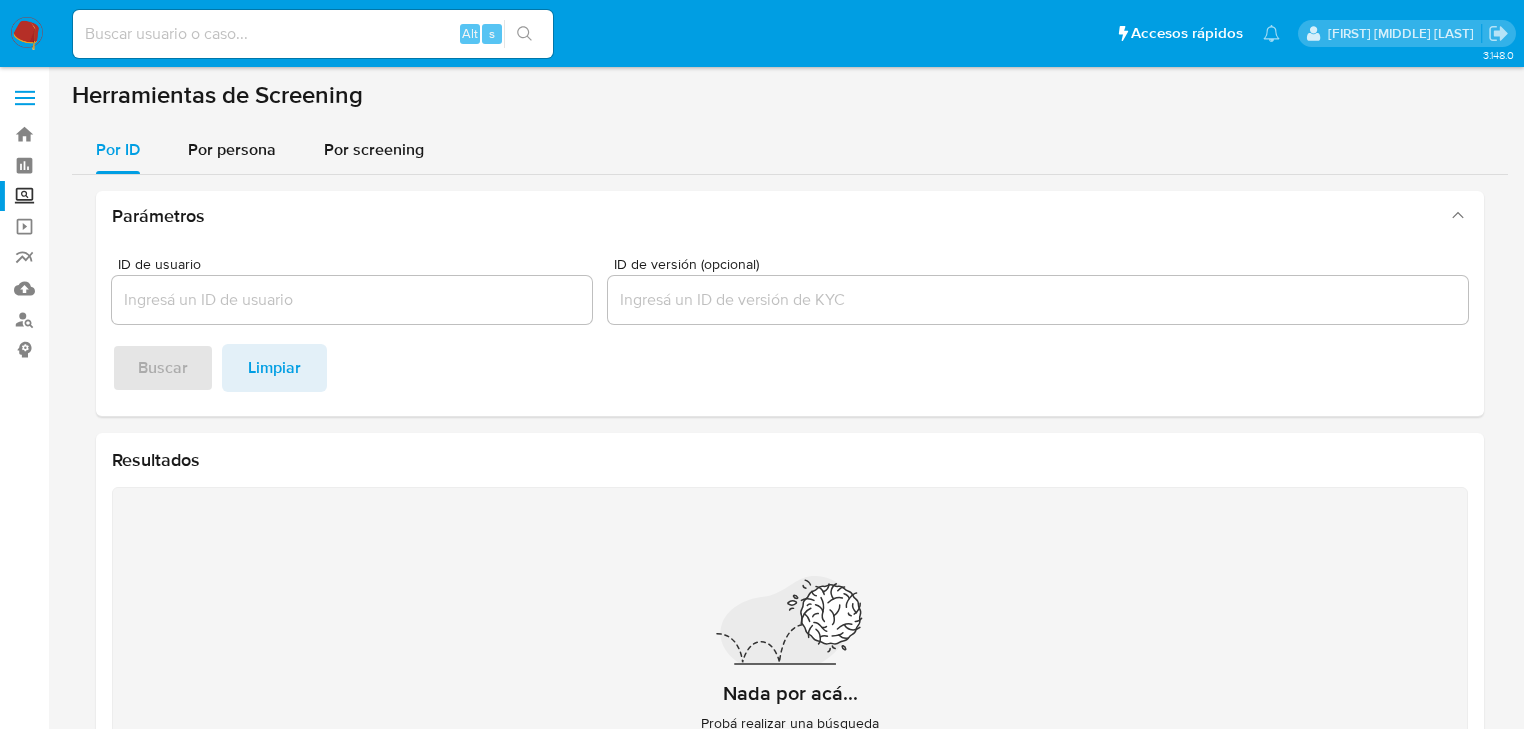 drag, startPoint x: 263, startPoint y: 144, endPoint x: 264, endPoint y: 175, distance: 31.016125 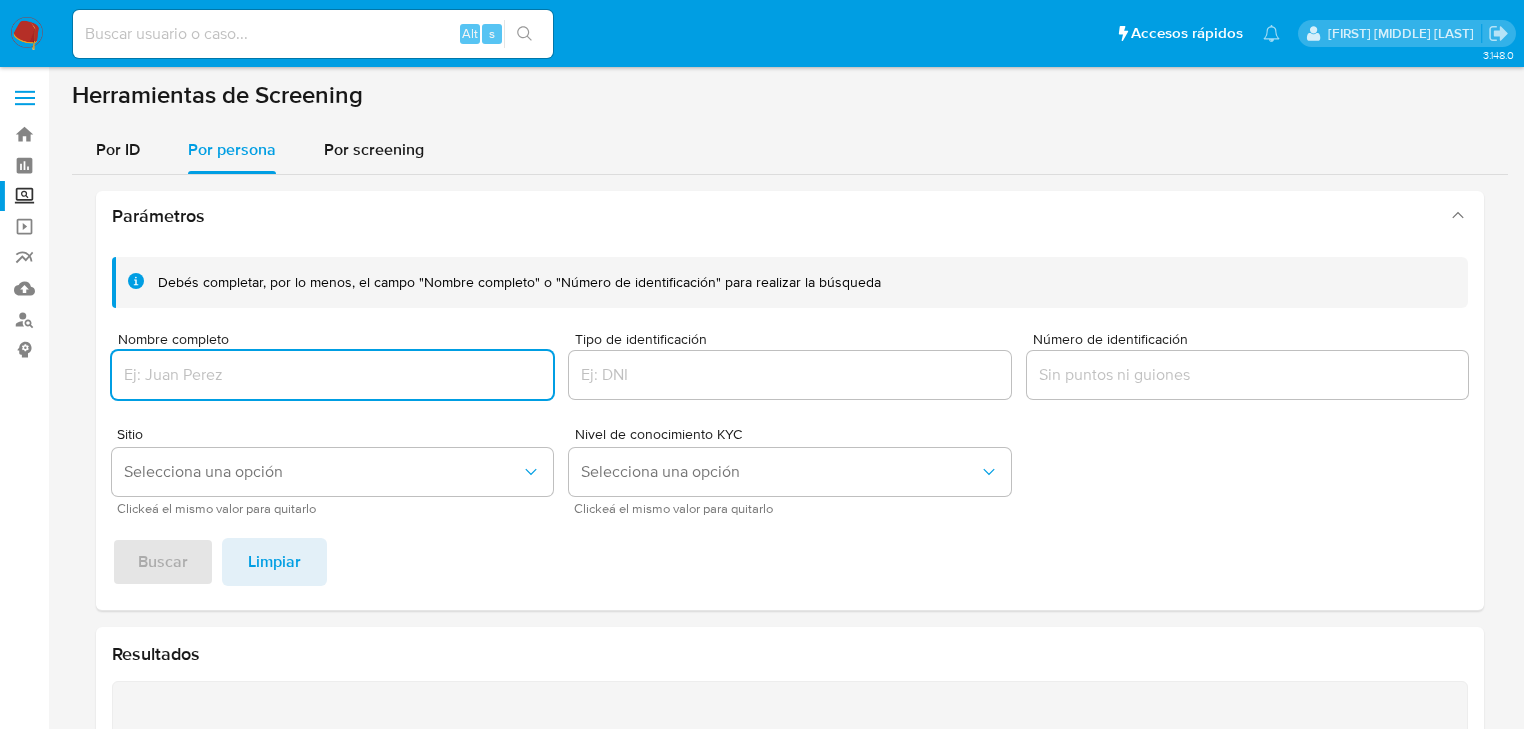 click at bounding box center (332, 375) 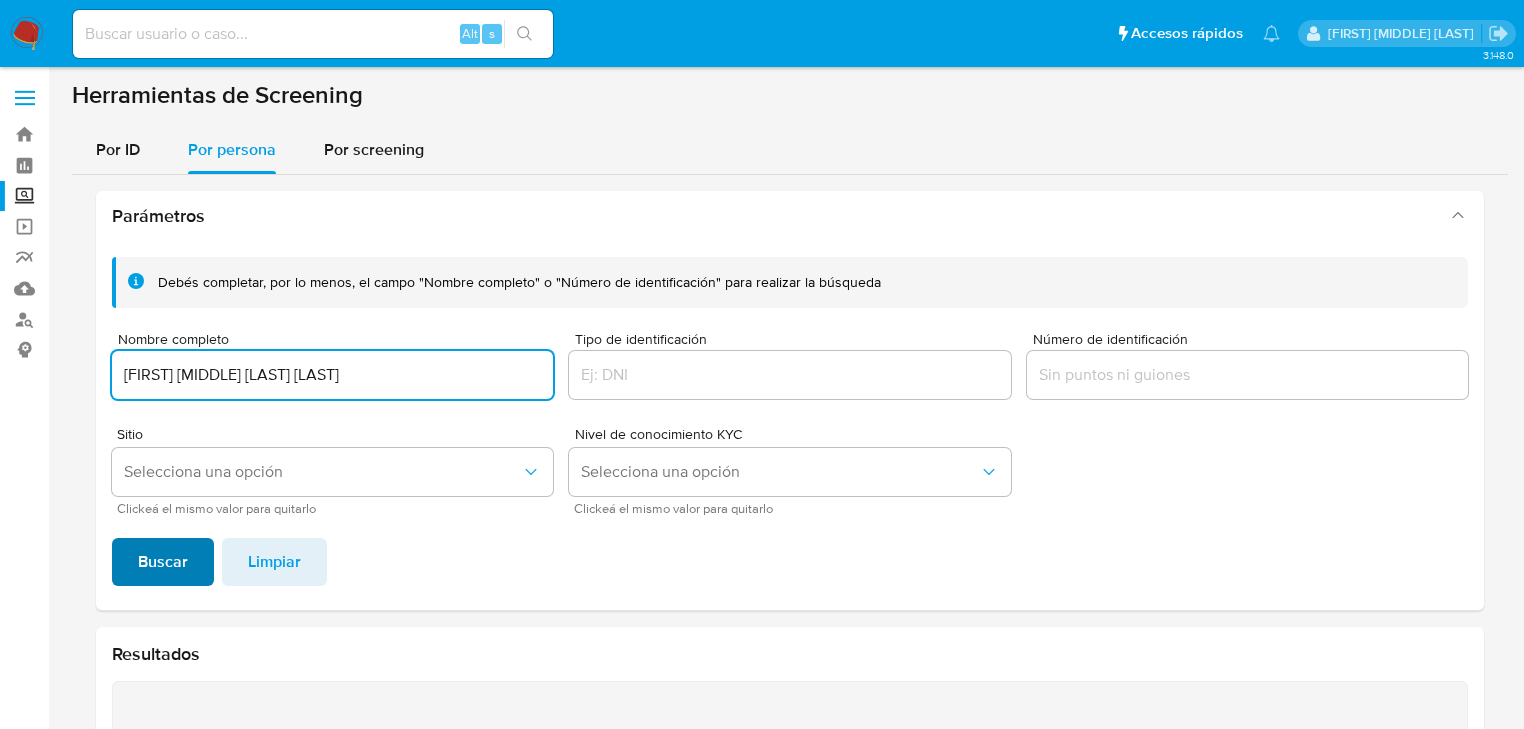 type on "JESUS ALDEBARAN PEREZ MONDRAGON" 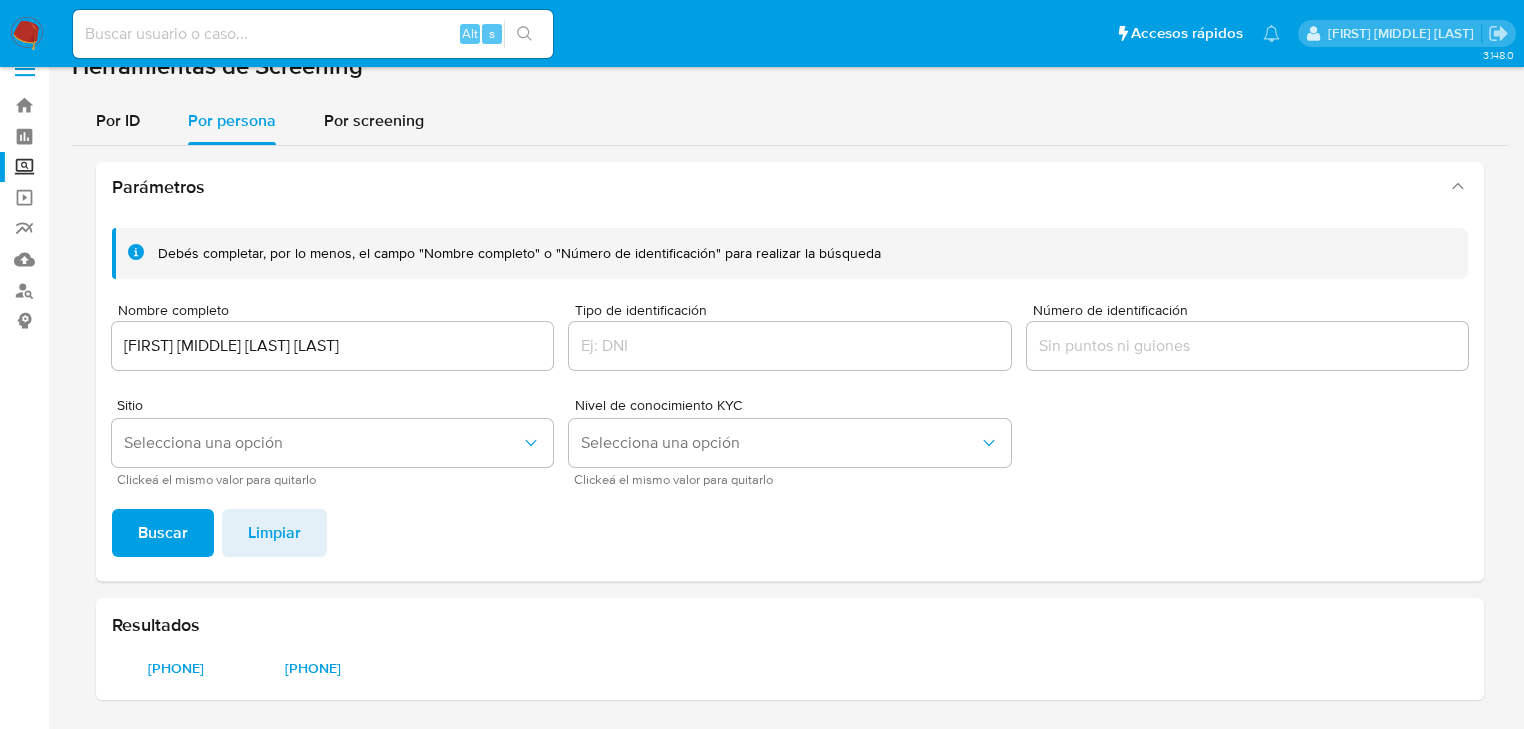 scroll, scrollTop: 28, scrollLeft: 0, axis: vertical 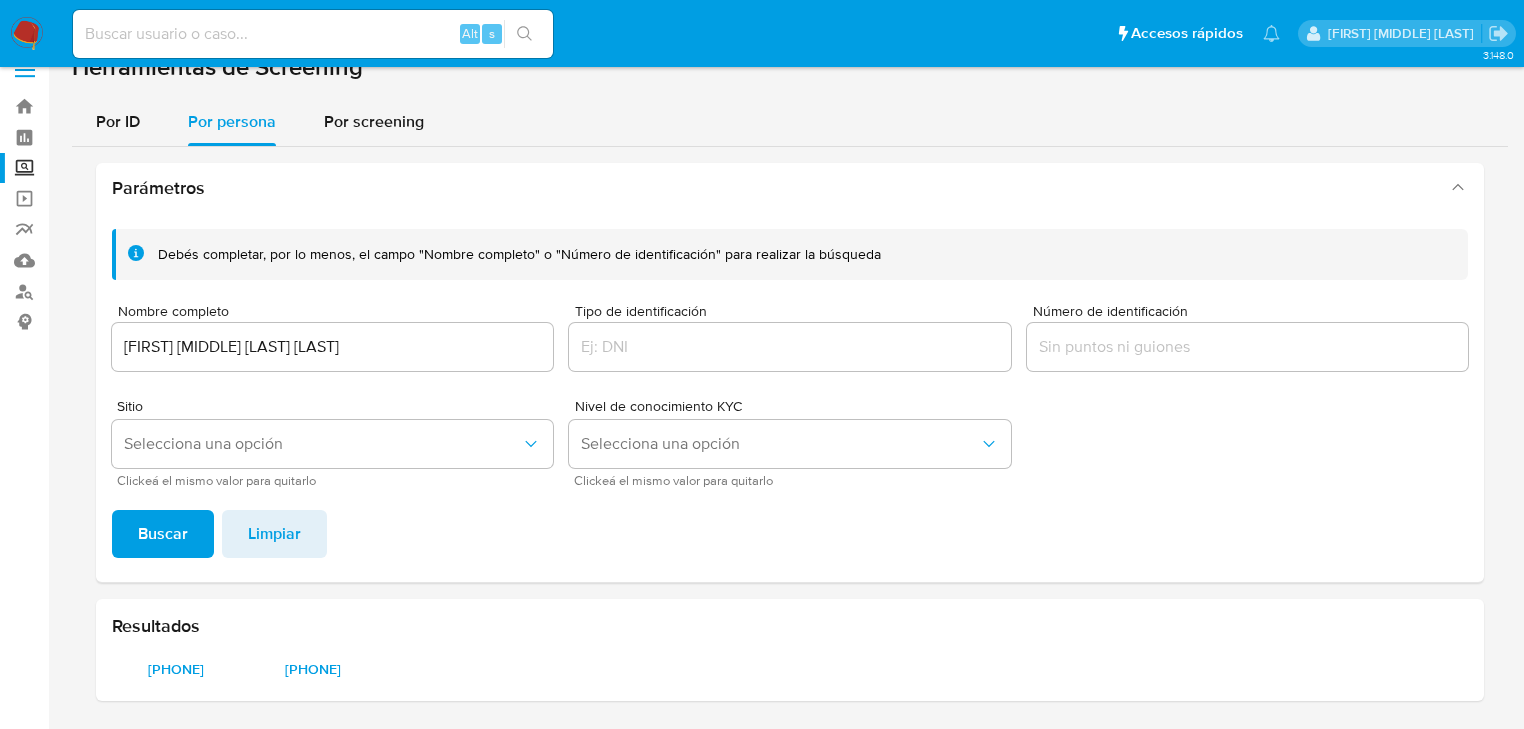 type 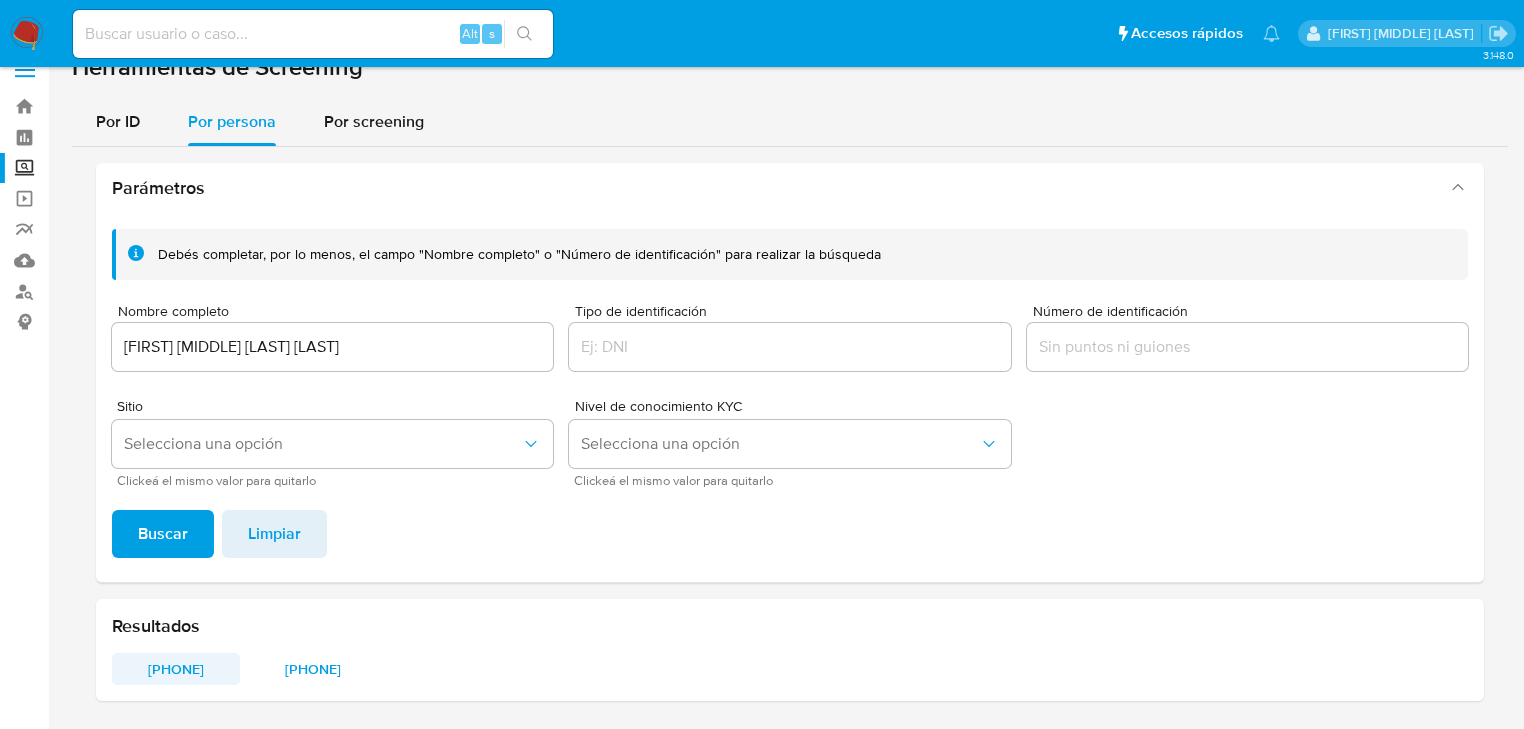 click on "1445248730" at bounding box center [176, 669] 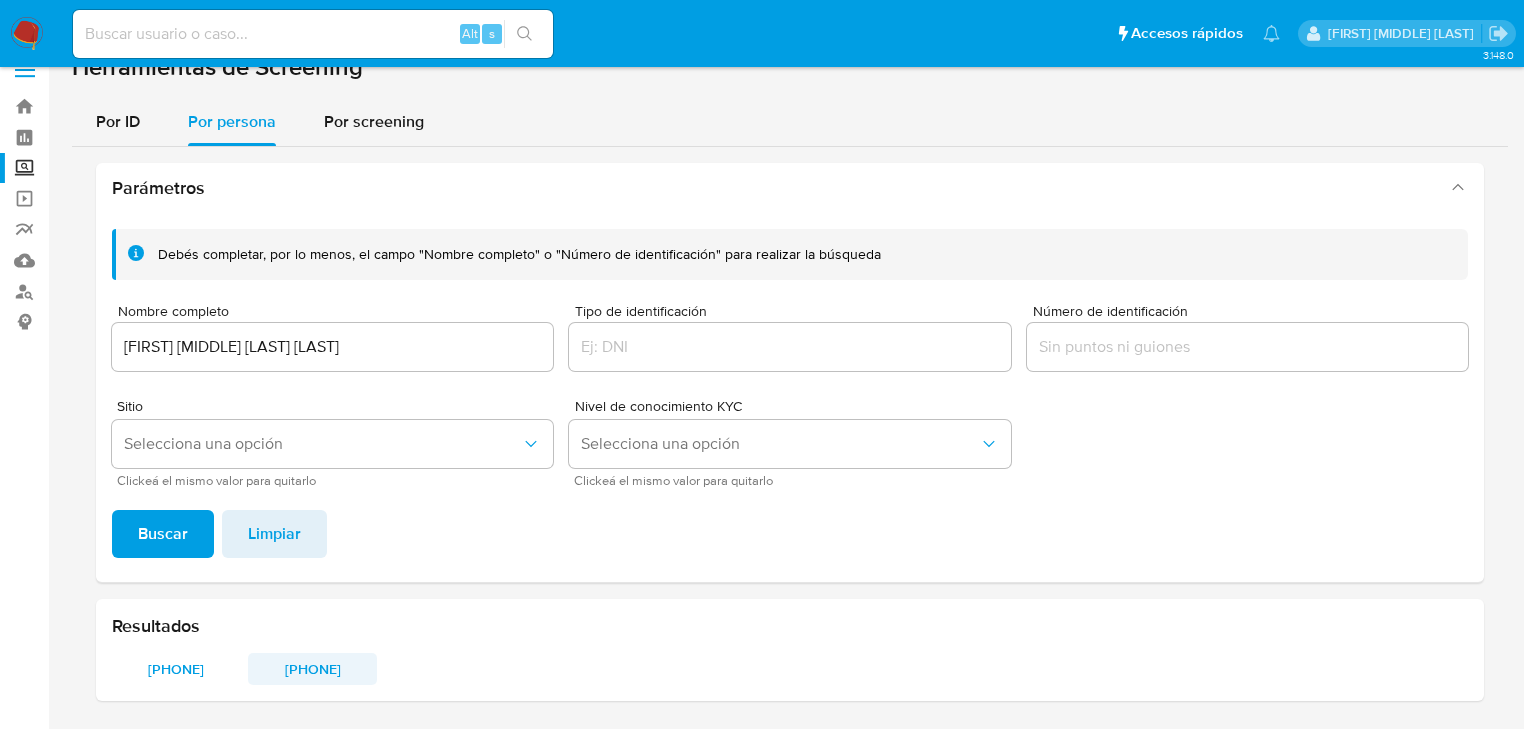 click on "1670035348" at bounding box center [312, 669] 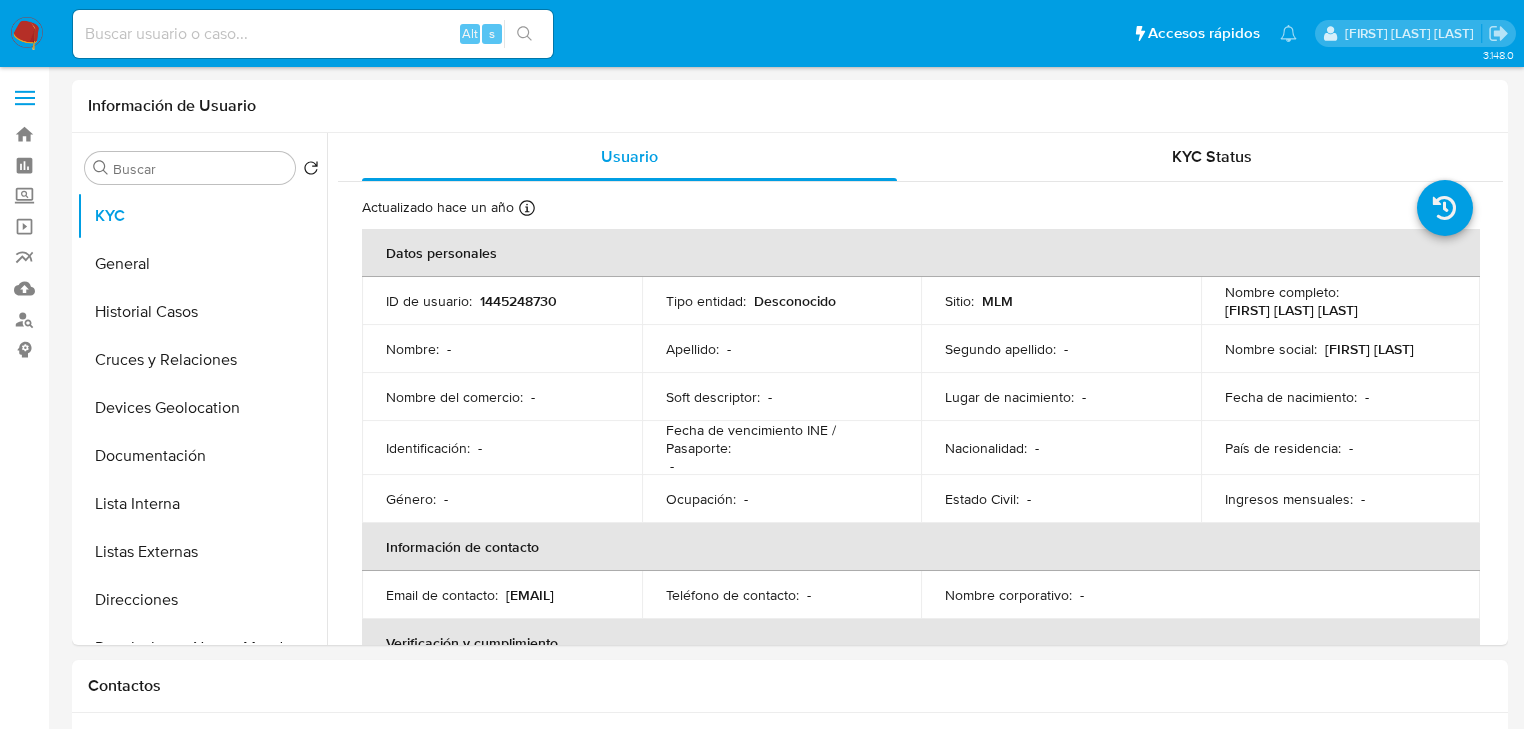 select on "10" 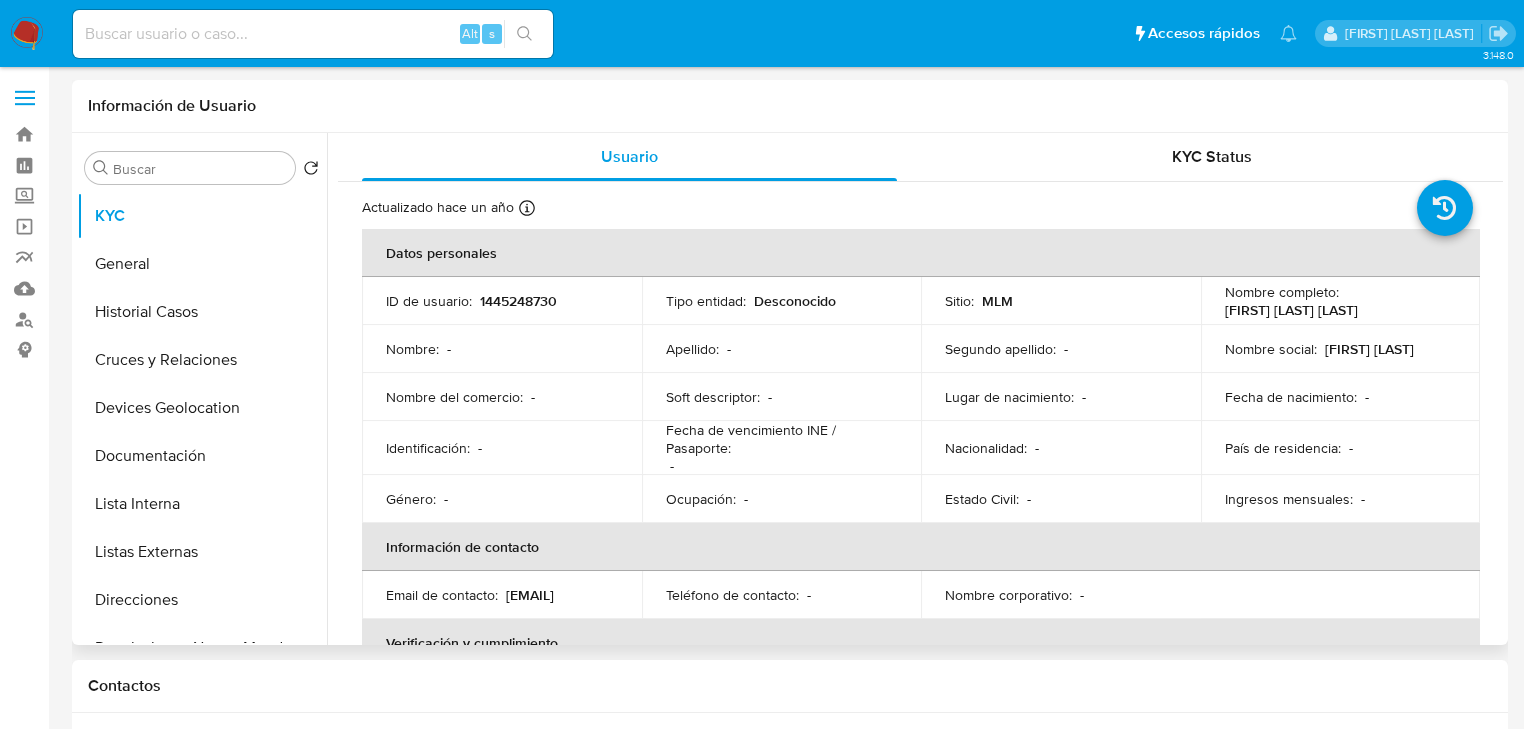 scroll, scrollTop: 341, scrollLeft: 0, axis: vertical 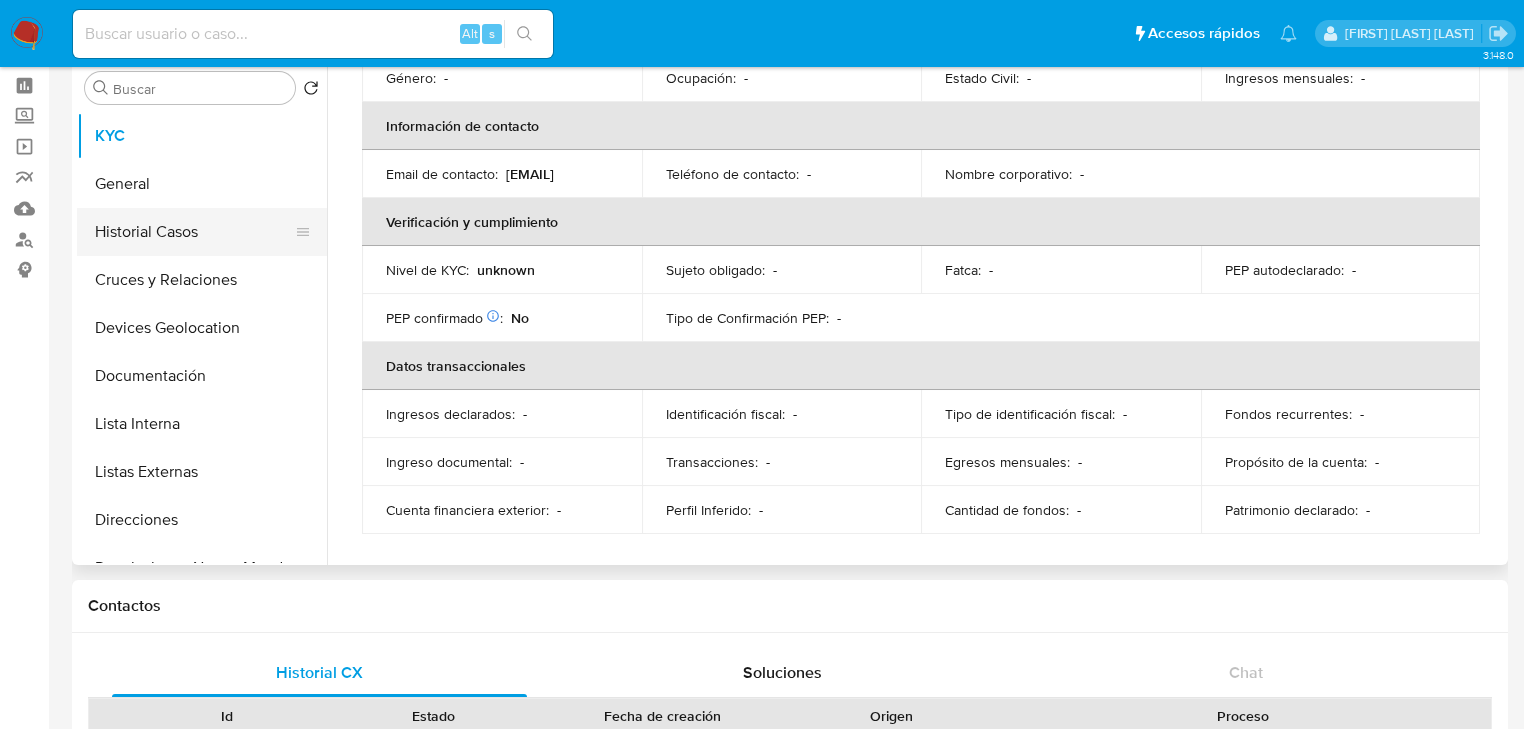 click on "Historial Casos" at bounding box center (194, 232) 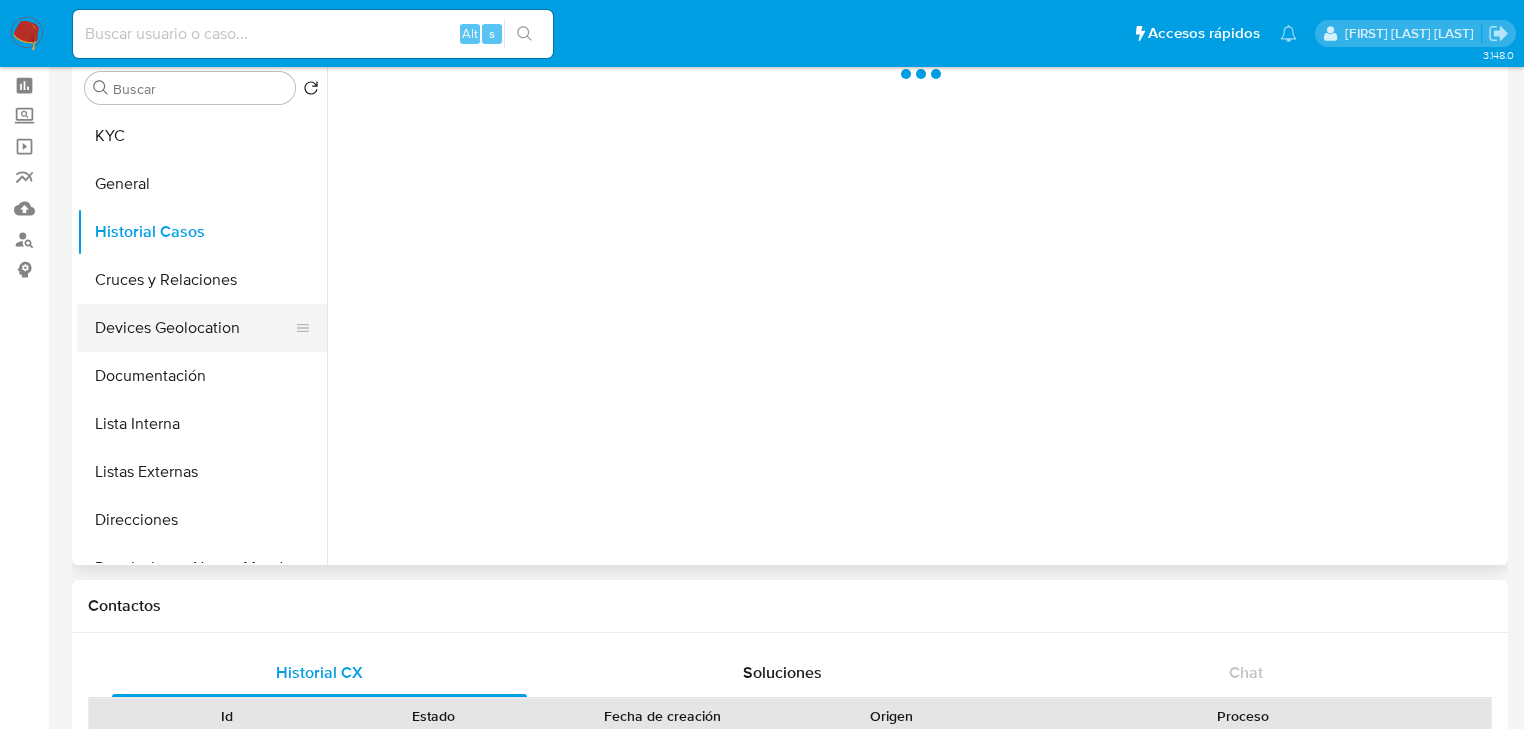 scroll, scrollTop: 0, scrollLeft: 0, axis: both 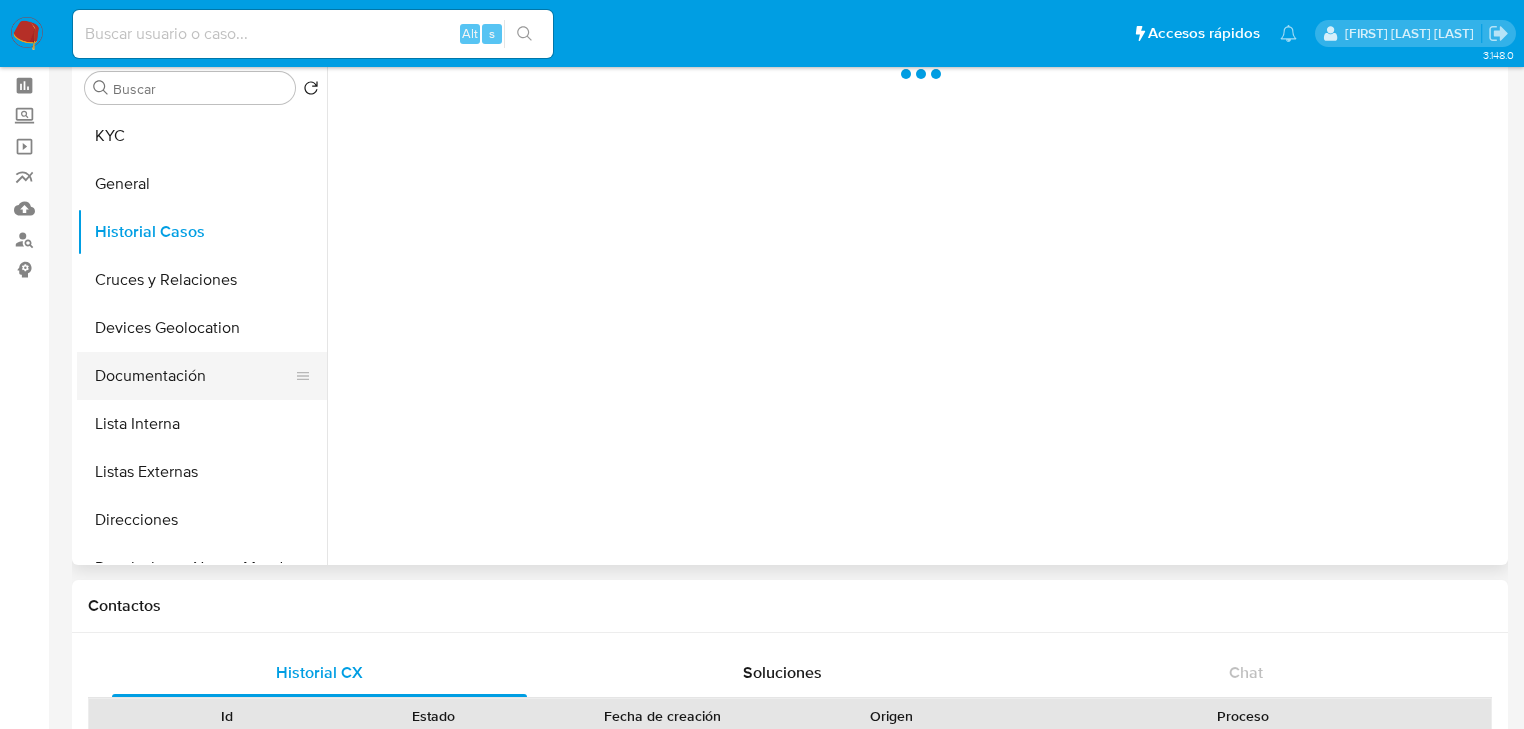drag, startPoint x: 196, startPoint y: 339, endPoint x: 191, endPoint y: 369, distance: 30.413813 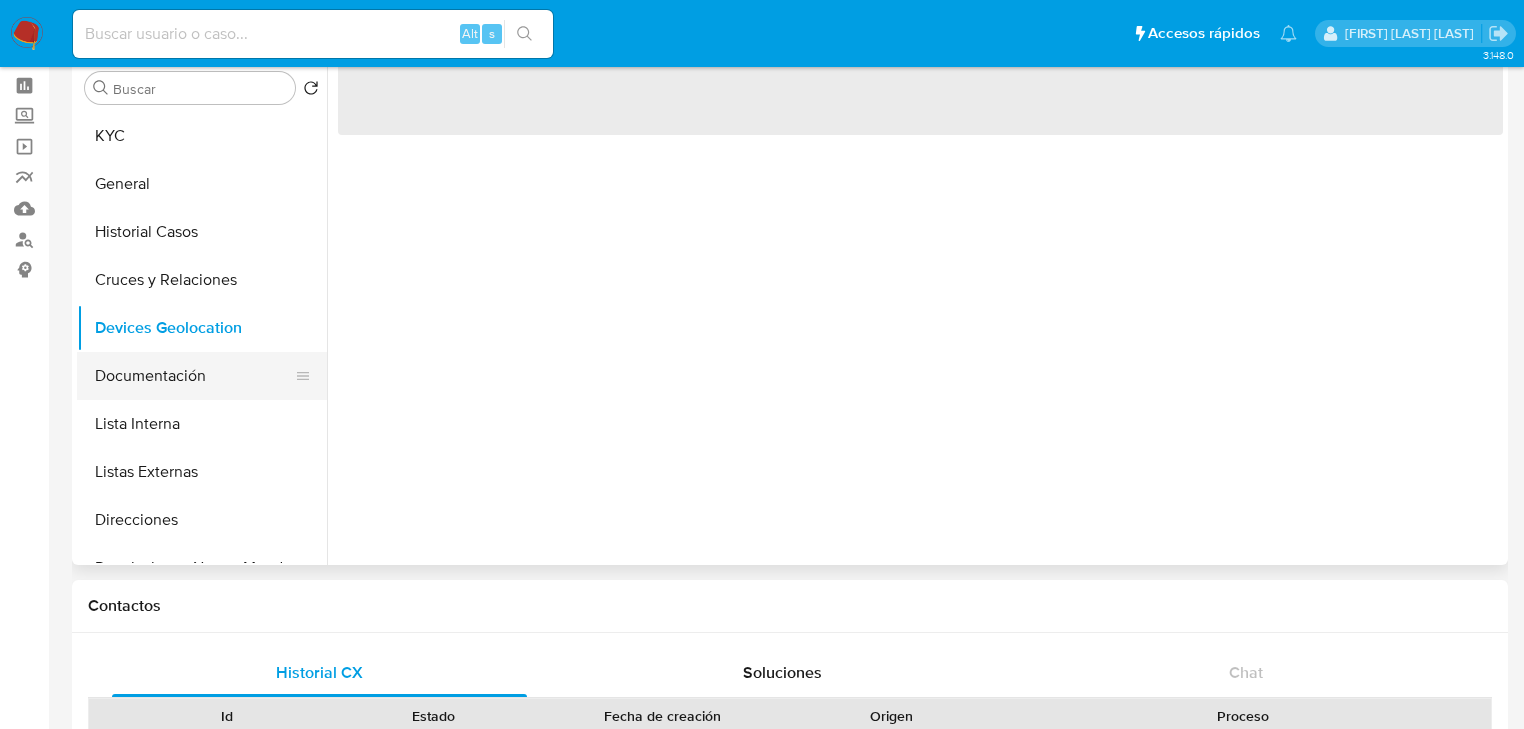 click on "Documentación" at bounding box center (194, 376) 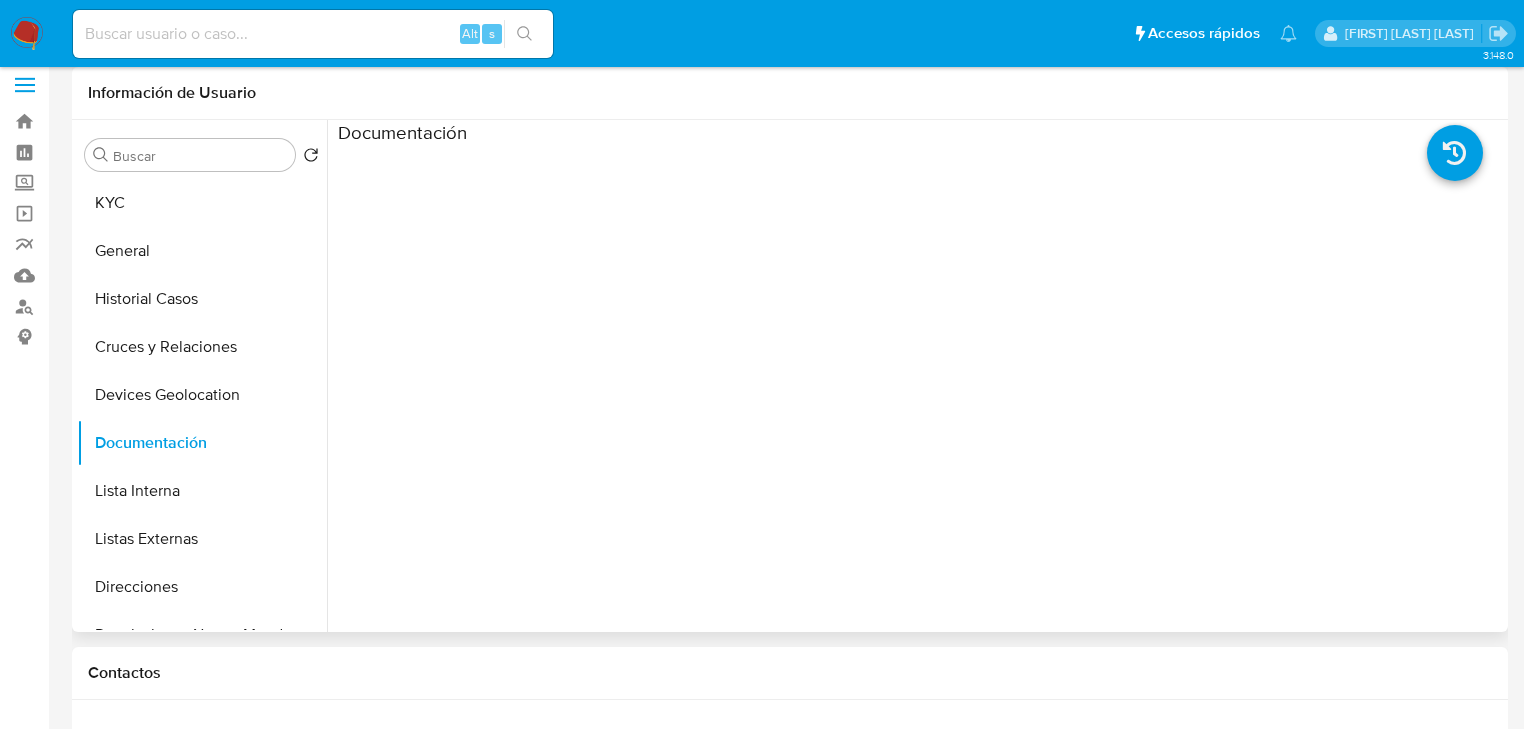 scroll, scrollTop: 0, scrollLeft: 0, axis: both 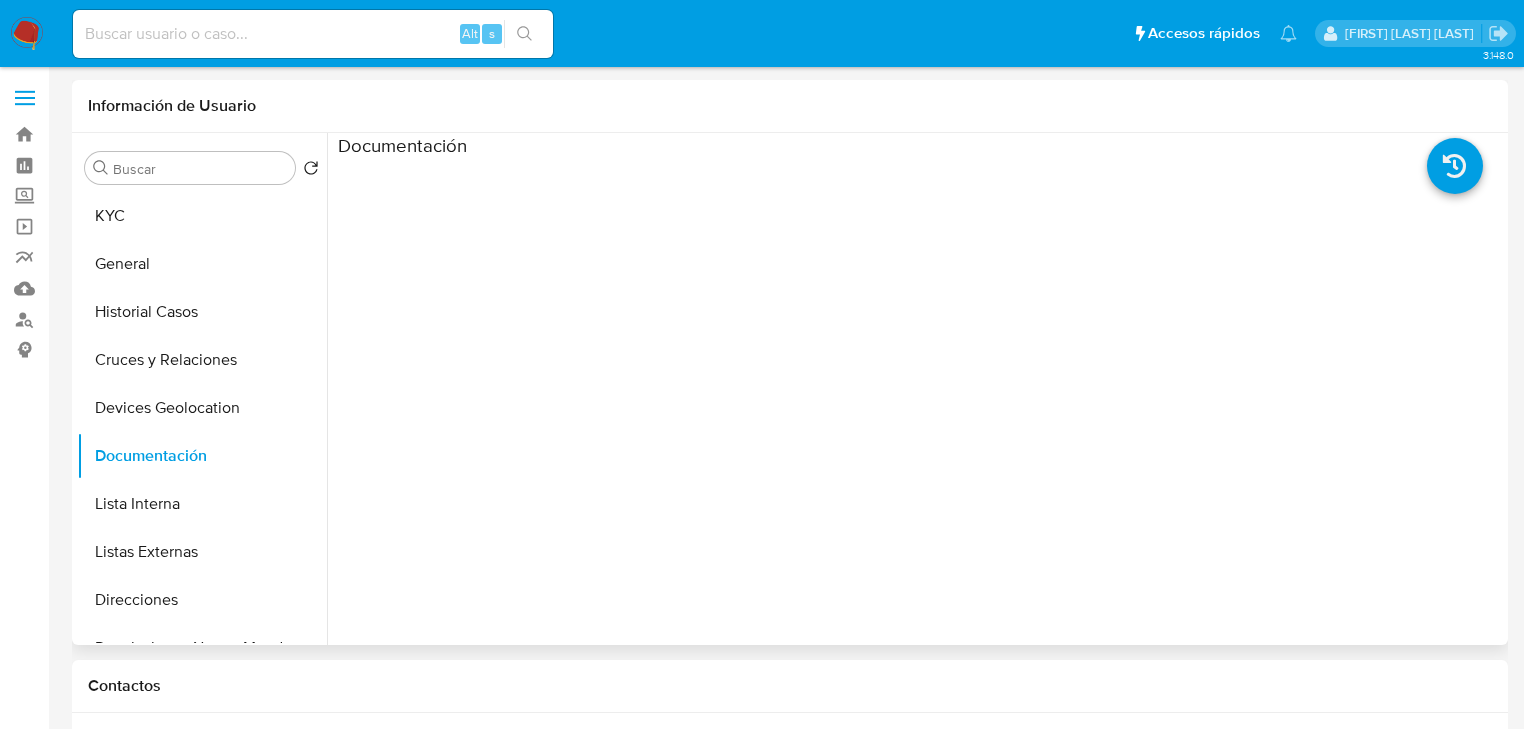 click on "Información de Usuario" at bounding box center [790, 106] 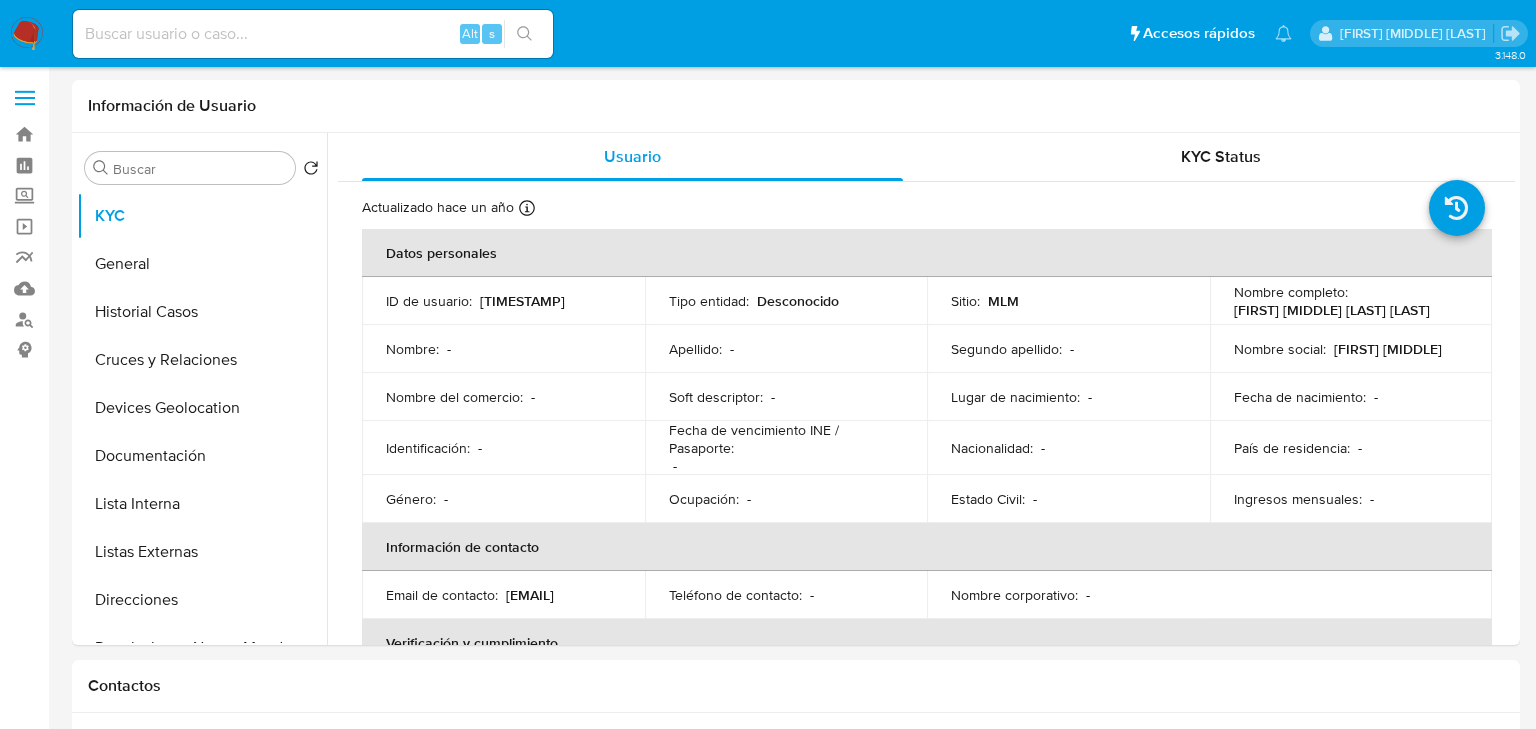 select on "10" 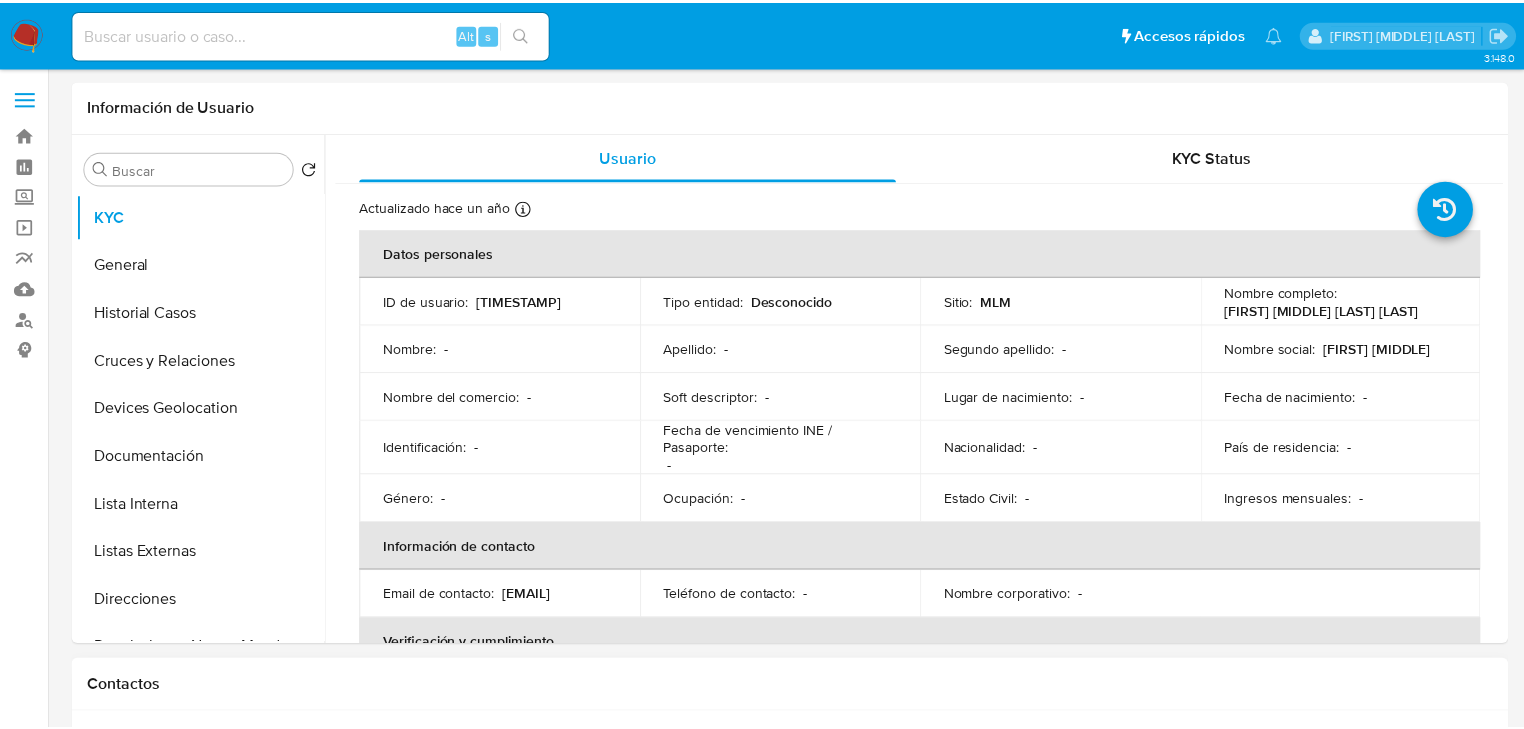 scroll, scrollTop: 0, scrollLeft: 0, axis: both 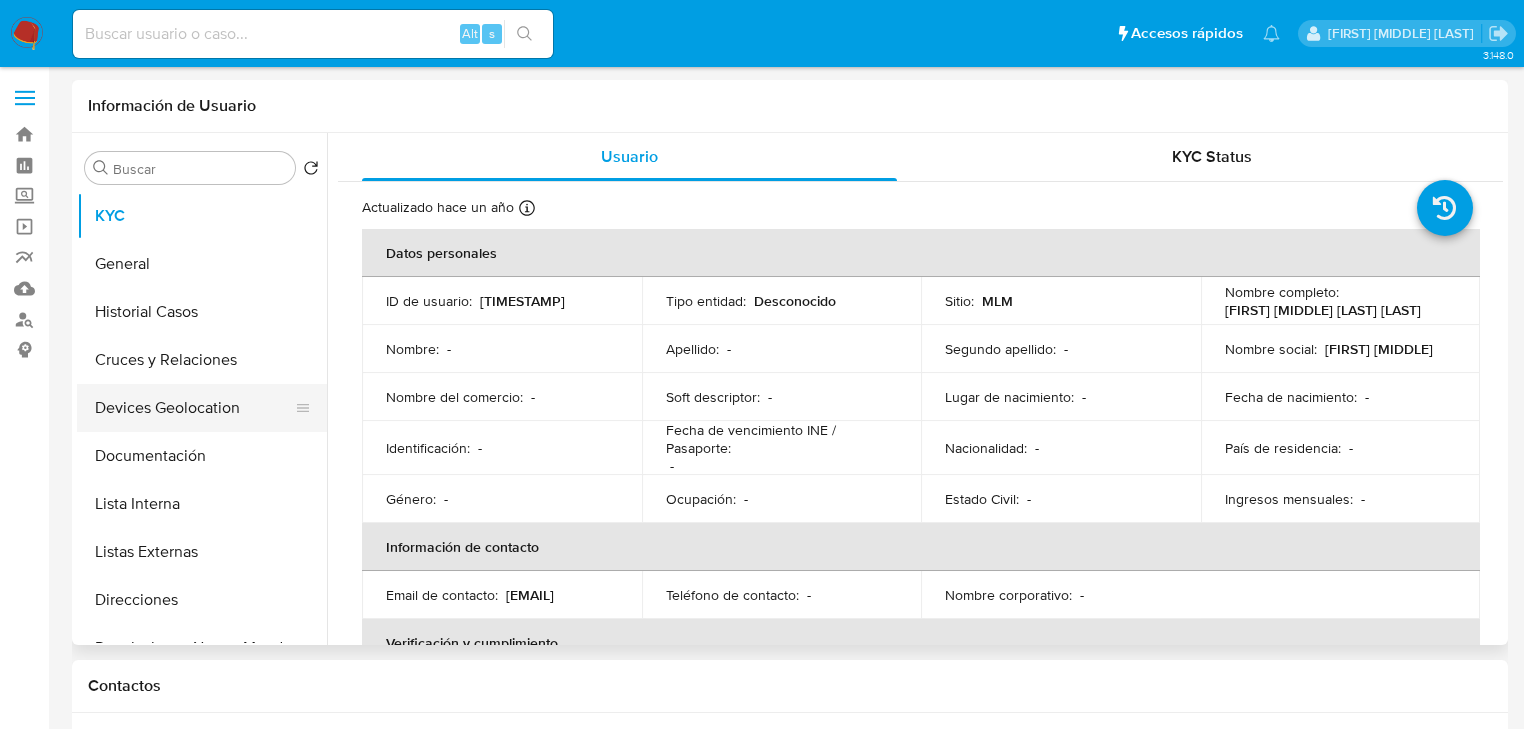 drag, startPoint x: 164, startPoint y: 304, endPoint x: 192, endPoint y: 411, distance: 110.60289 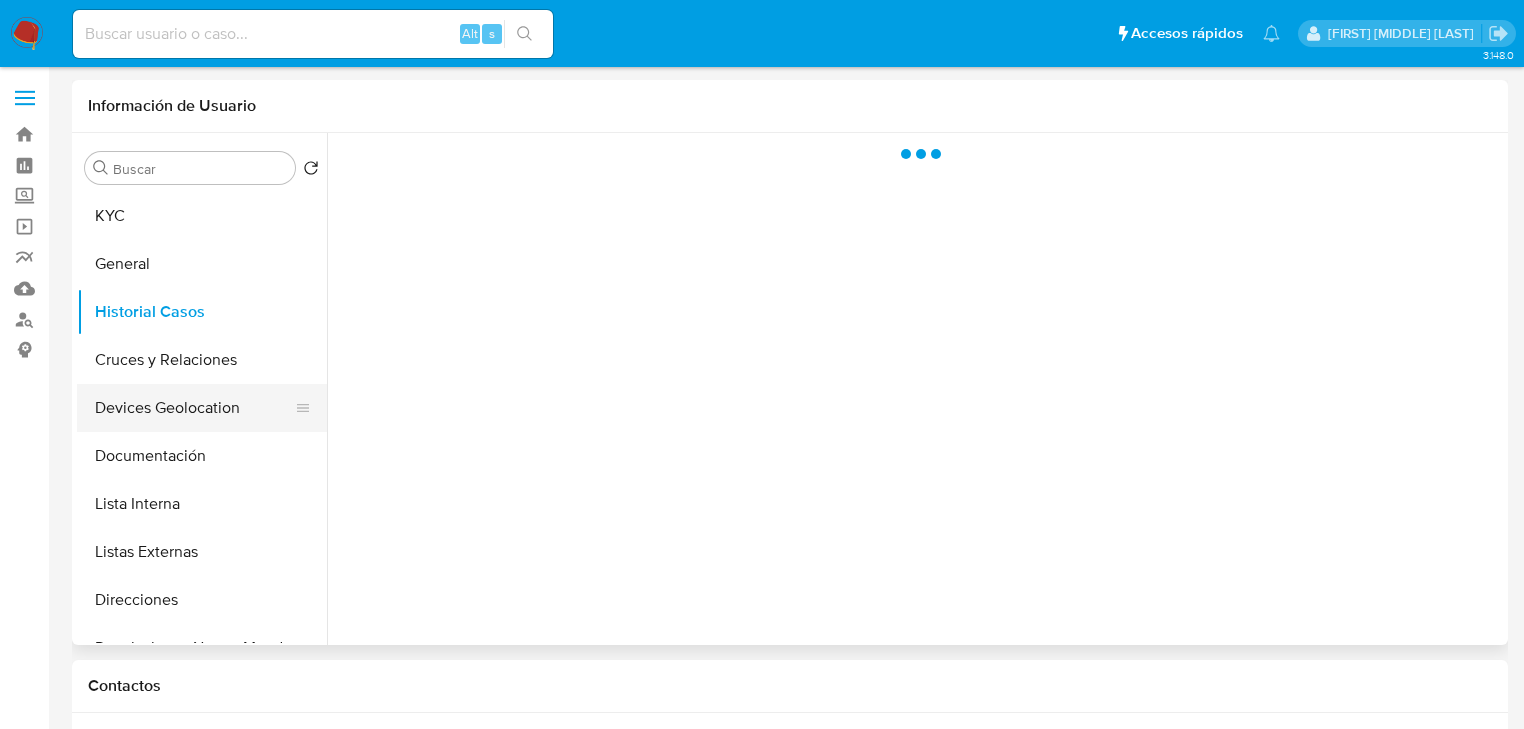 click on "Devices Geolocation" at bounding box center (194, 408) 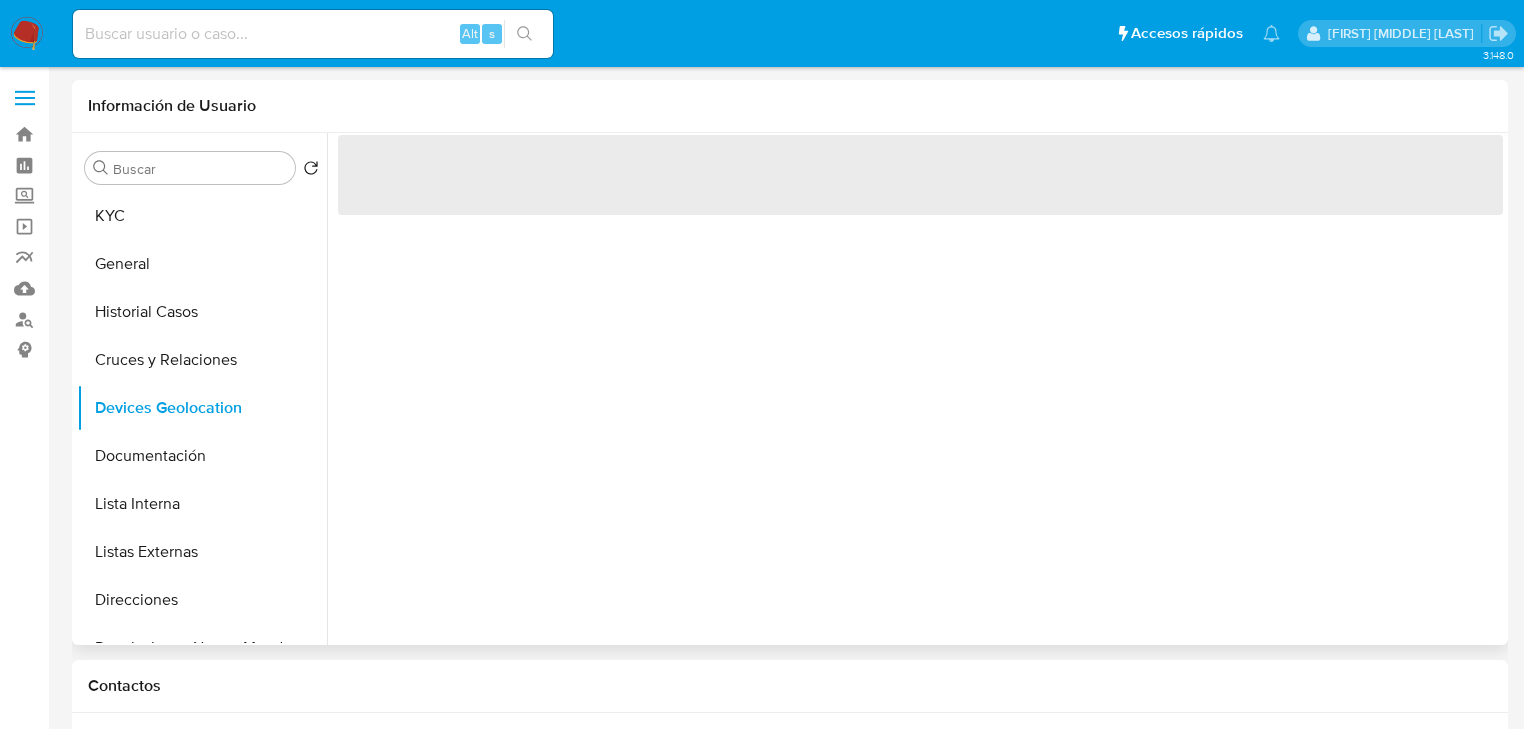 drag, startPoint x: 176, startPoint y: 457, endPoint x: 376, endPoint y: 124, distance: 388.44434 